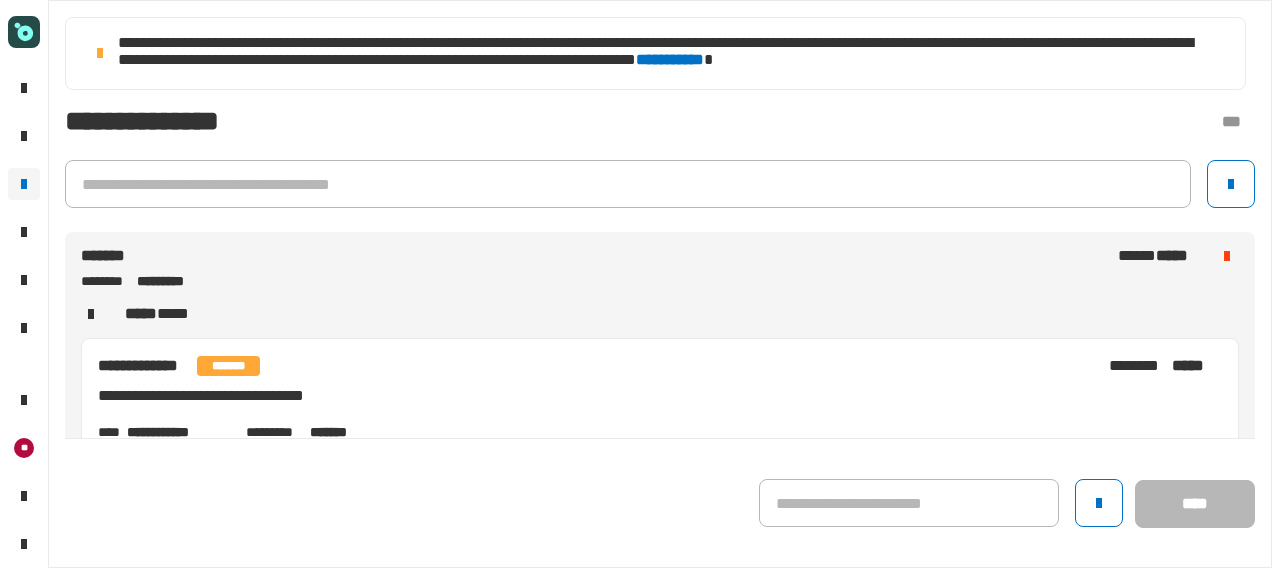 scroll, scrollTop: 0, scrollLeft: 0, axis: both 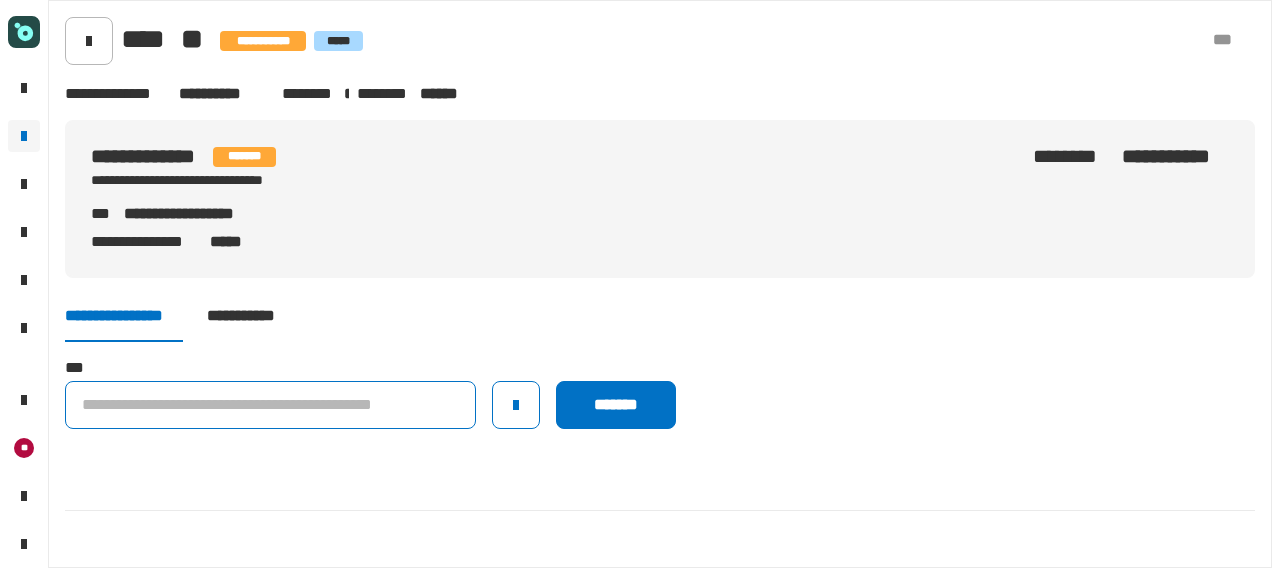 click 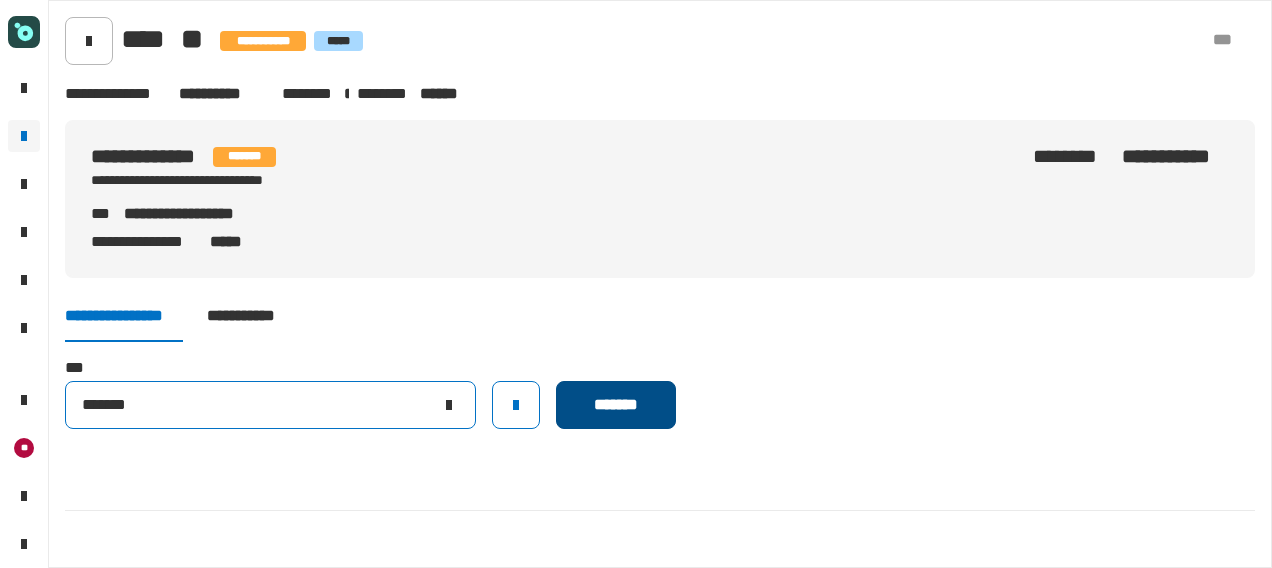 type on "*******" 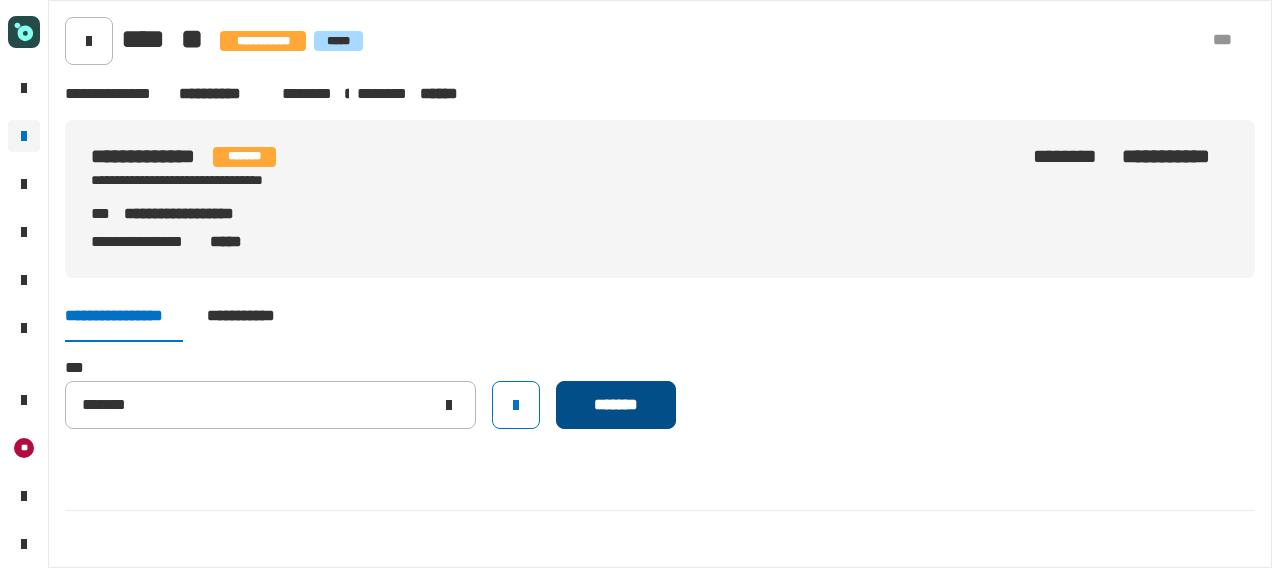 click on "*******" 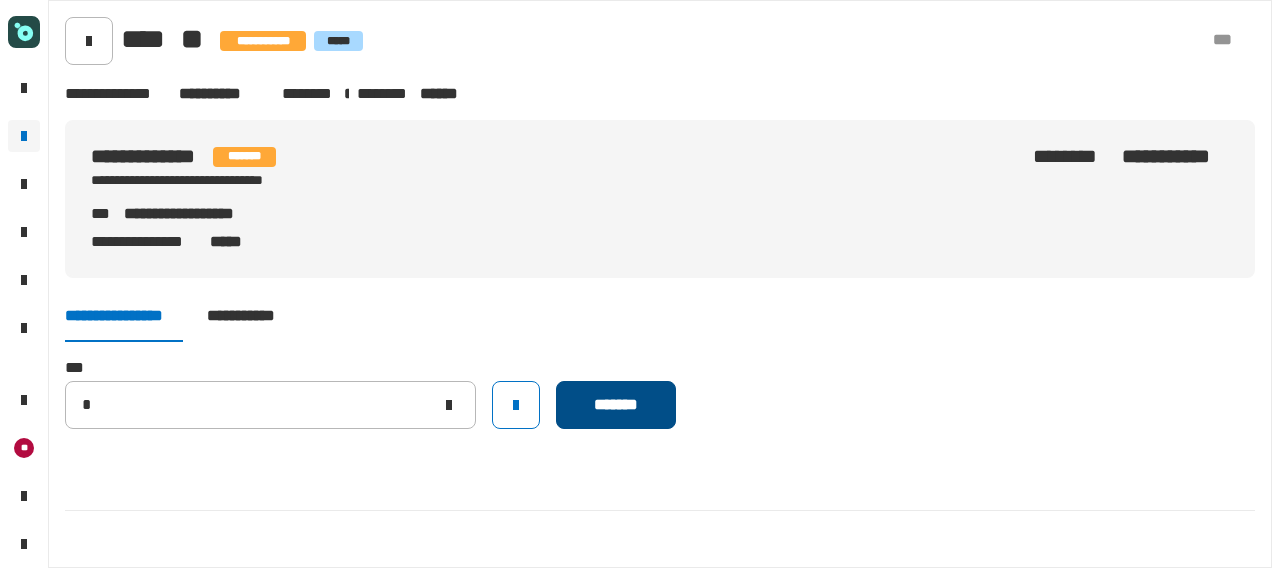 type 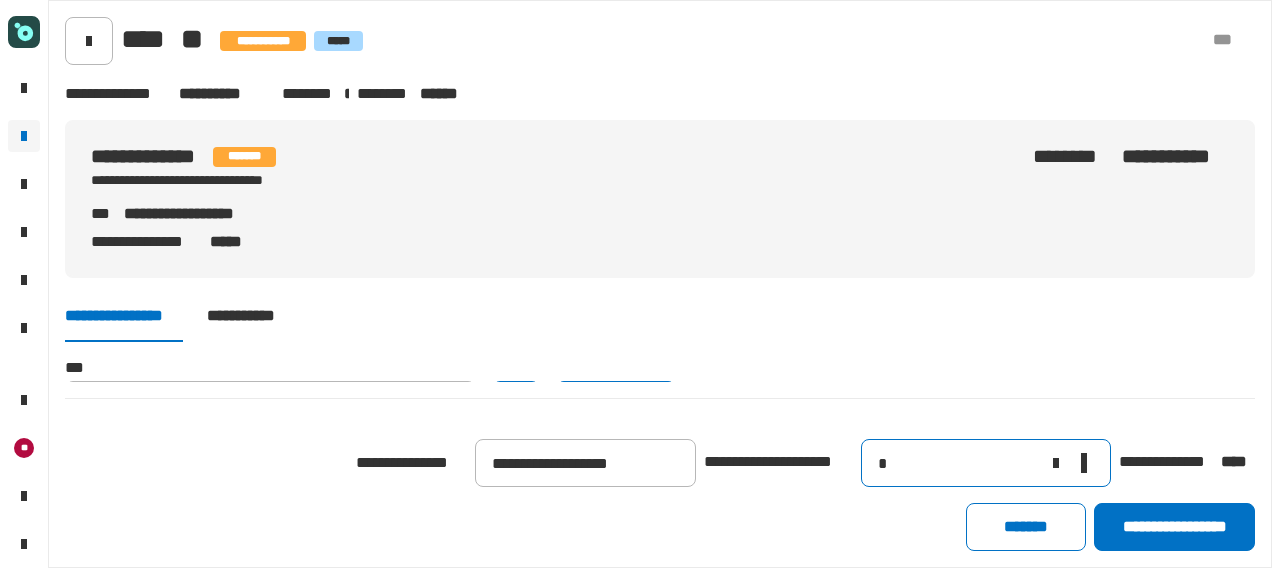 click on "*" 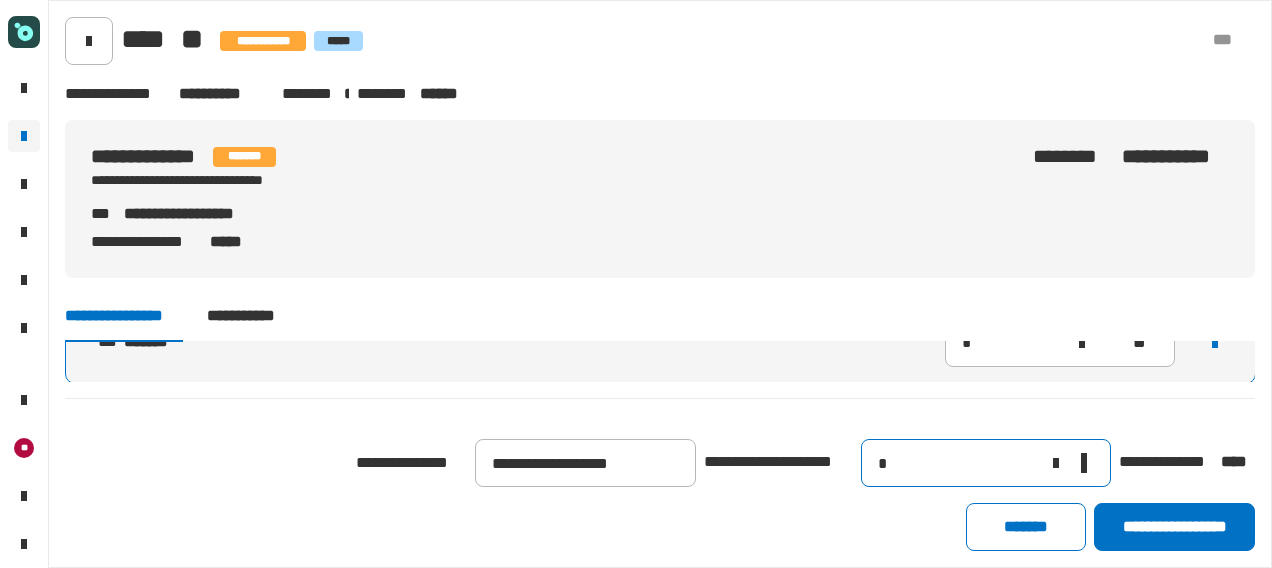 drag, startPoint x: 886, startPoint y: 474, endPoint x: 791, endPoint y: 479, distance: 95.131485 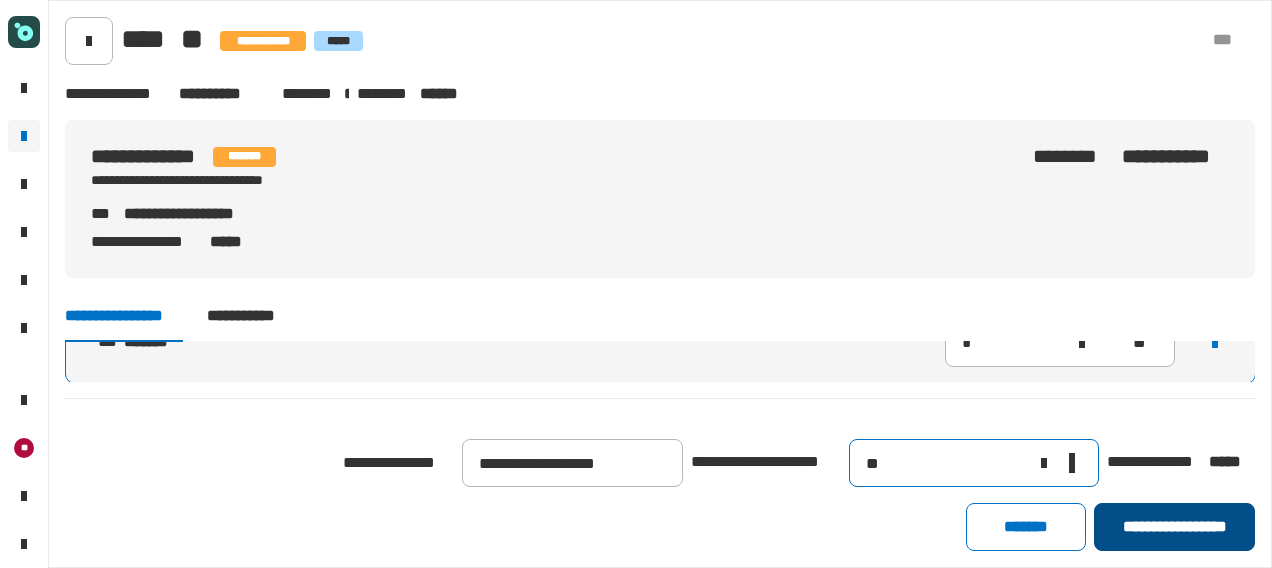 type on "**" 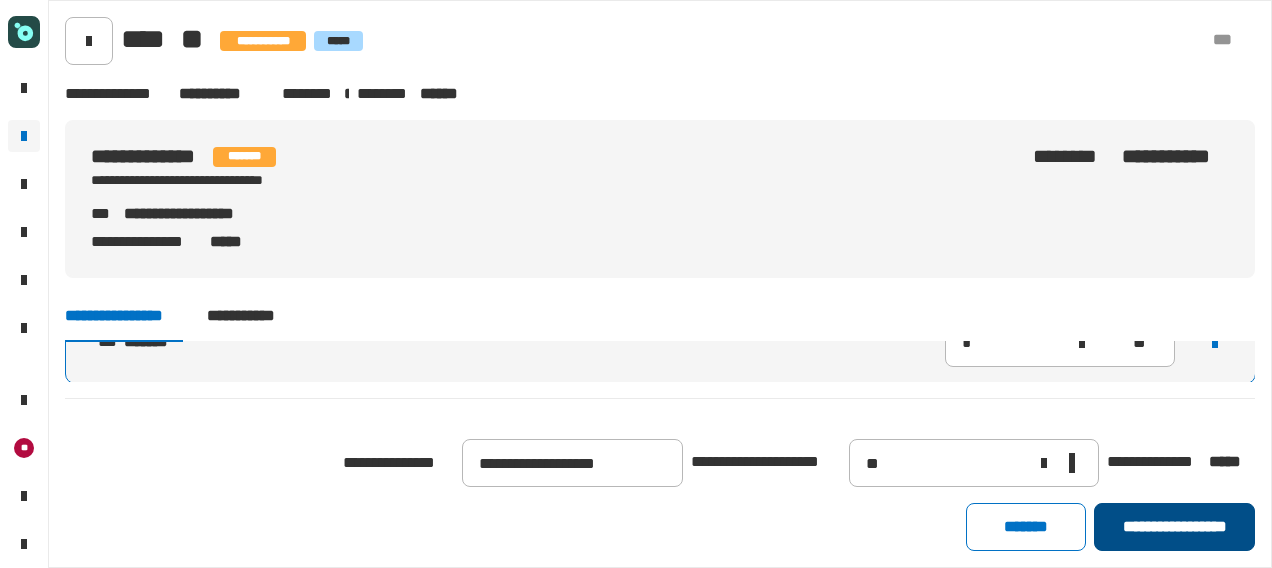 click on "**********" 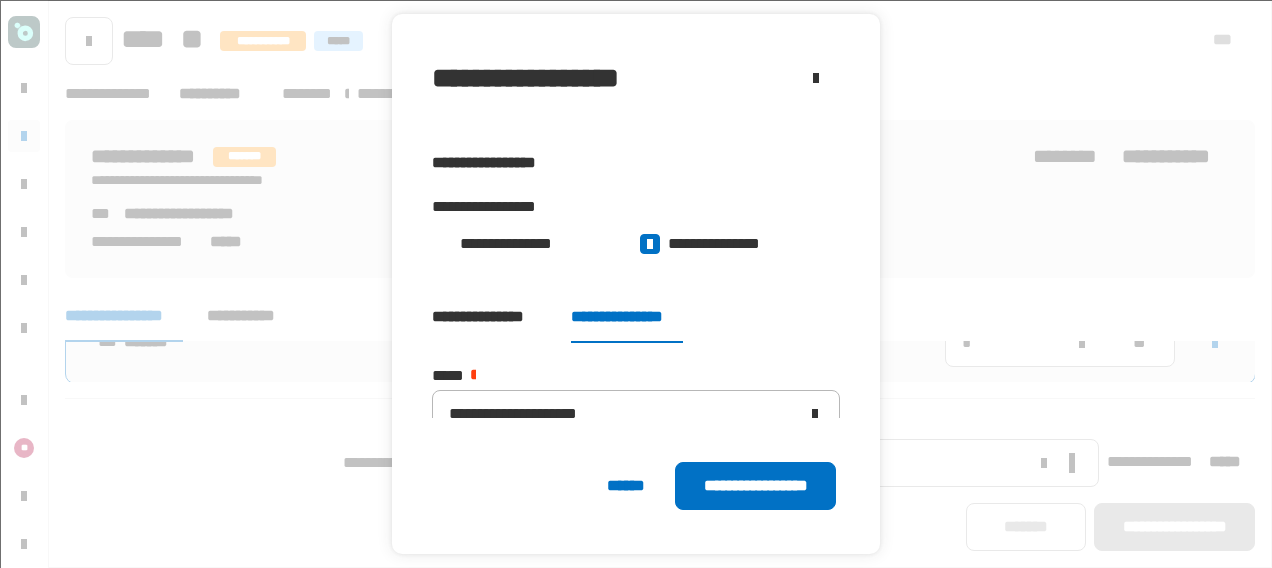 scroll, scrollTop: 0, scrollLeft: 0, axis: both 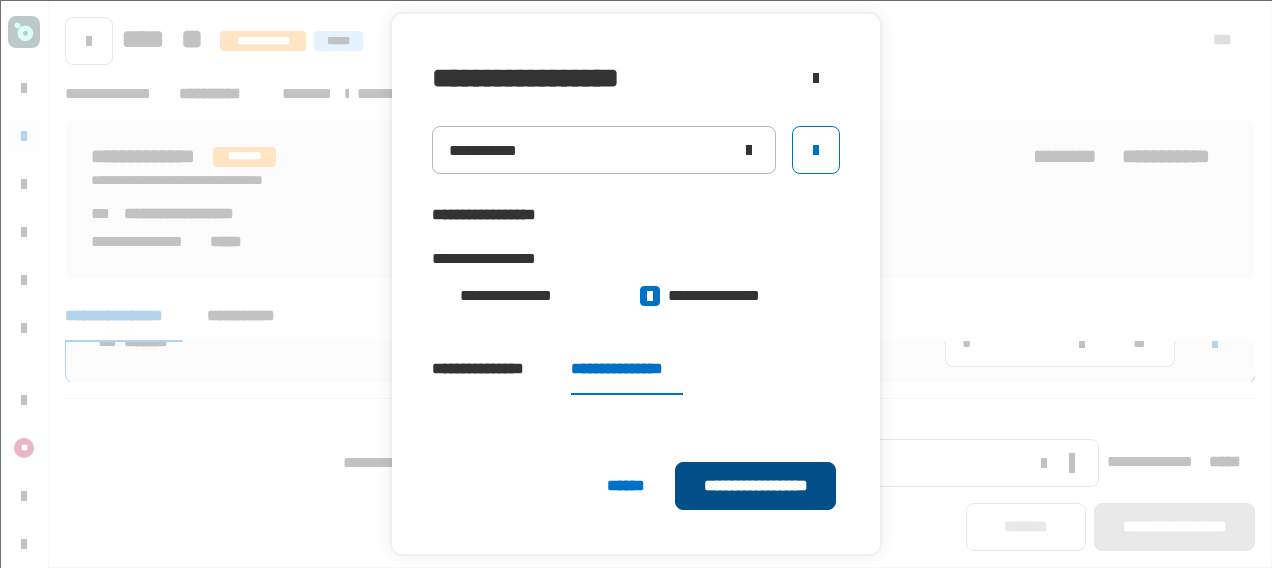 click on "**********" 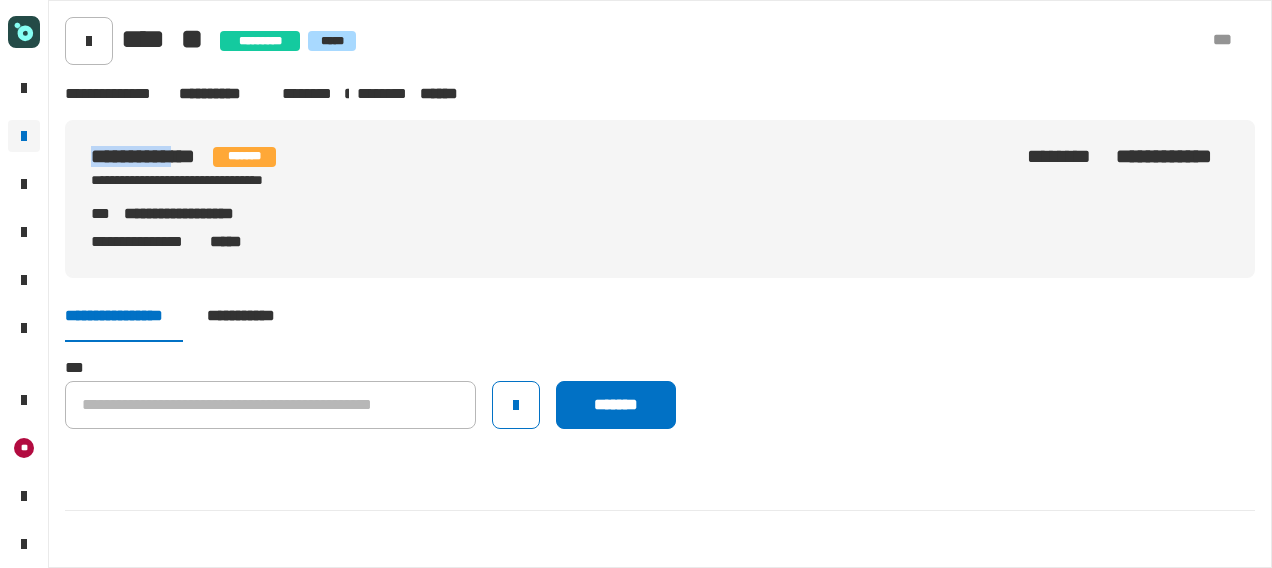 drag, startPoint x: 184, startPoint y: 153, endPoint x: 84, endPoint y: 159, distance: 100.17984 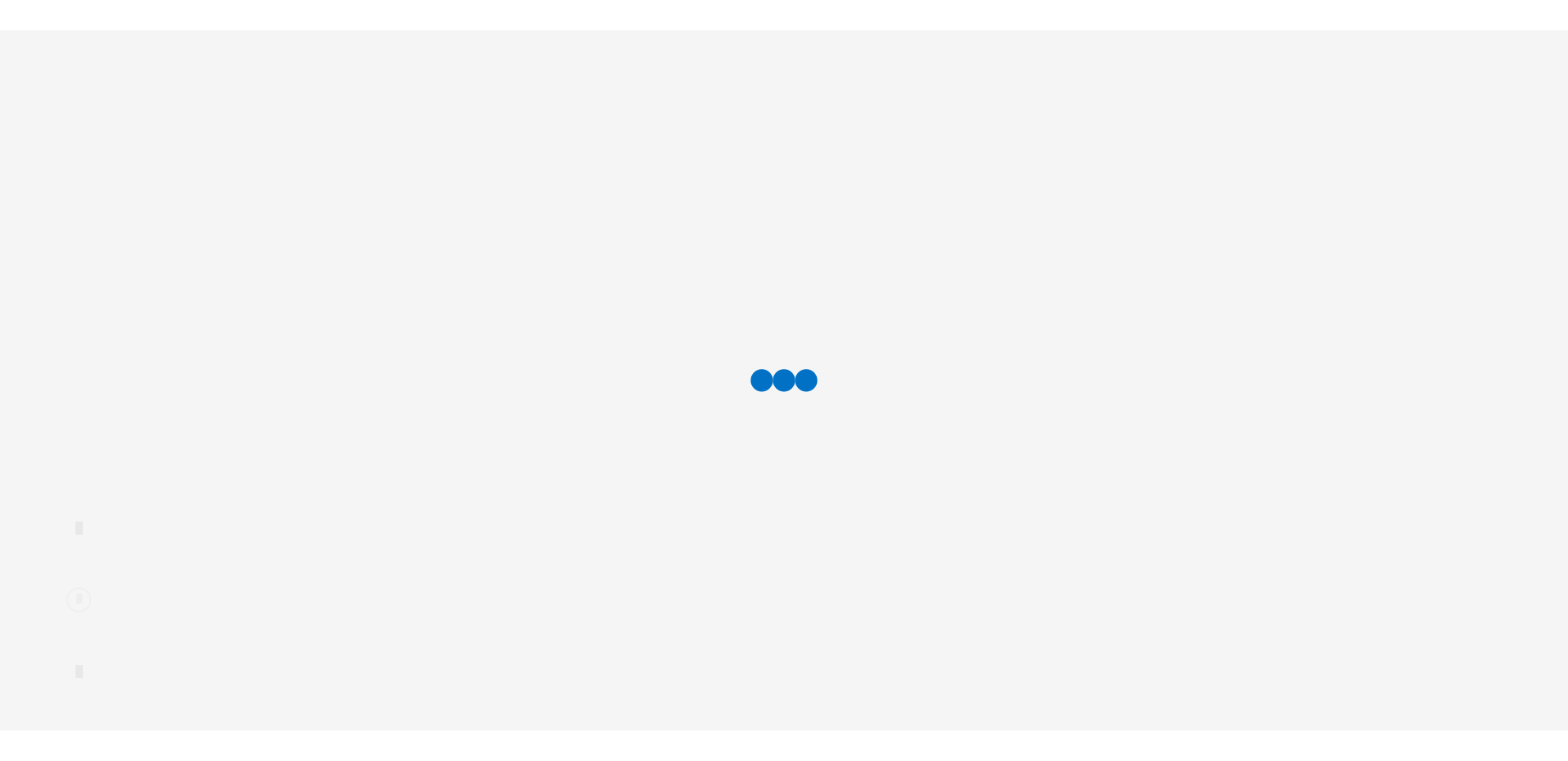 scroll, scrollTop: 0, scrollLeft: 0, axis: both 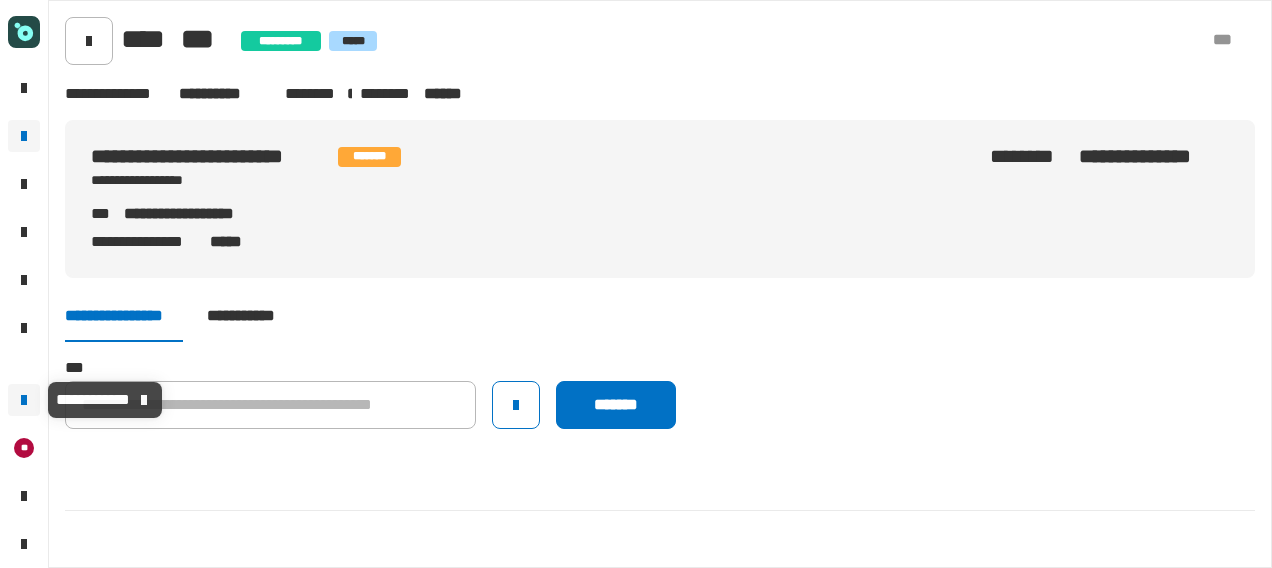 click 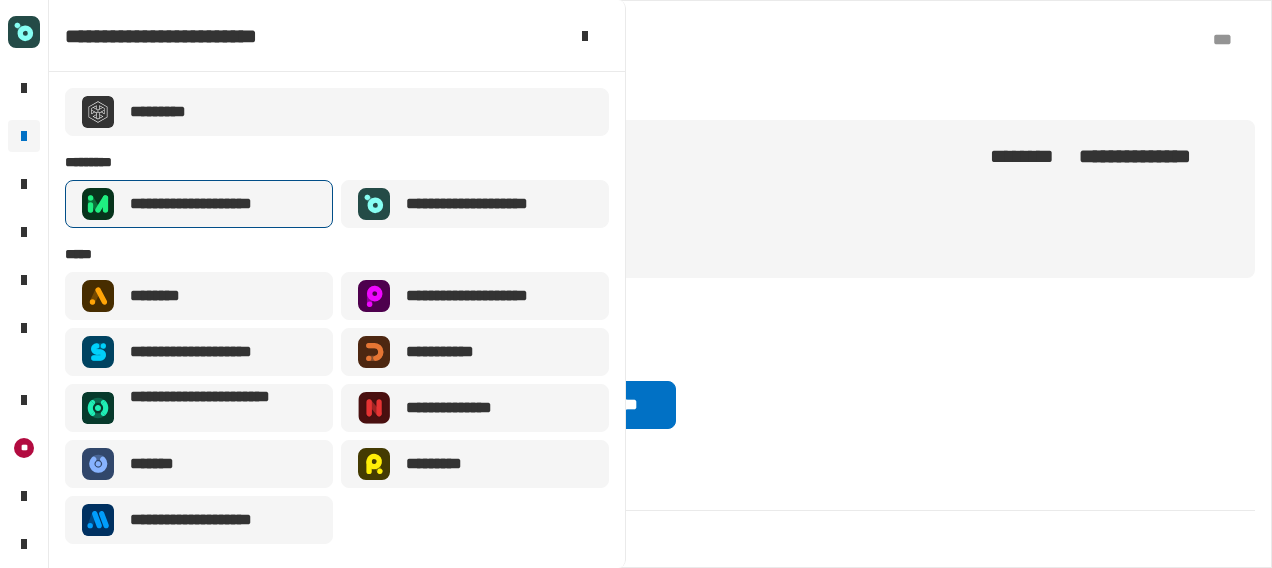 click on "**********" at bounding box center (214, 204) 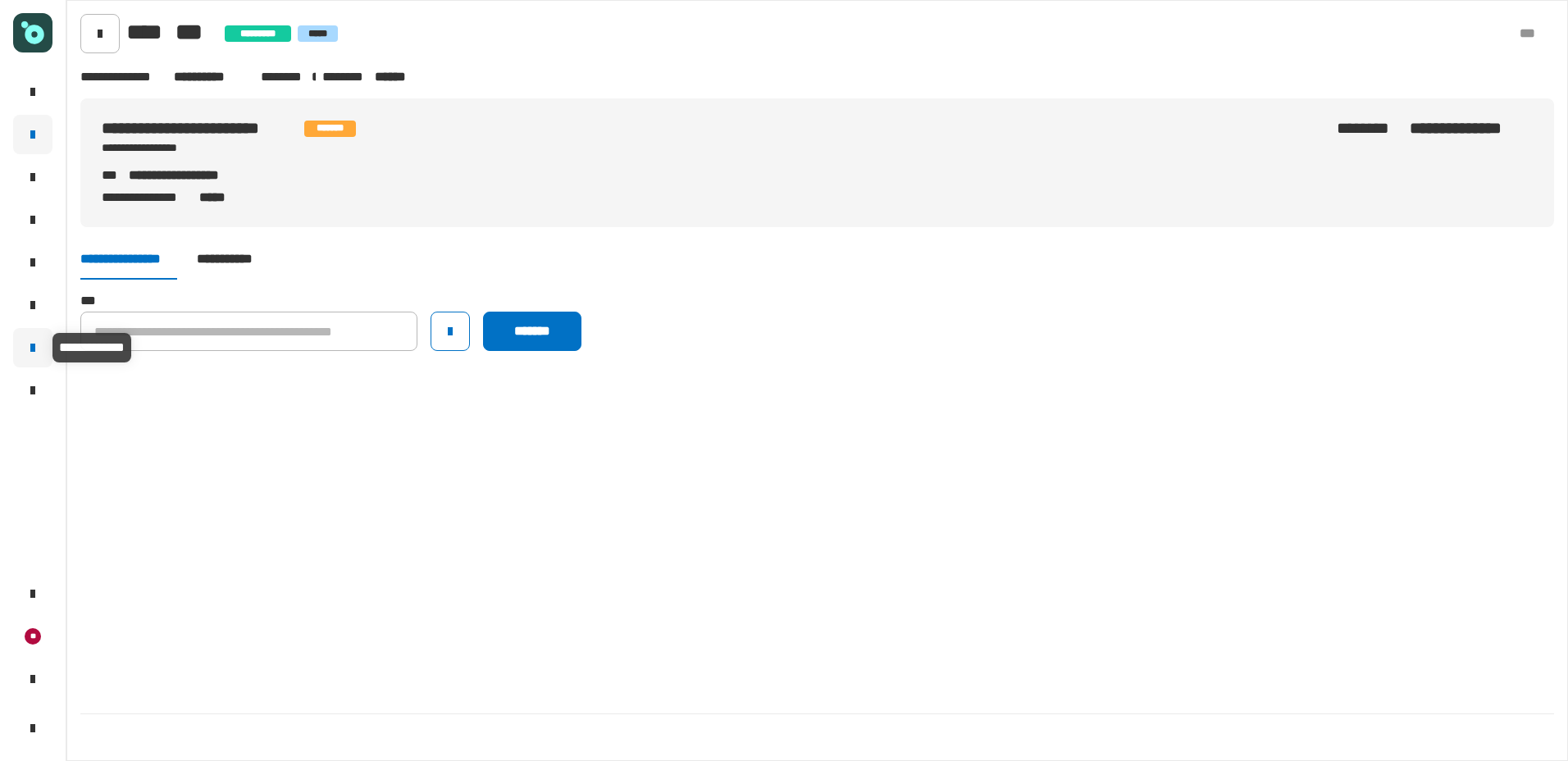 click 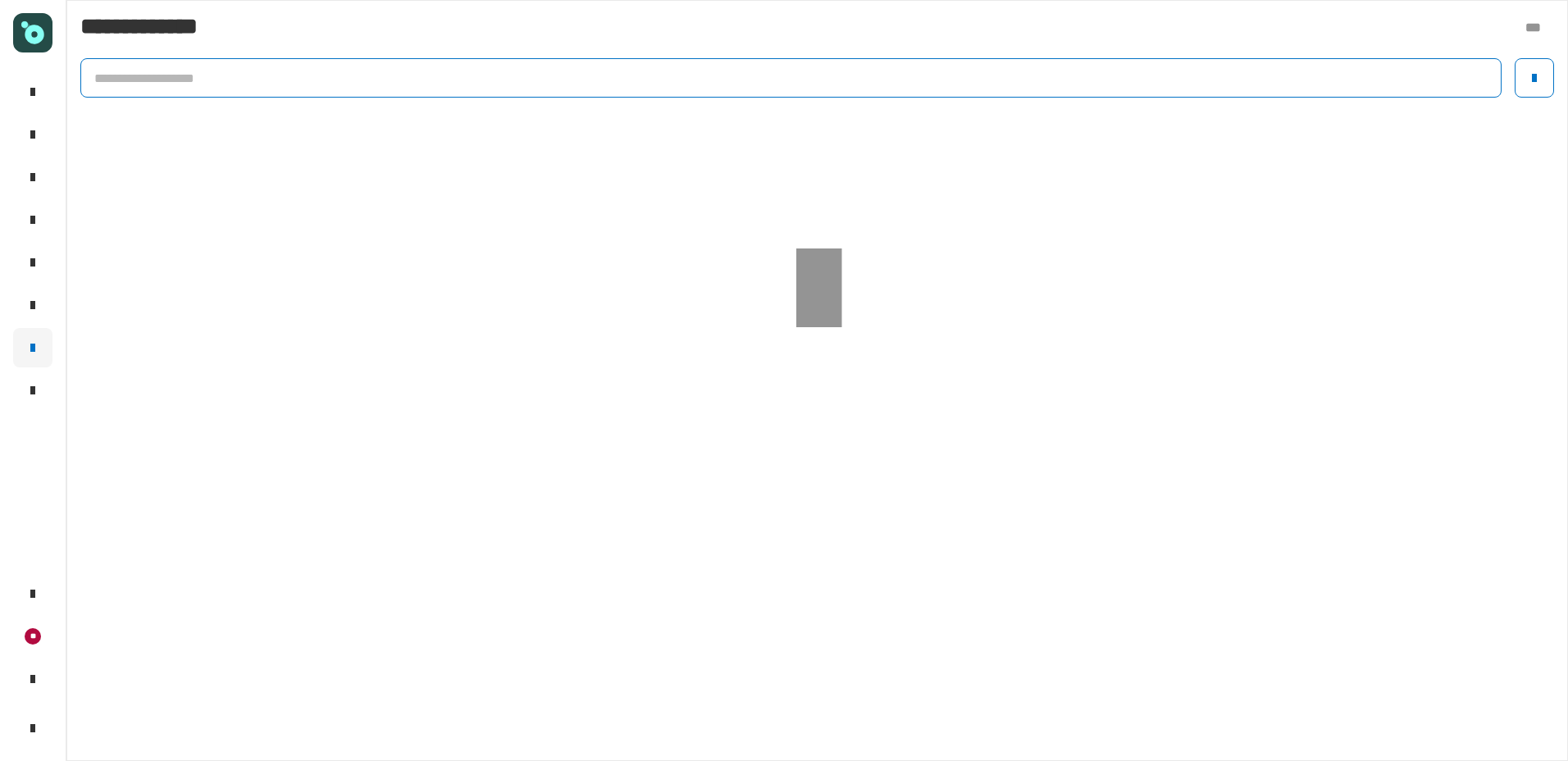 click 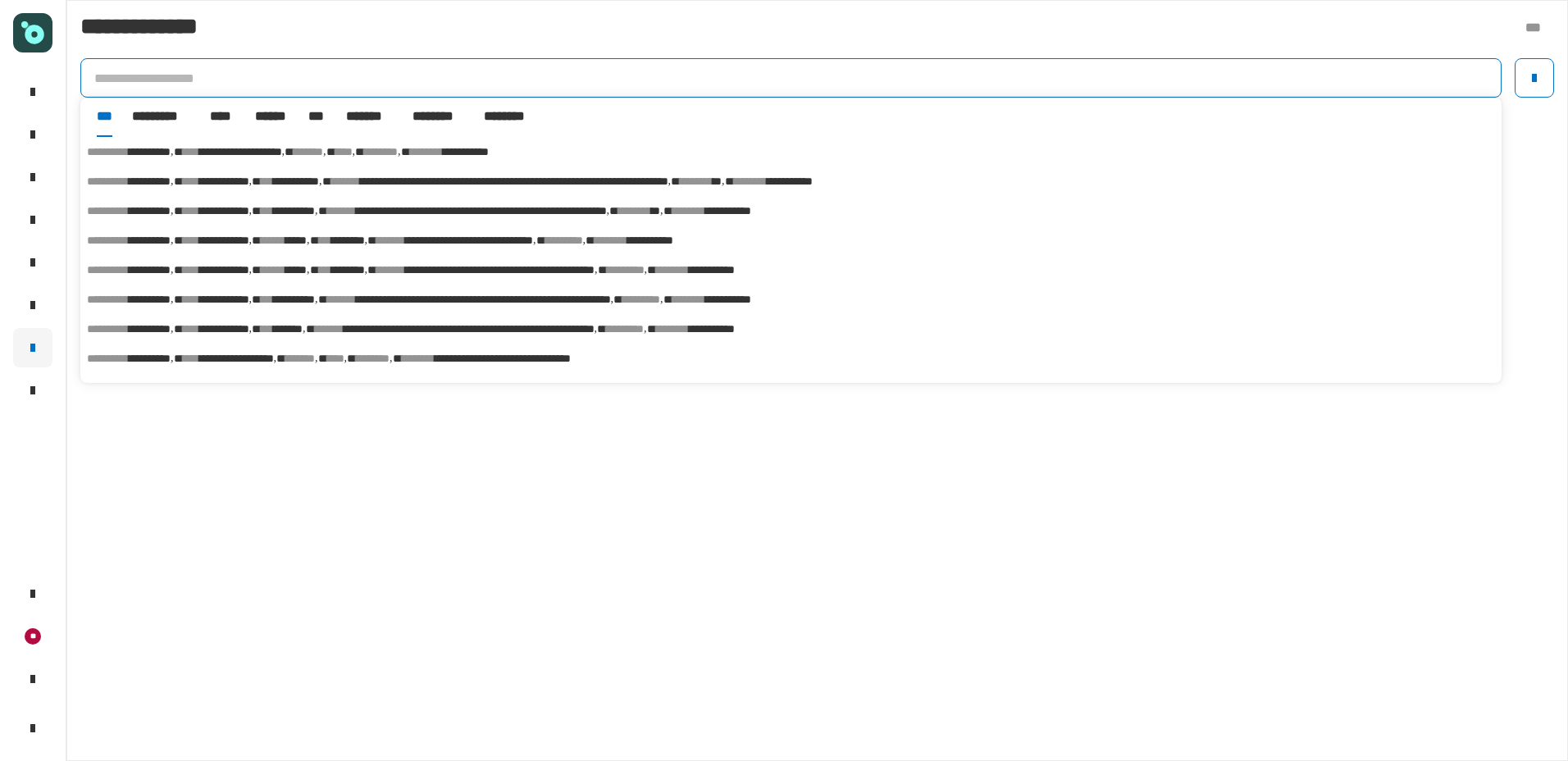 paste on "**********" 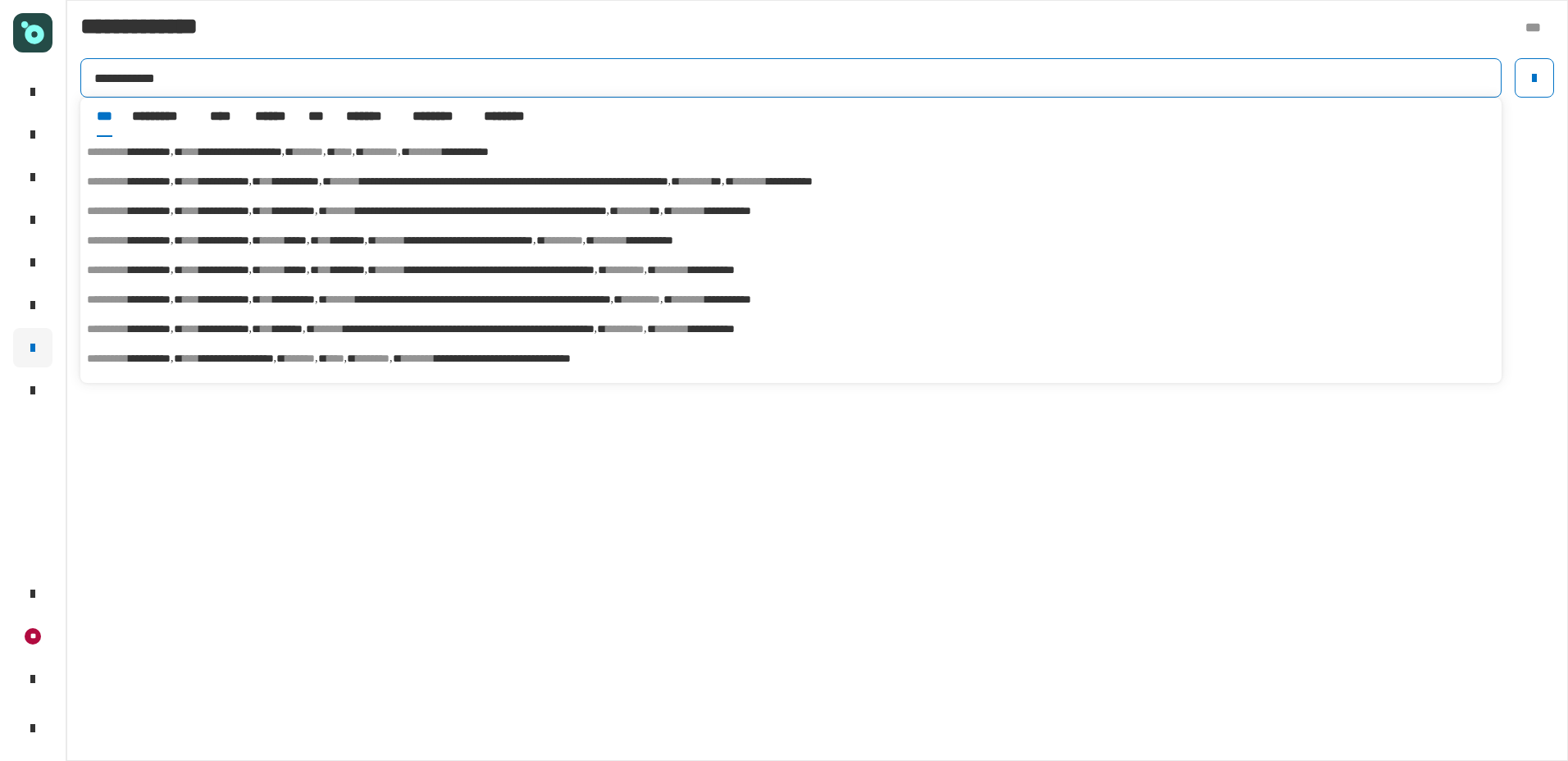 click on "**********" 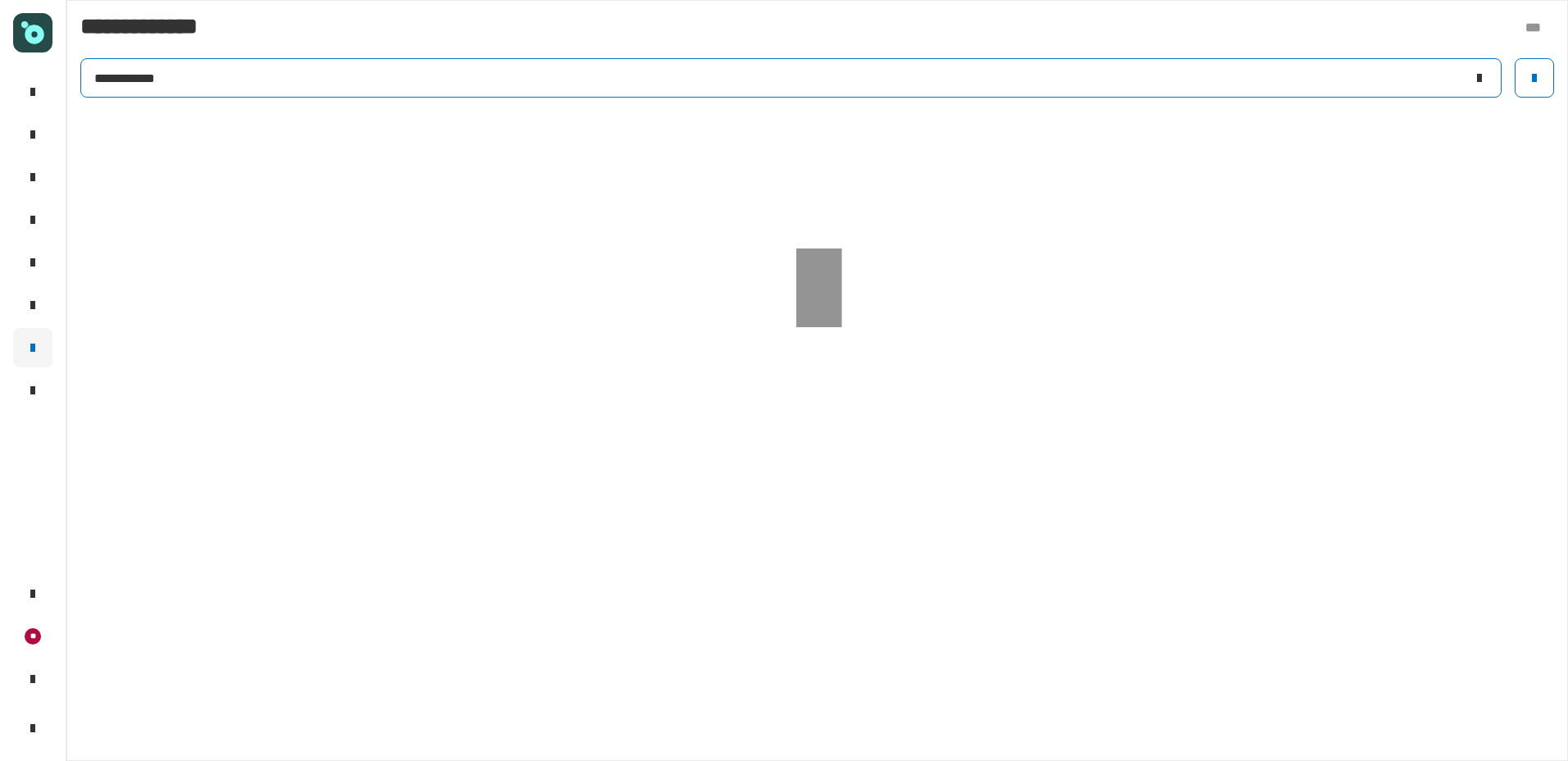 click on "**********" 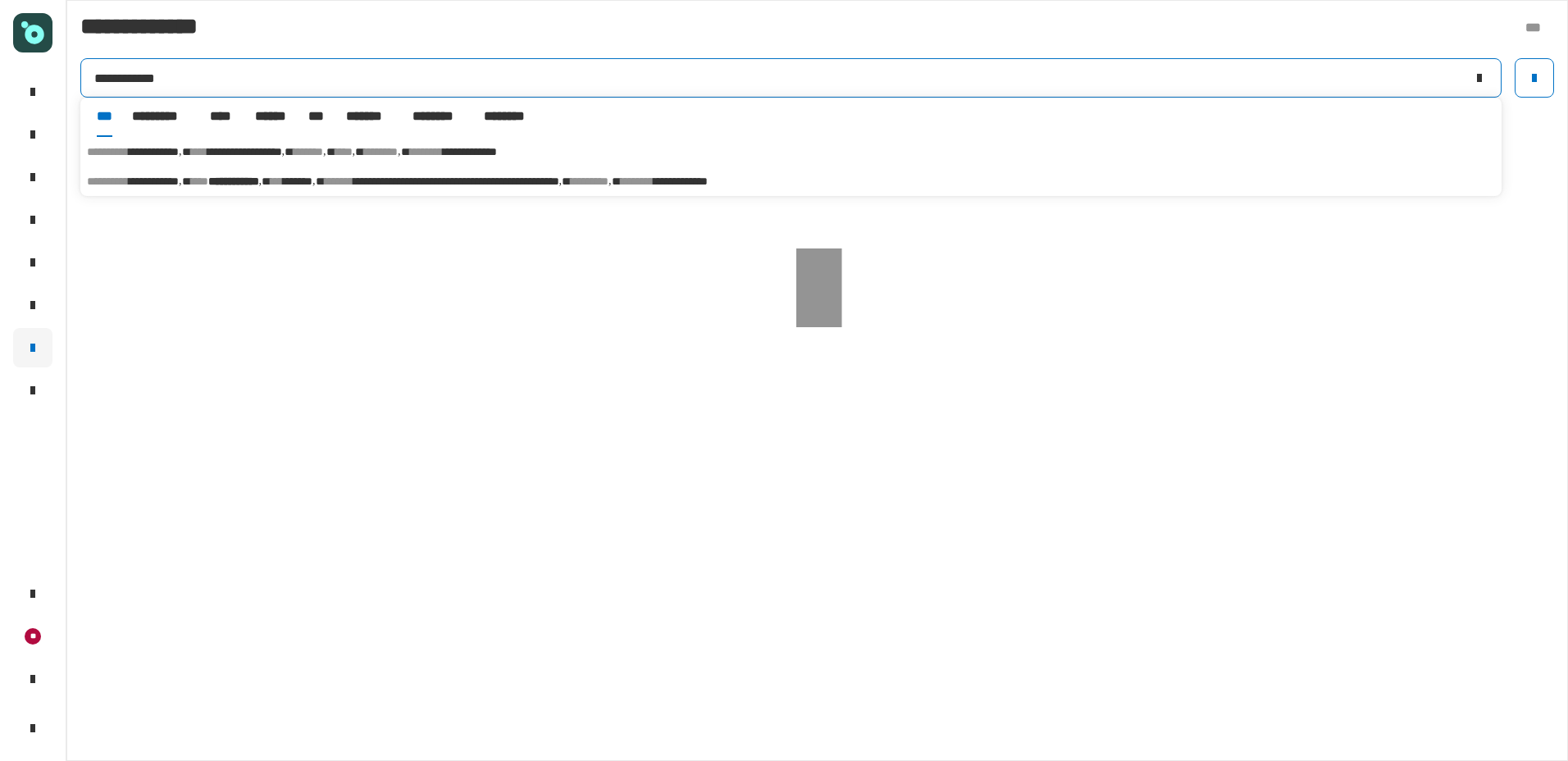 type on "**********" 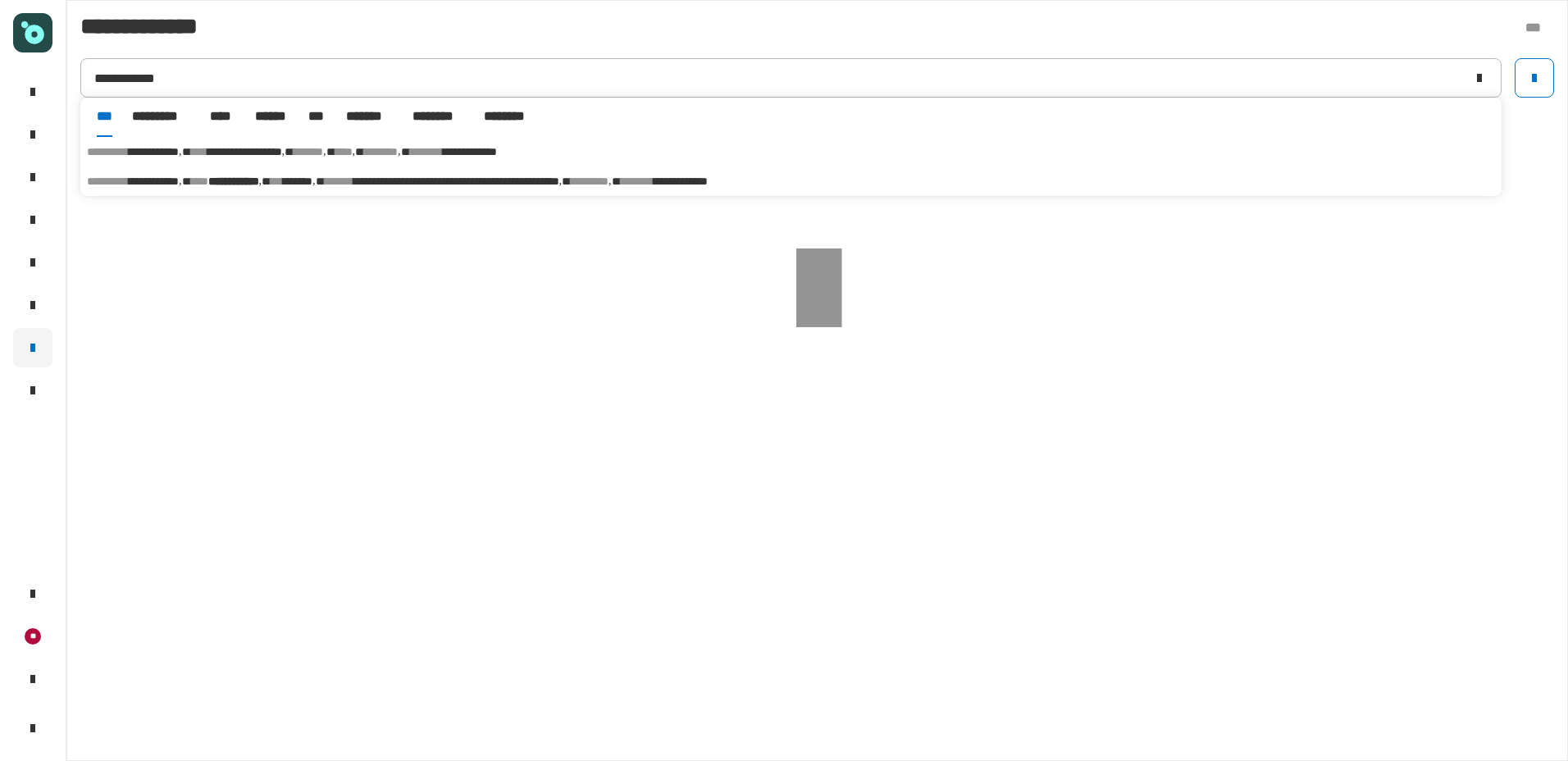 click on "**********" at bounding box center [791, 181] 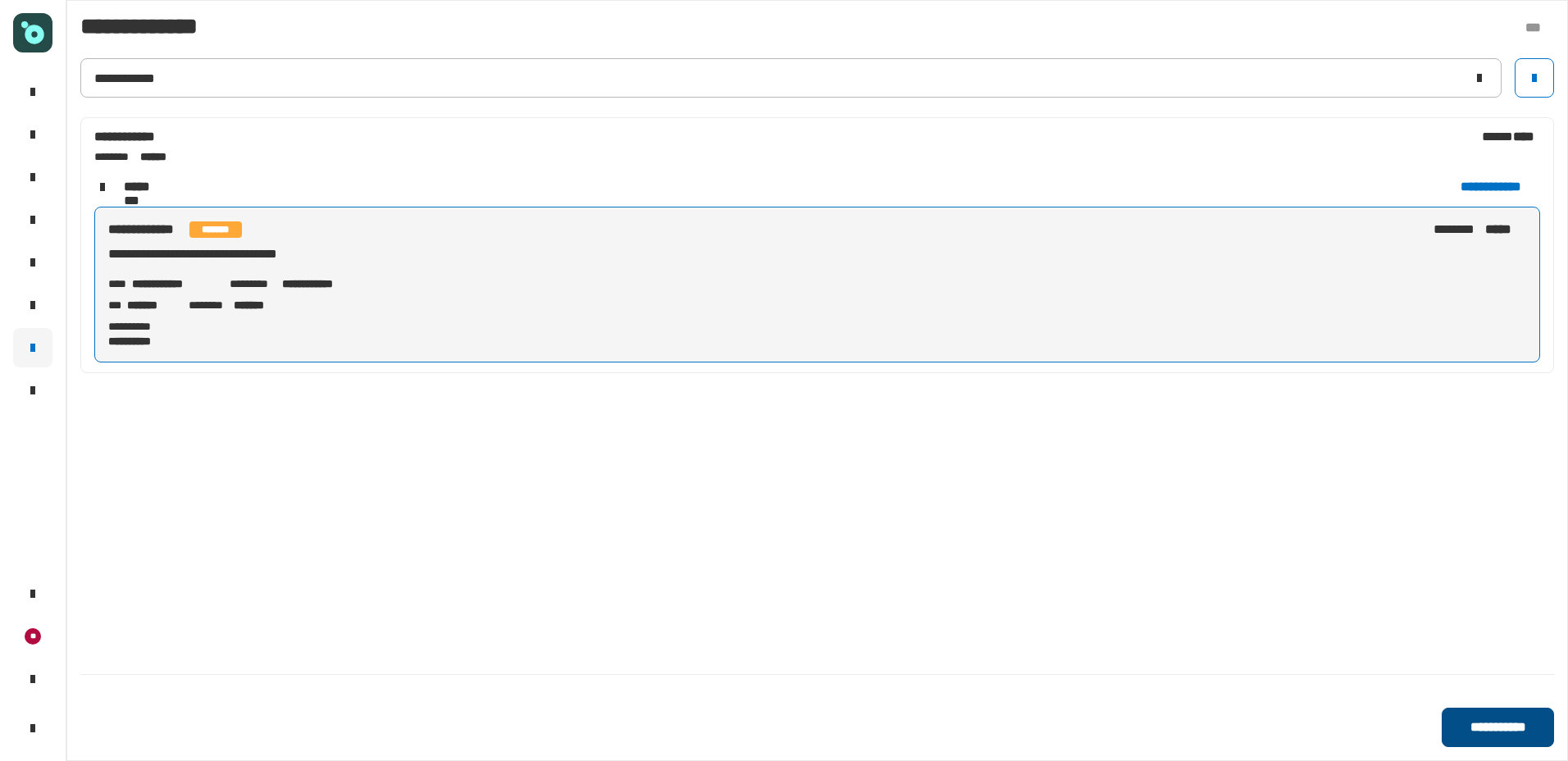 click on "**********" 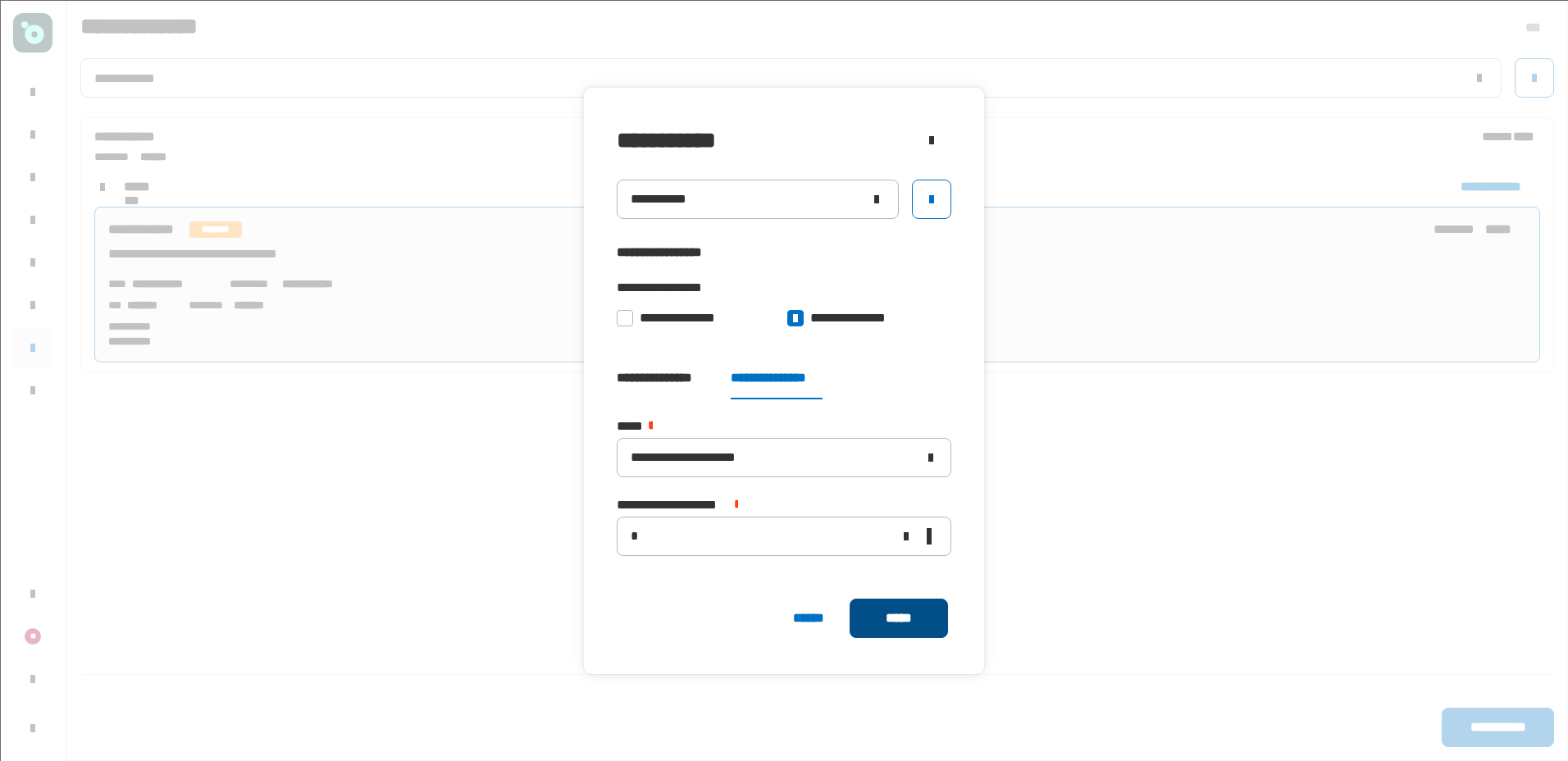click on "*****" 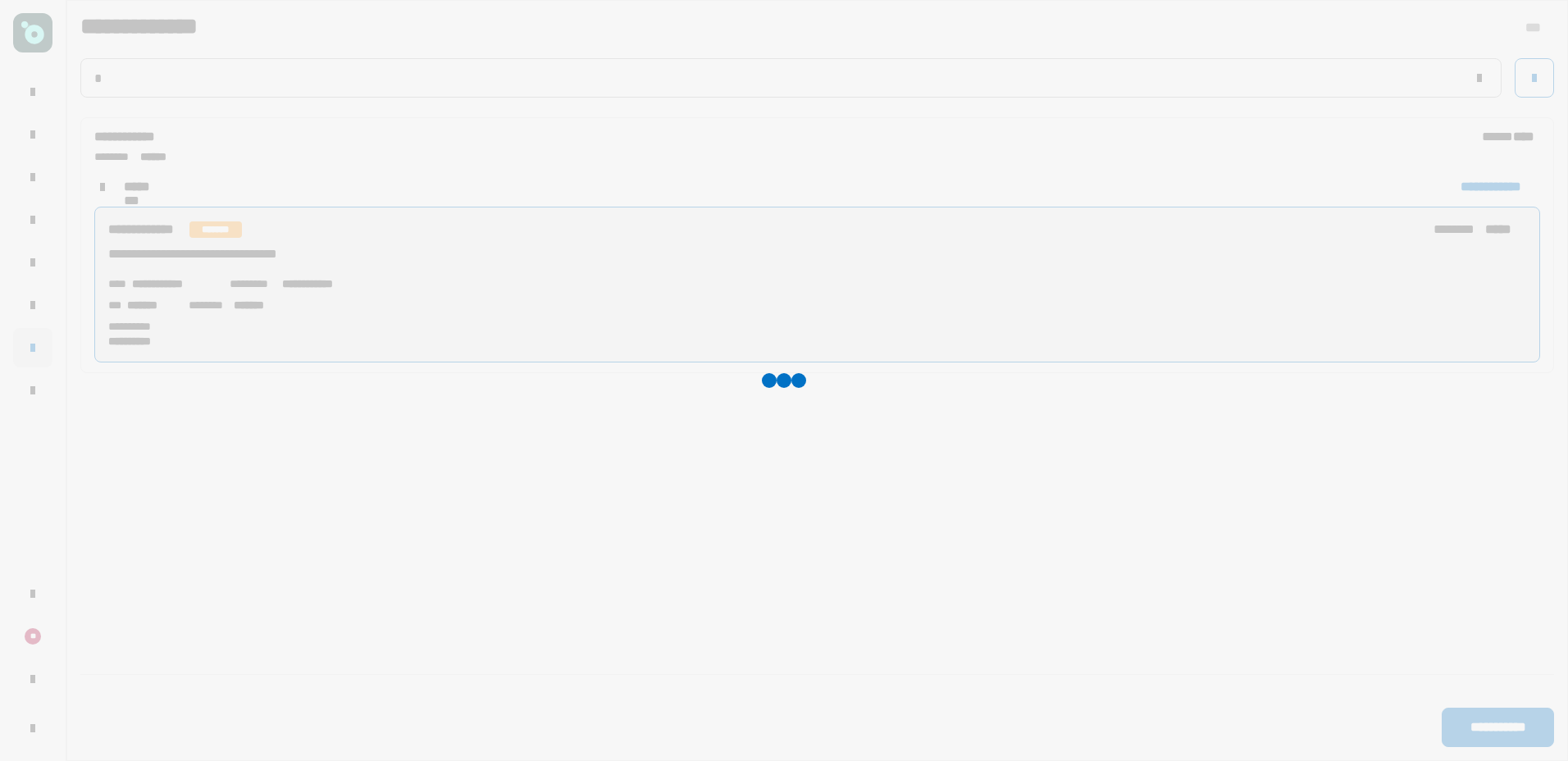 type 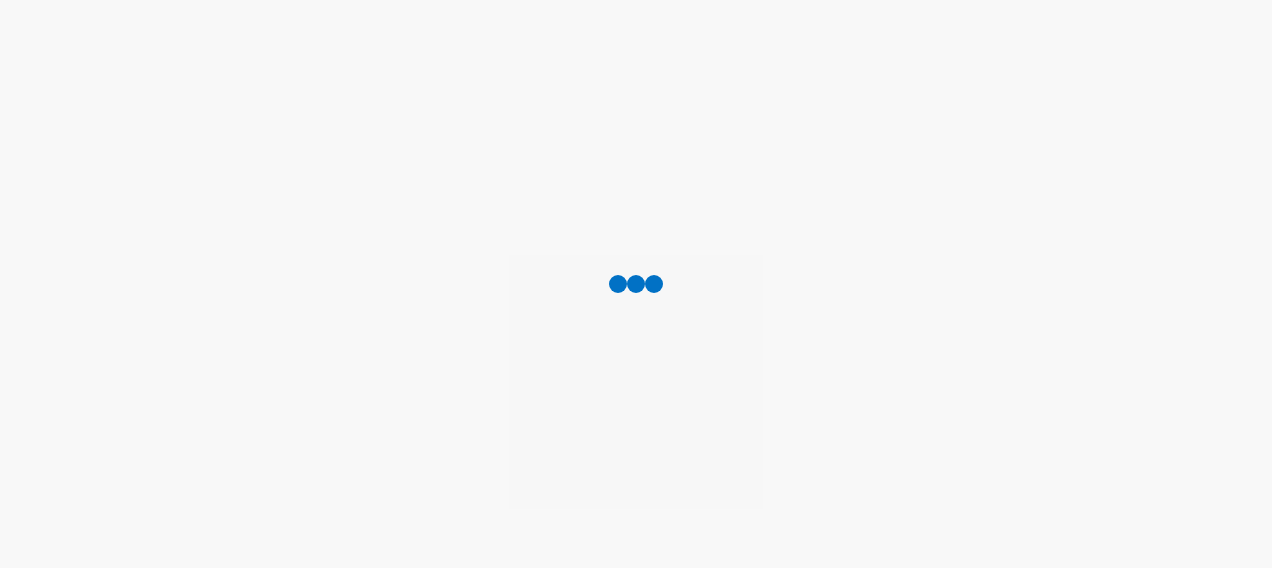 scroll, scrollTop: 0, scrollLeft: 0, axis: both 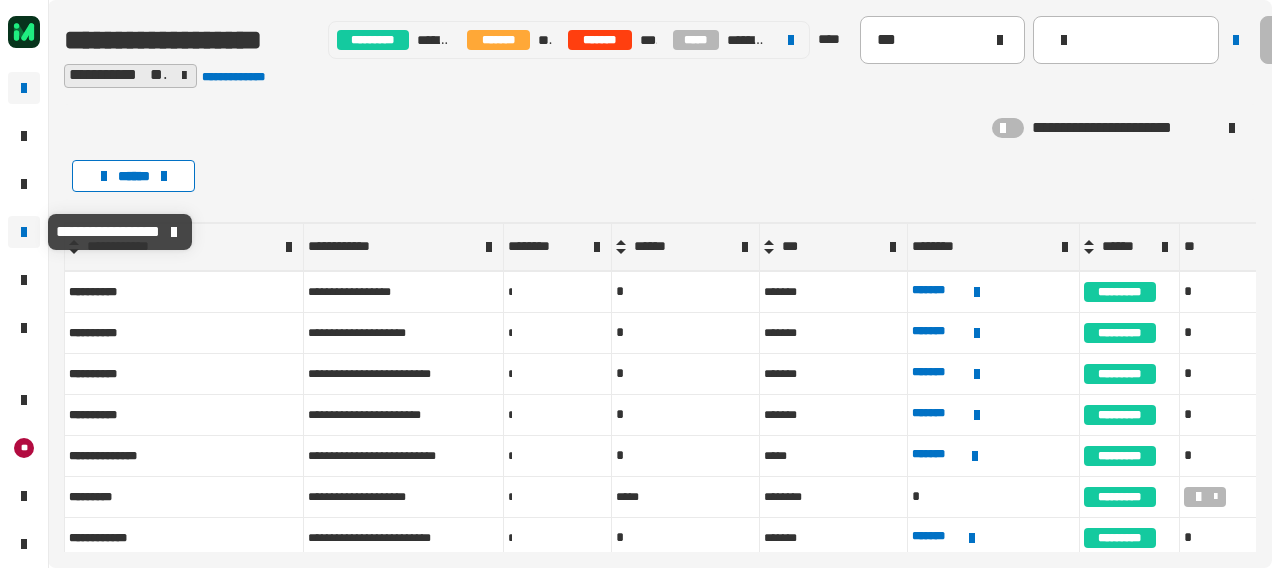 click 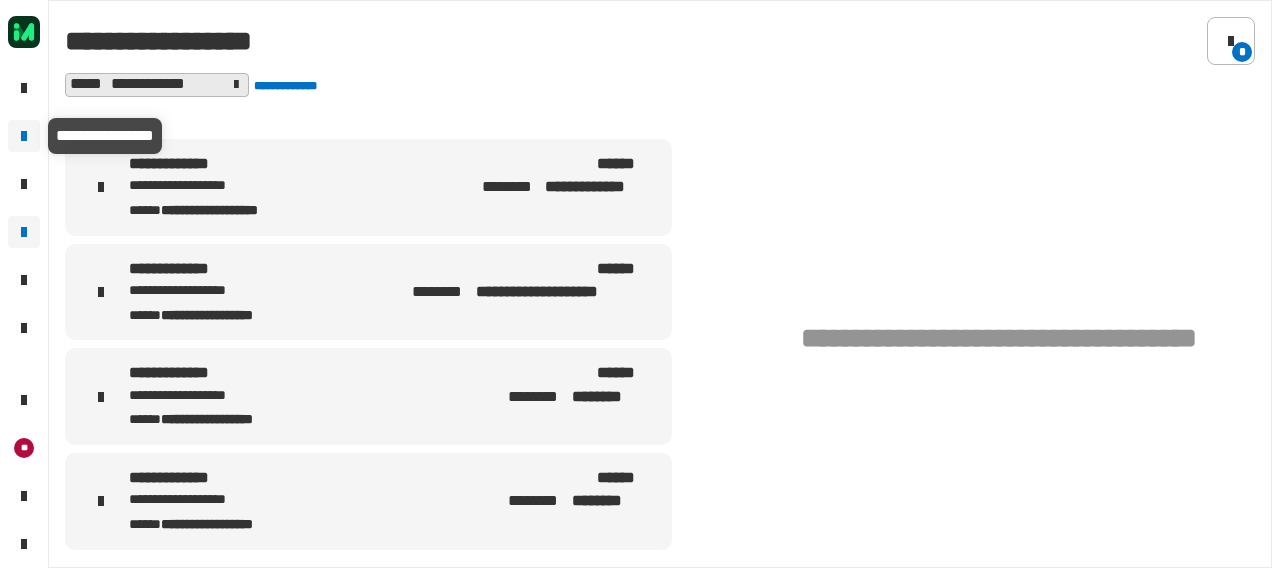 click 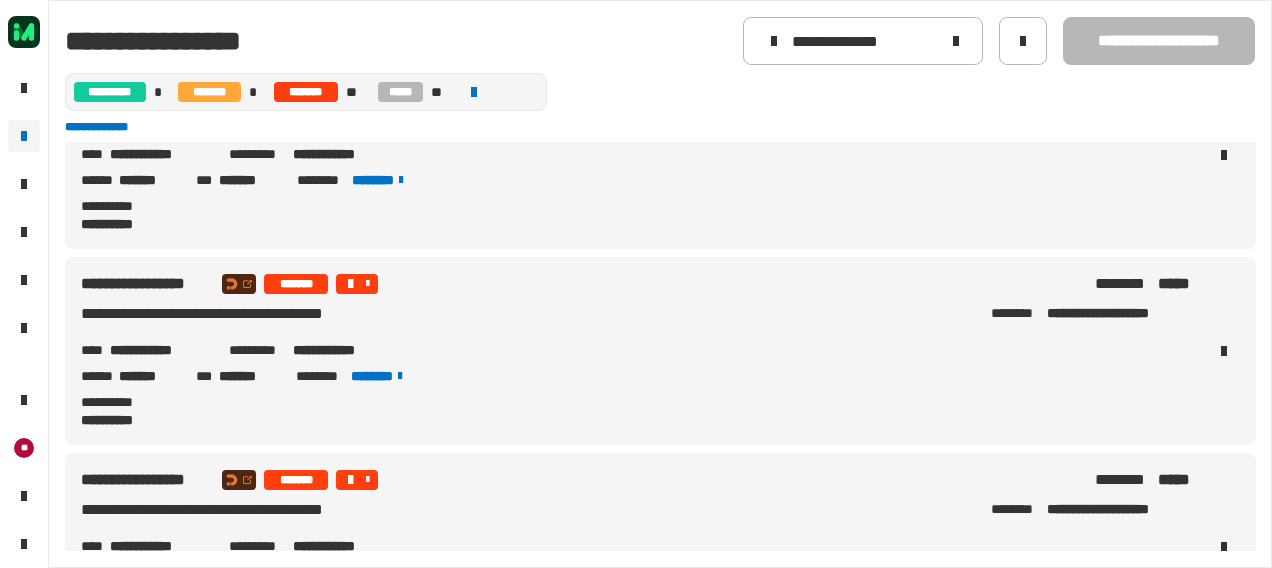 scroll, scrollTop: 0, scrollLeft: 0, axis: both 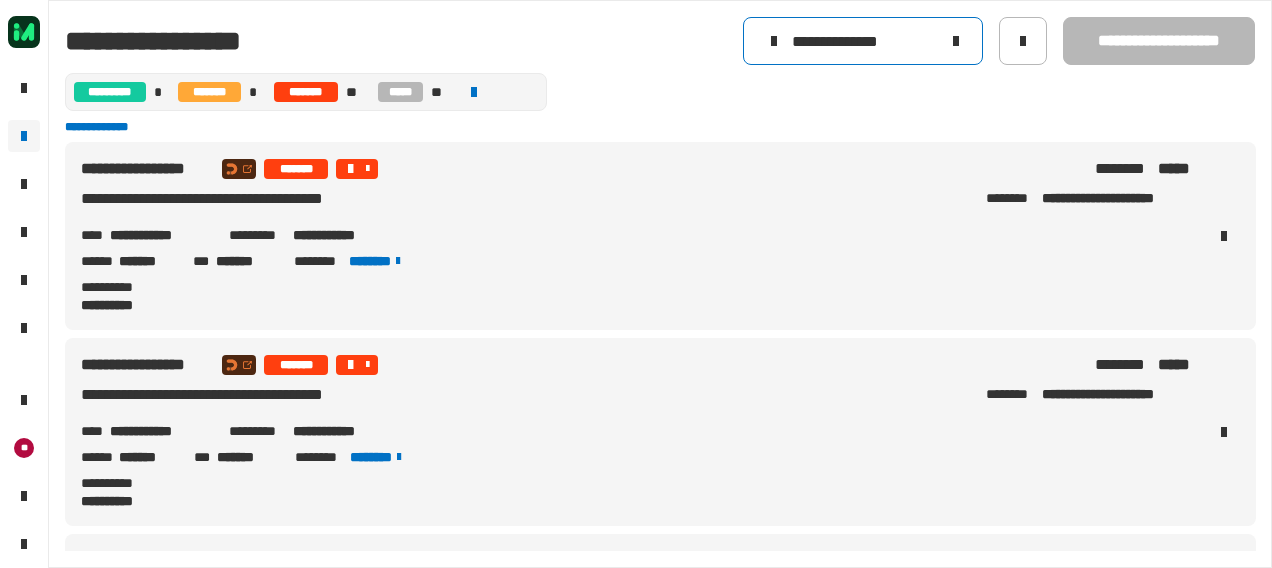 drag, startPoint x: 921, startPoint y: 42, endPoint x: 696, endPoint y: 52, distance: 225.2221 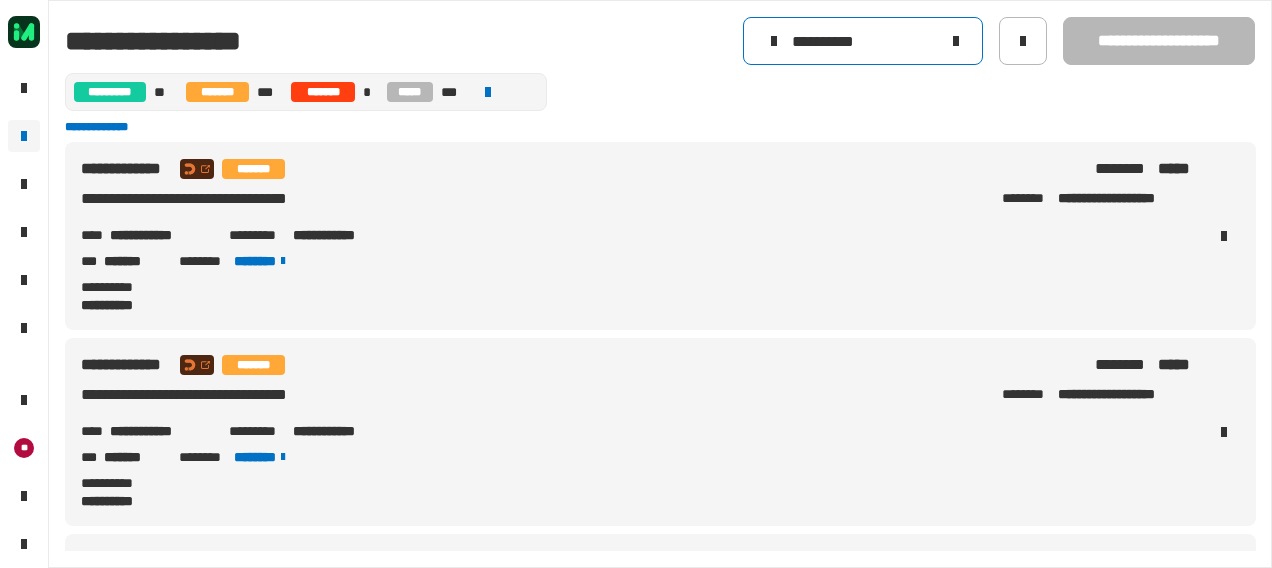 type on "*********" 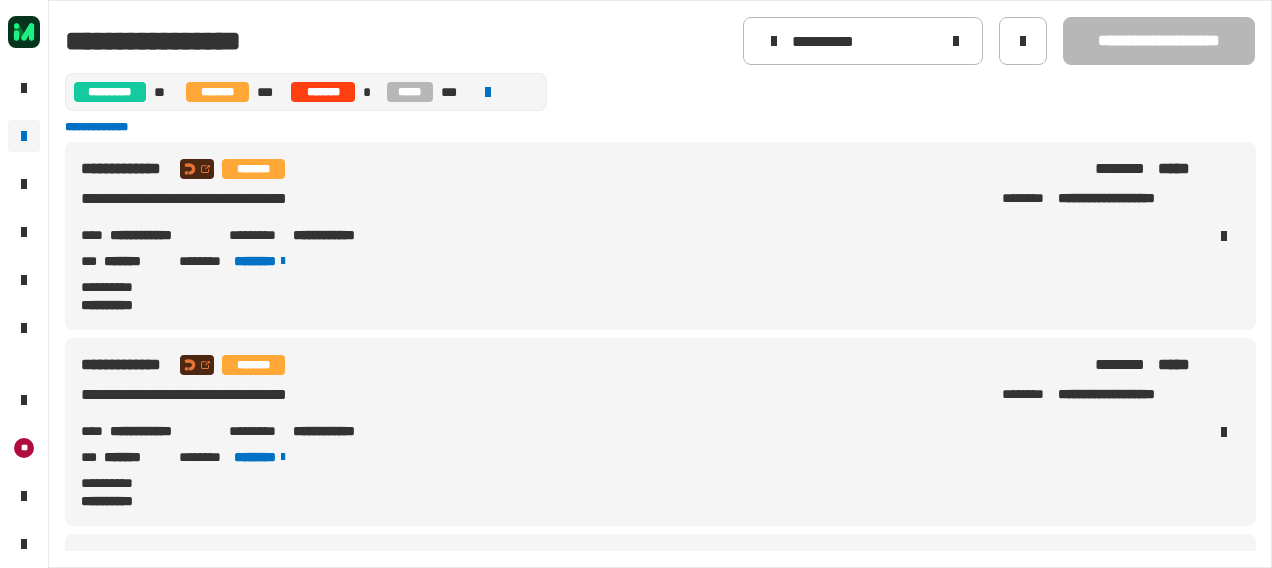 click on "**********" at bounding box center [636, 235] 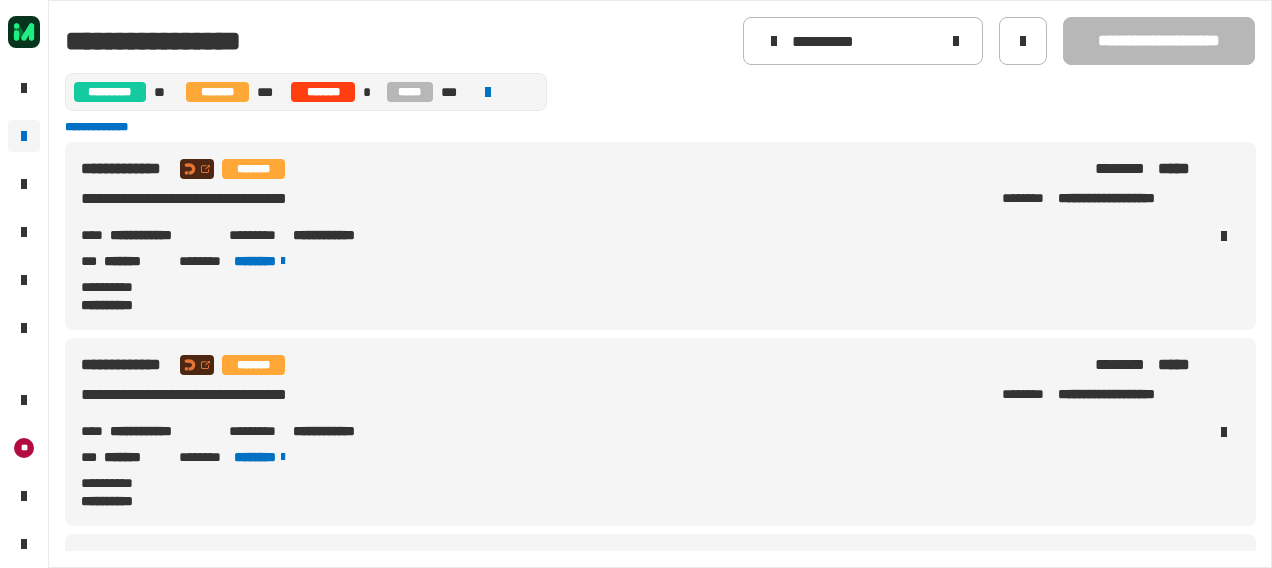 click on "**********" at bounding box center (161, 235) 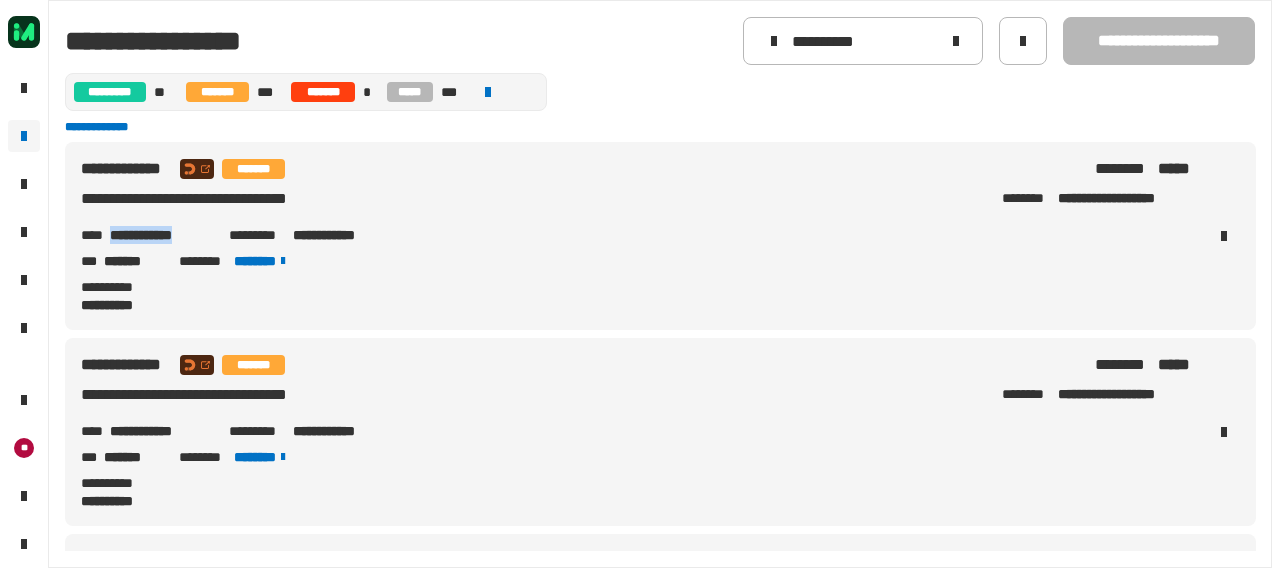 click on "**********" at bounding box center [161, 235] 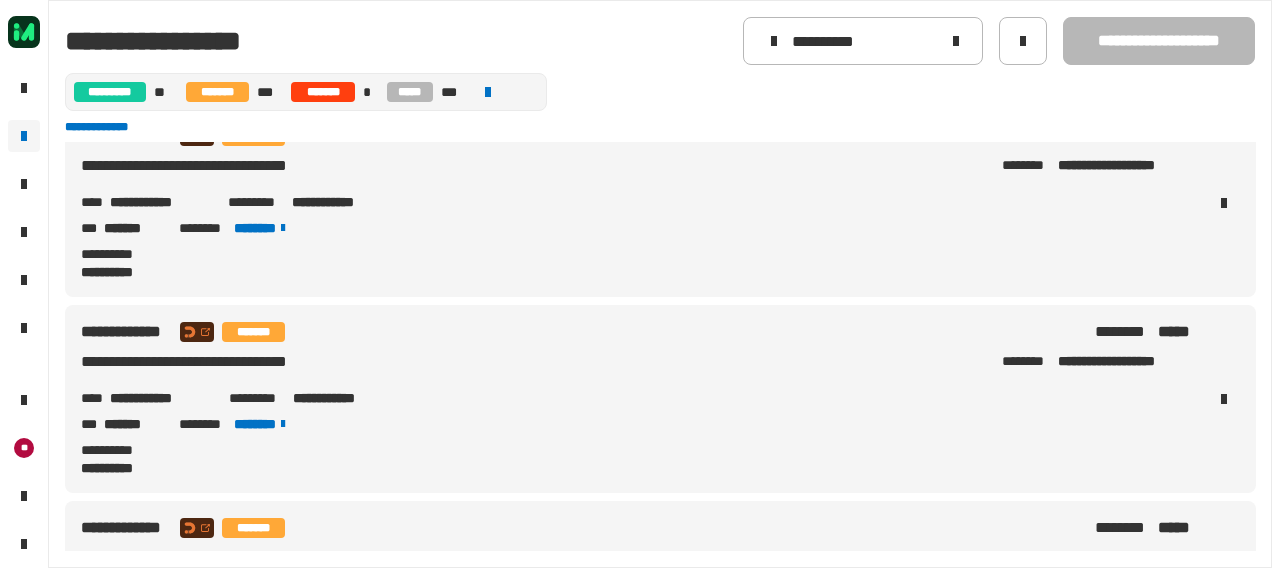 scroll, scrollTop: 195, scrollLeft: 0, axis: vertical 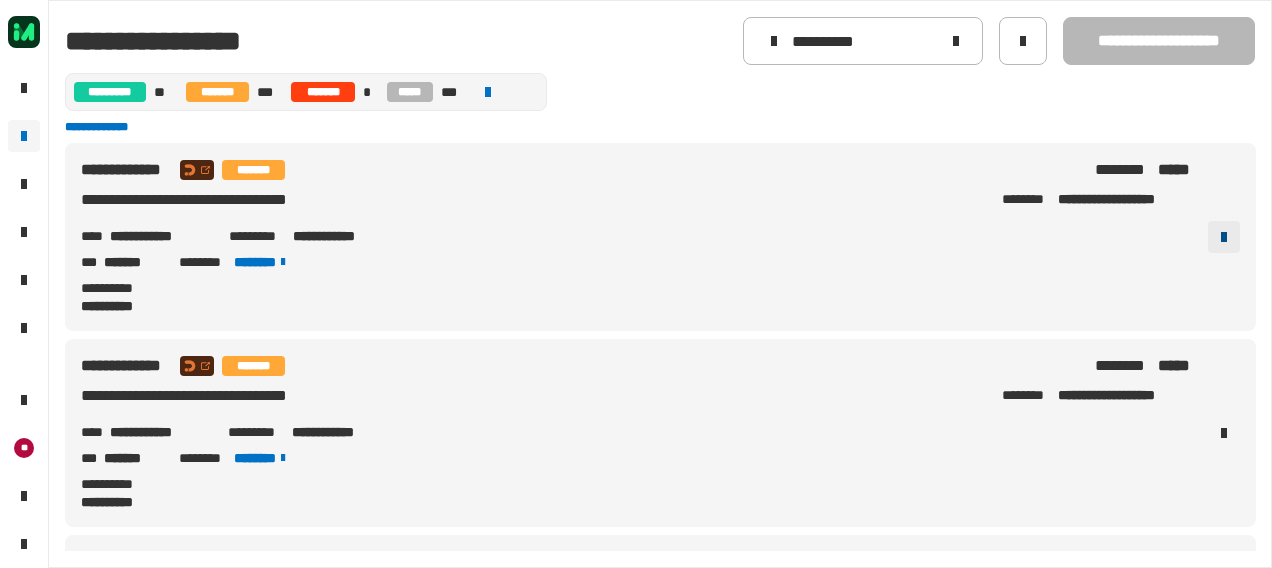 click at bounding box center [1224, 237] 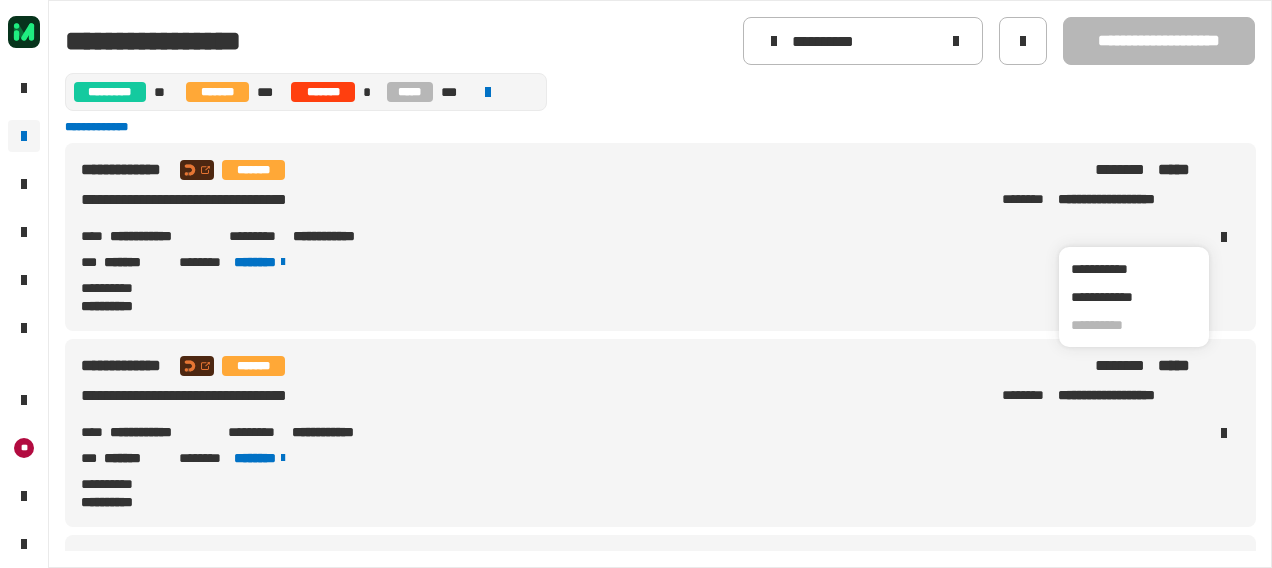 click on "**********" 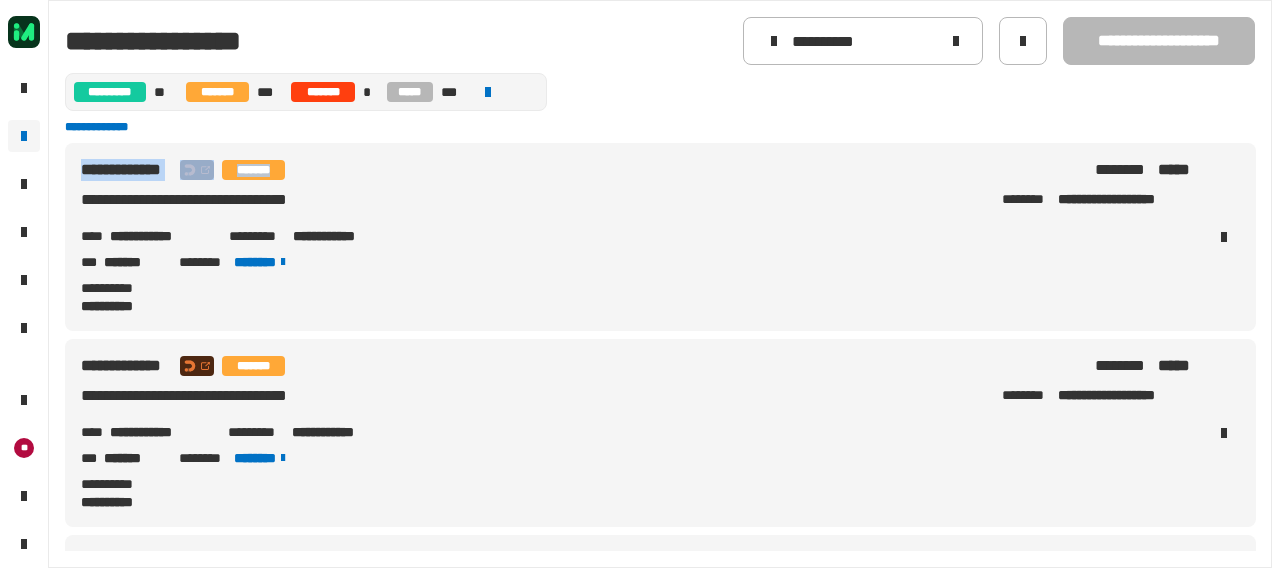 scroll, scrollTop: 185, scrollLeft: 0, axis: vertical 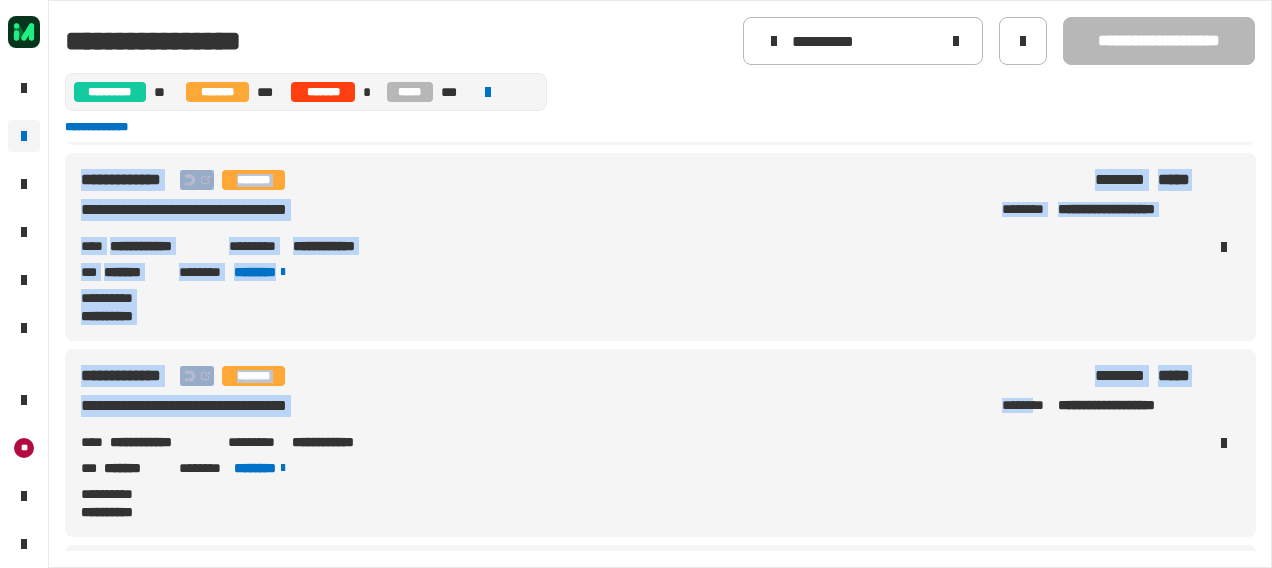 drag, startPoint x: 906, startPoint y: 129, endPoint x: 1012, endPoint y: 404, distance: 294.7219 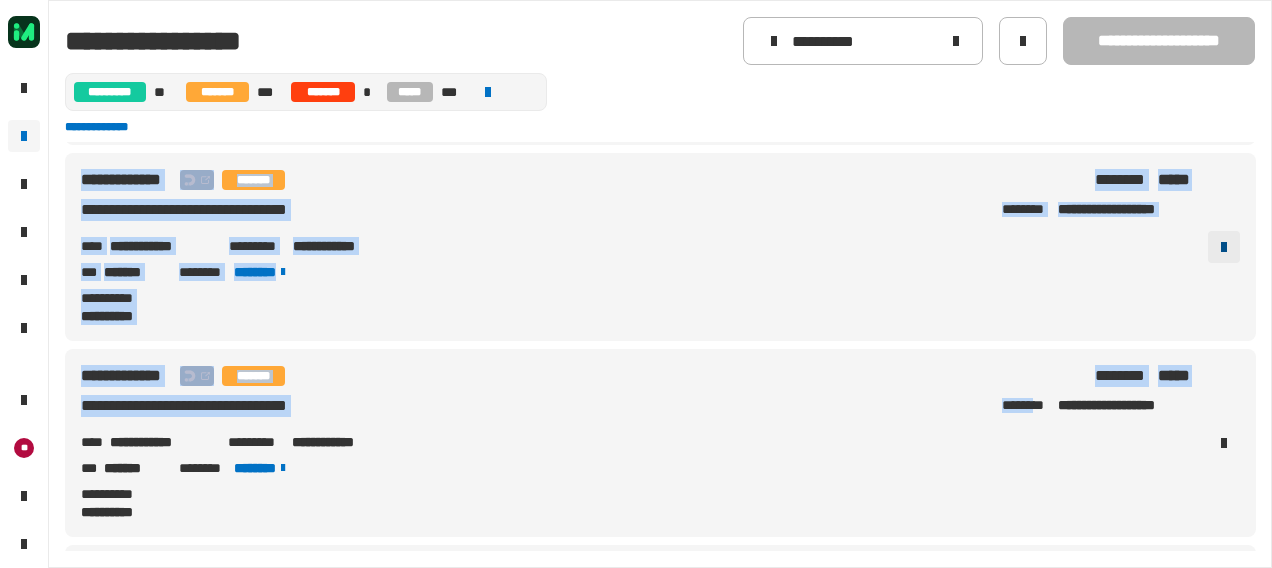 click at bounding box center (1224, 247) 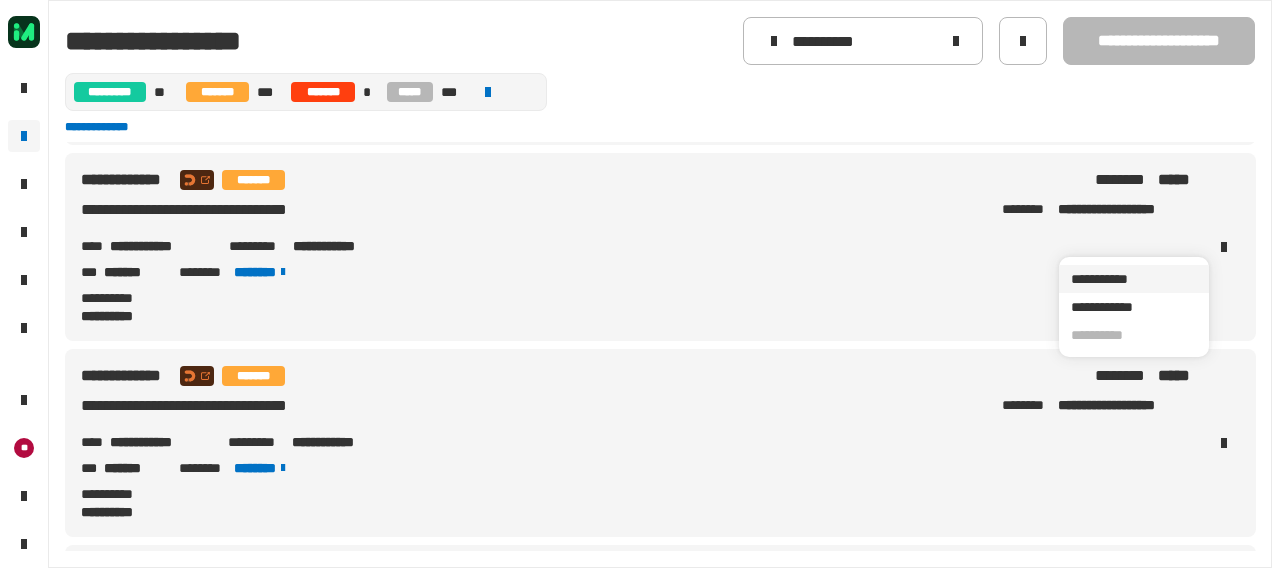 click on "**********" at bounding box center (1134, 279) 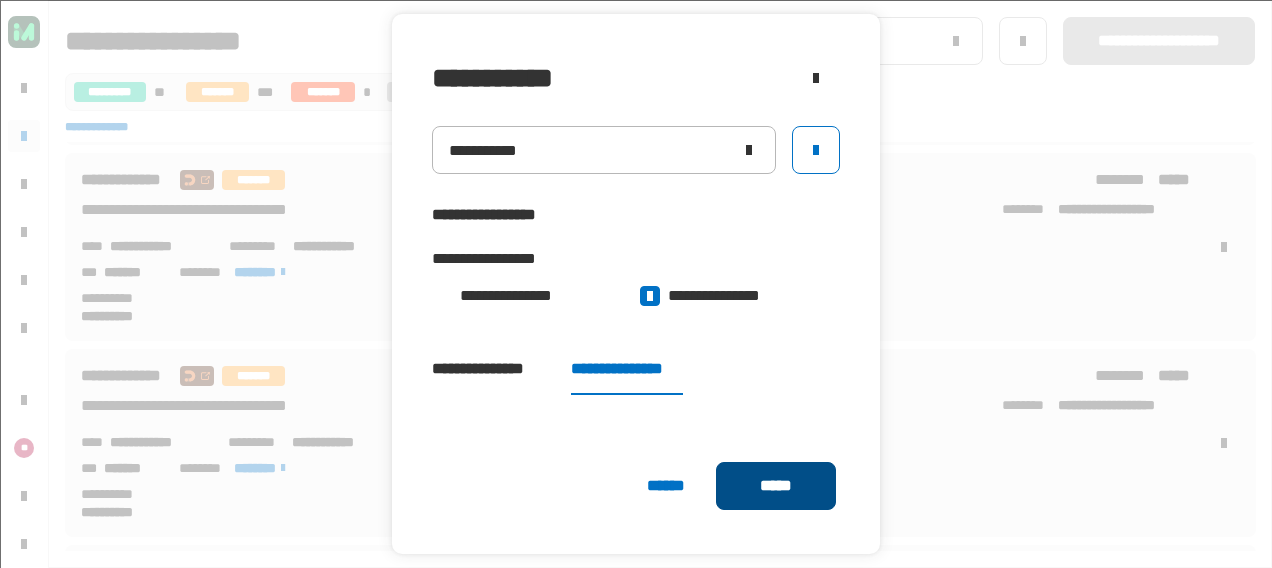click on "*****" 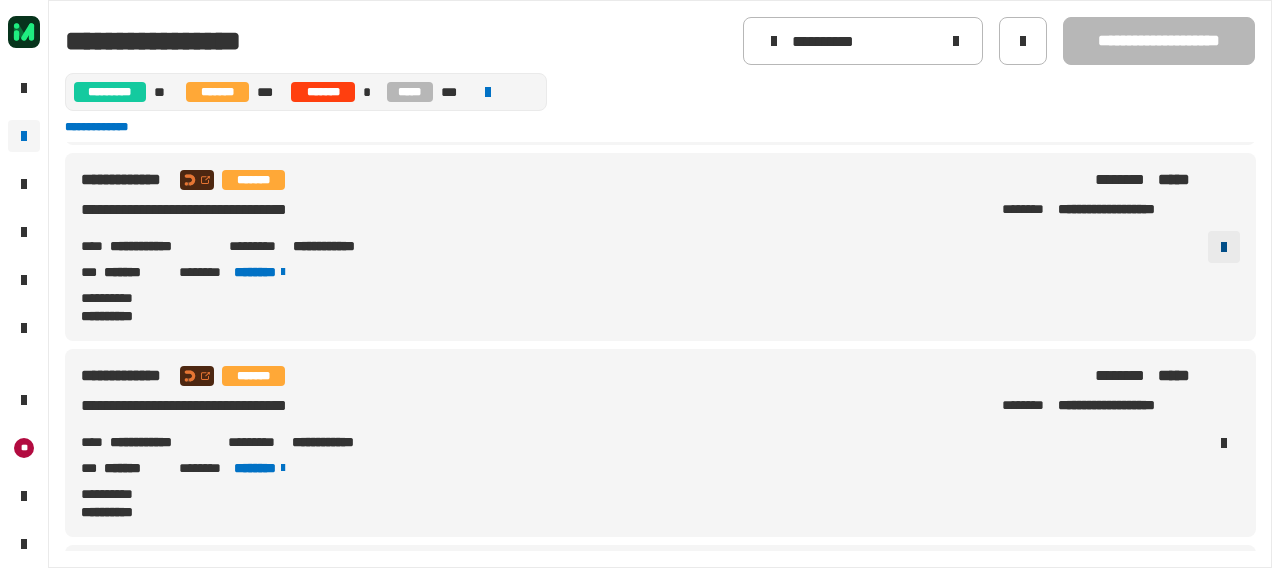 click at bounding box center (1224, 247) 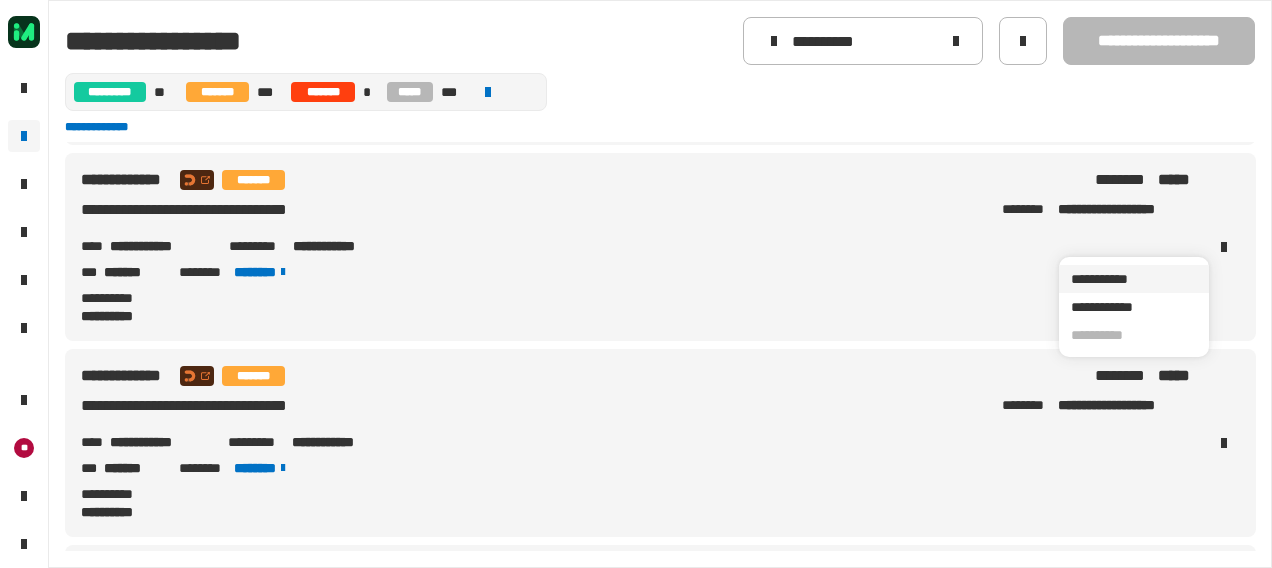 click on "**********" at bounding box center (1134, 279) 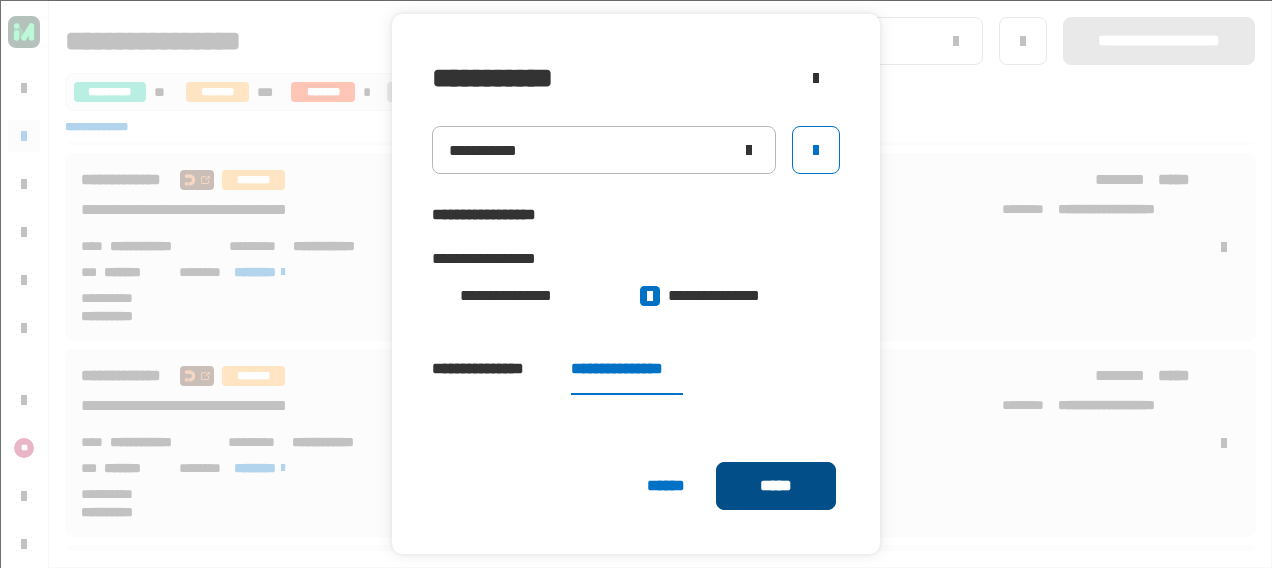 click on "*****" 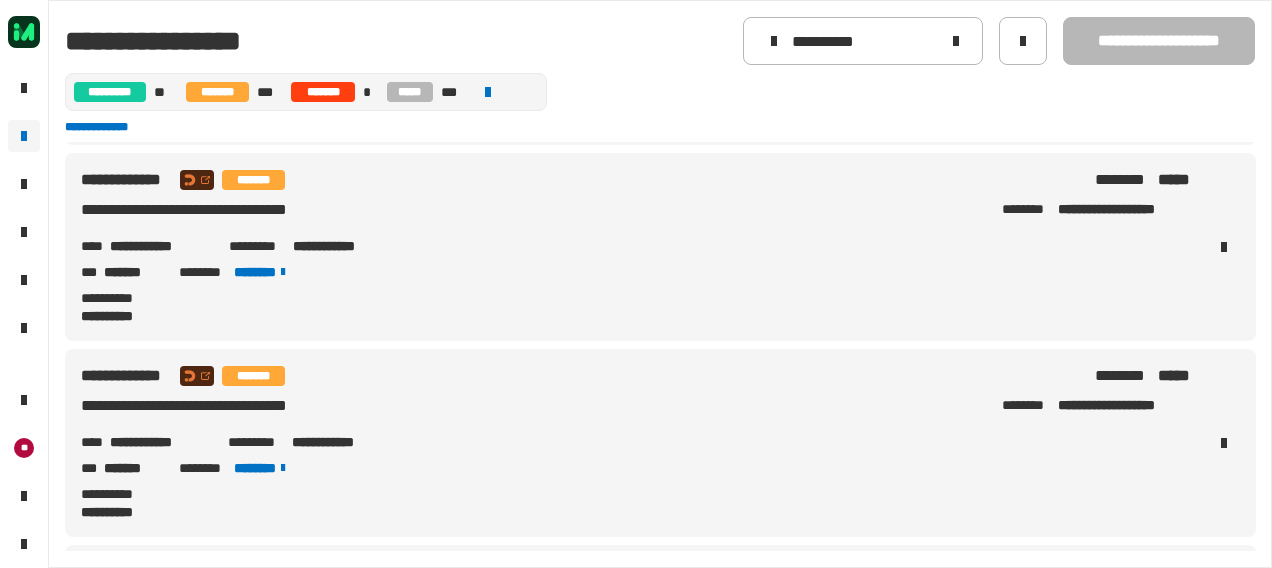 click on "**********" at bounding box center [161, 246] 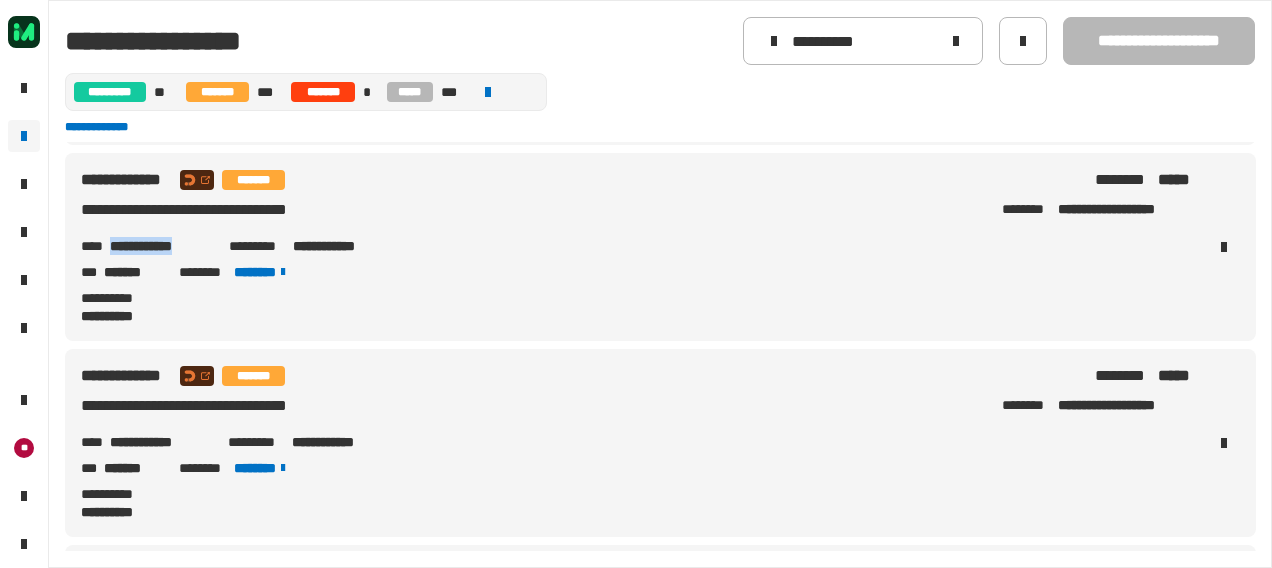 click on "**********" at bounding box center (161, 246) 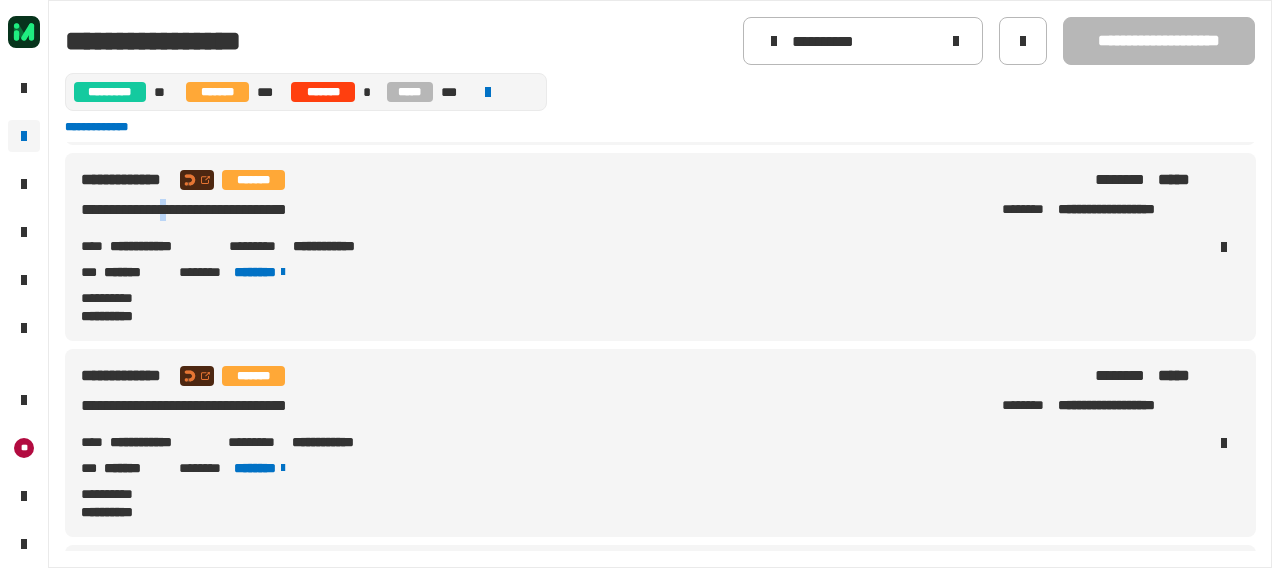 drag, startPoint x: 201, startPoint y: 209, endPoint x: 218, endPoint y: 208, distance: 17.029387 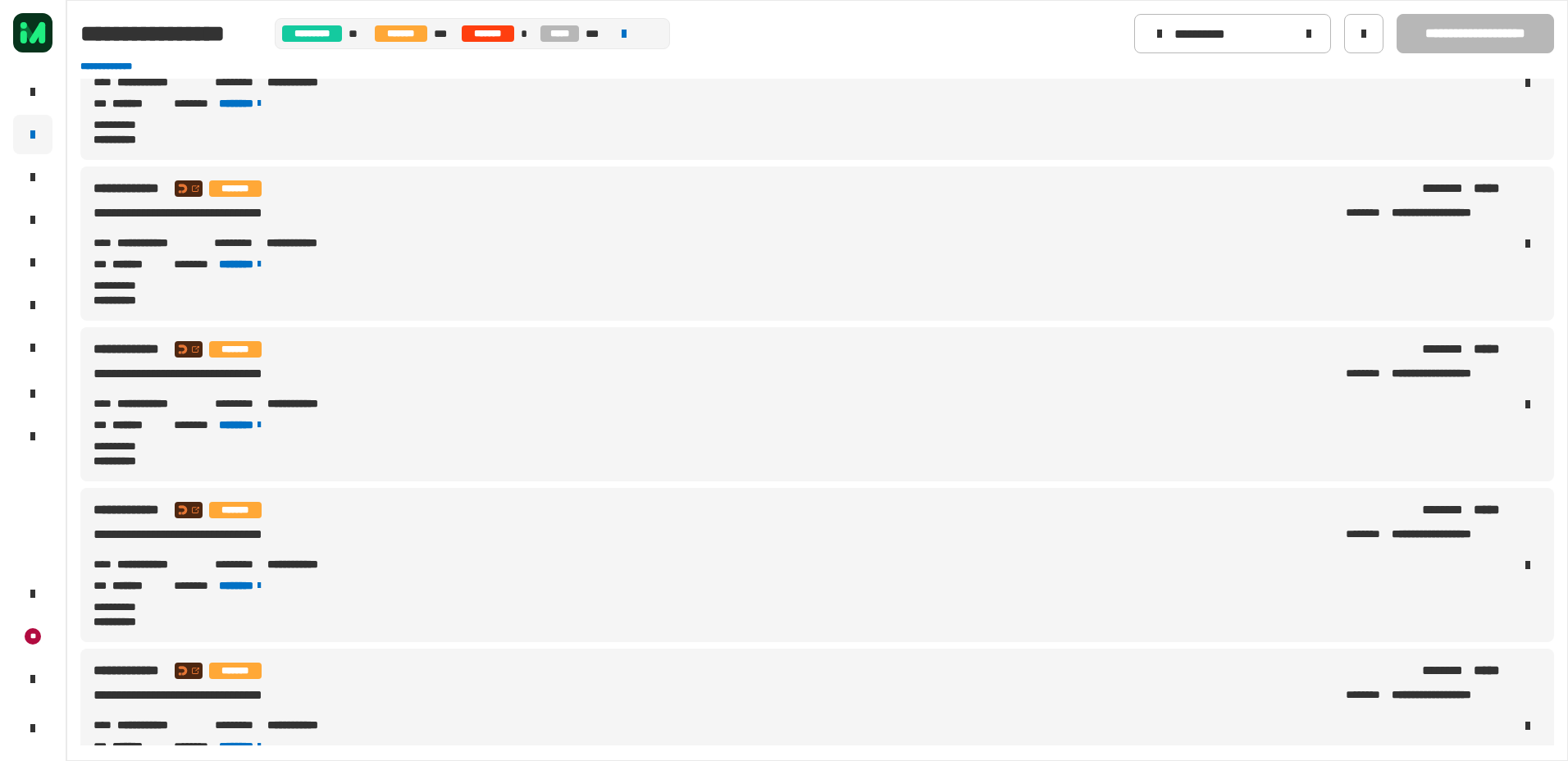 scroll, scrollTop: 0, scrollLeft: 0, axis: both 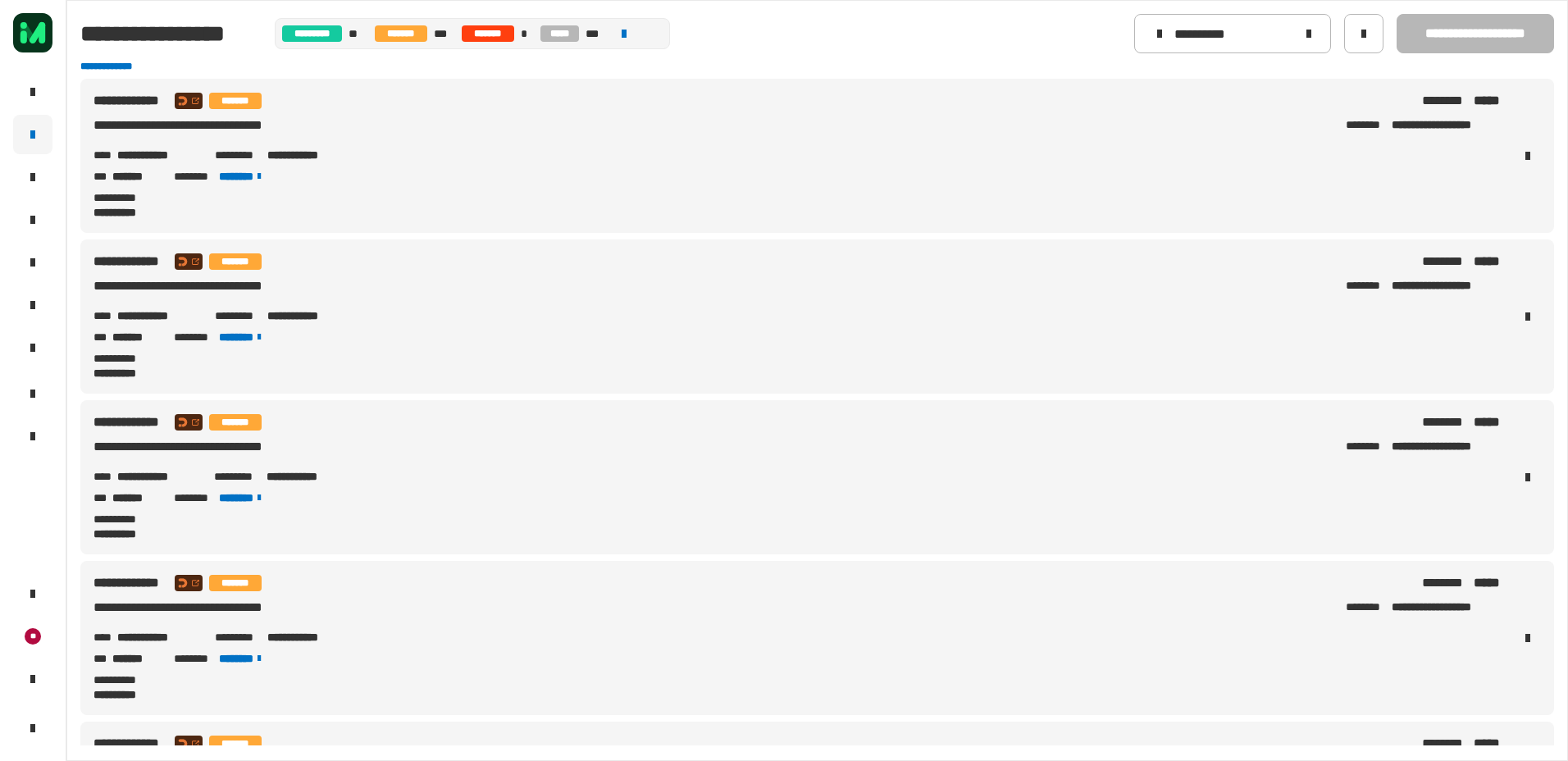 click on "**********" at bounding box center (159, 155) 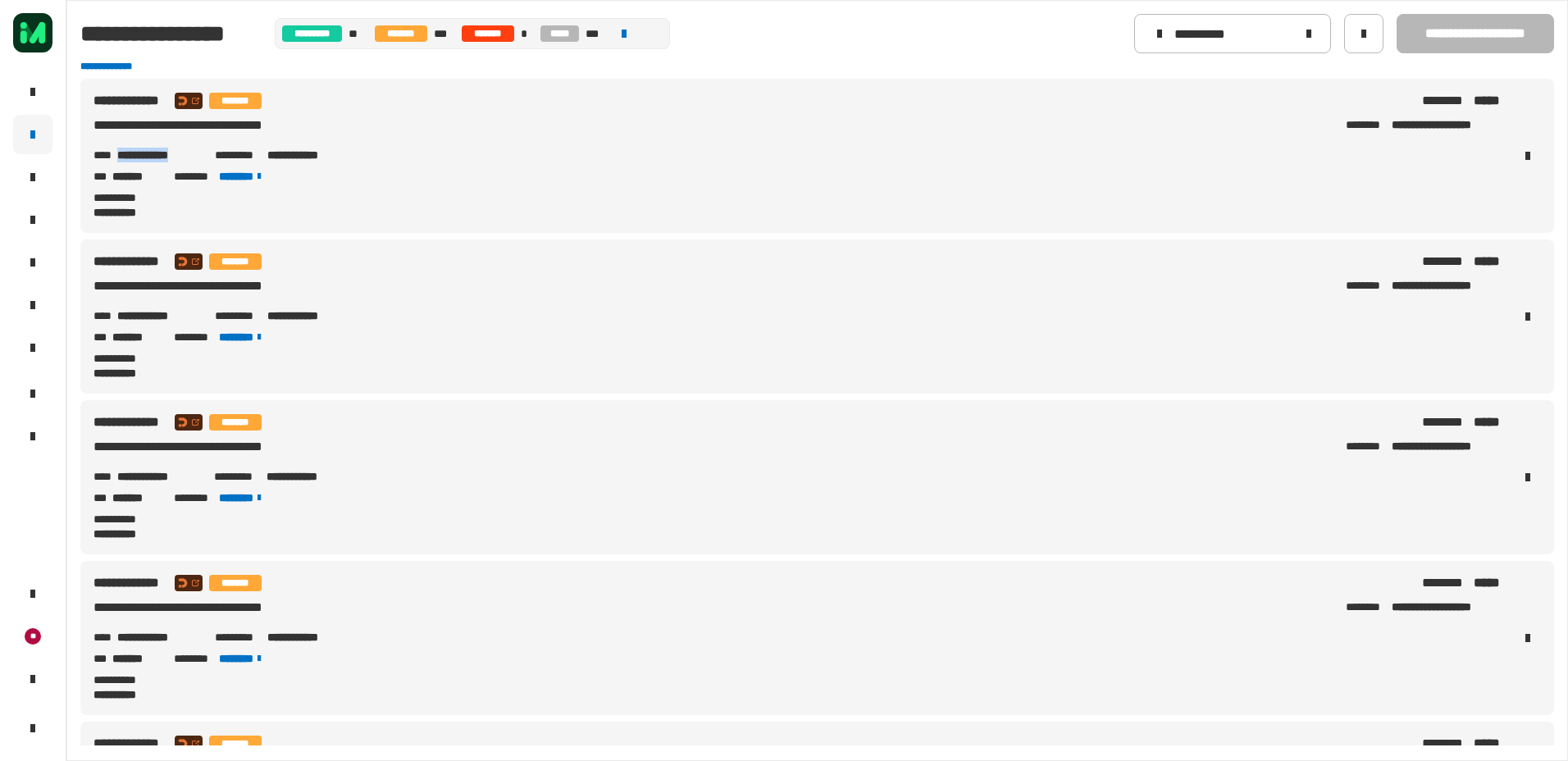 click on "**********" at bounding box center (159, 155) 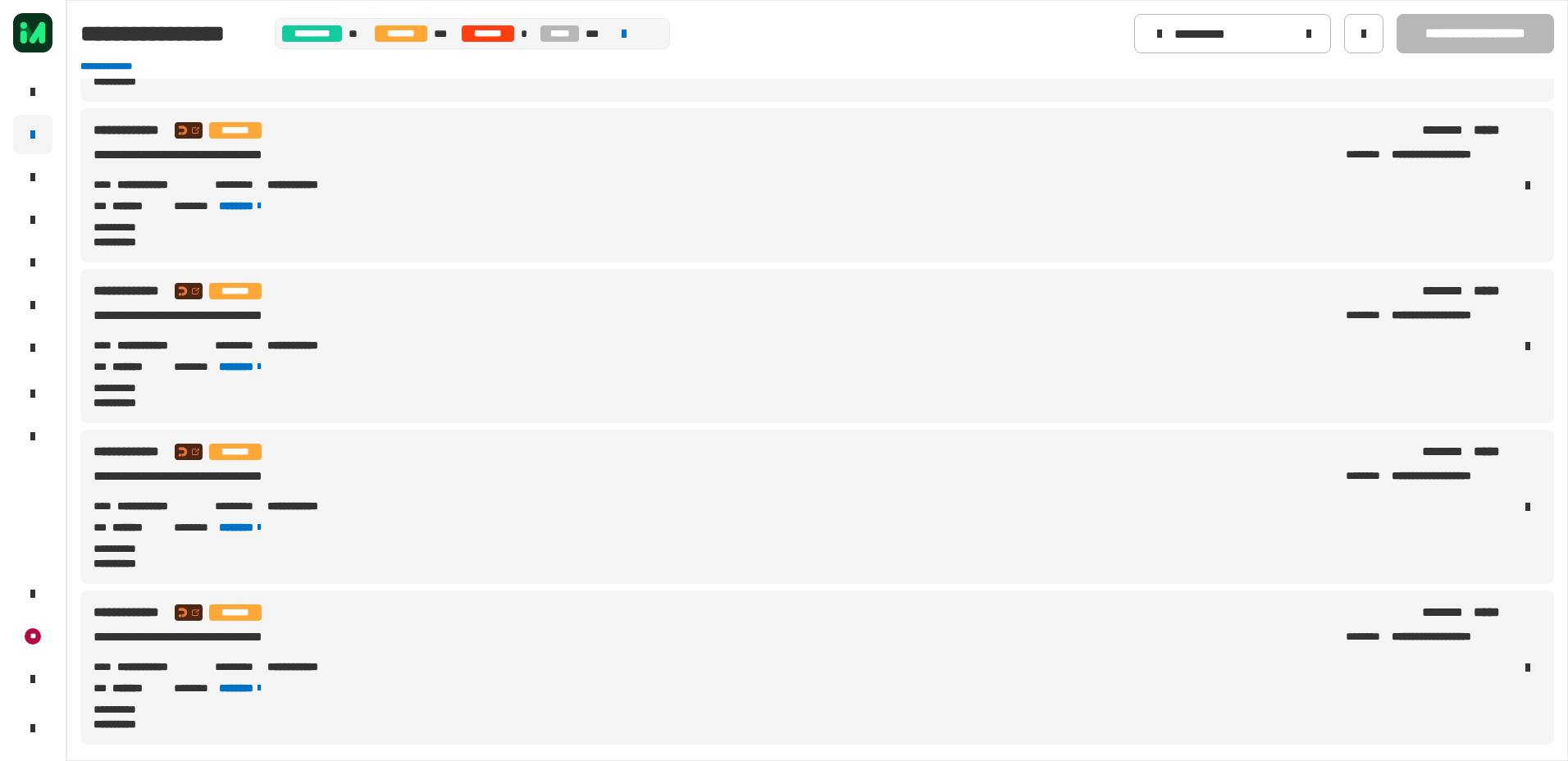 scroll, scrollTop: 7903, scrollLeft: 0, axis: vertical 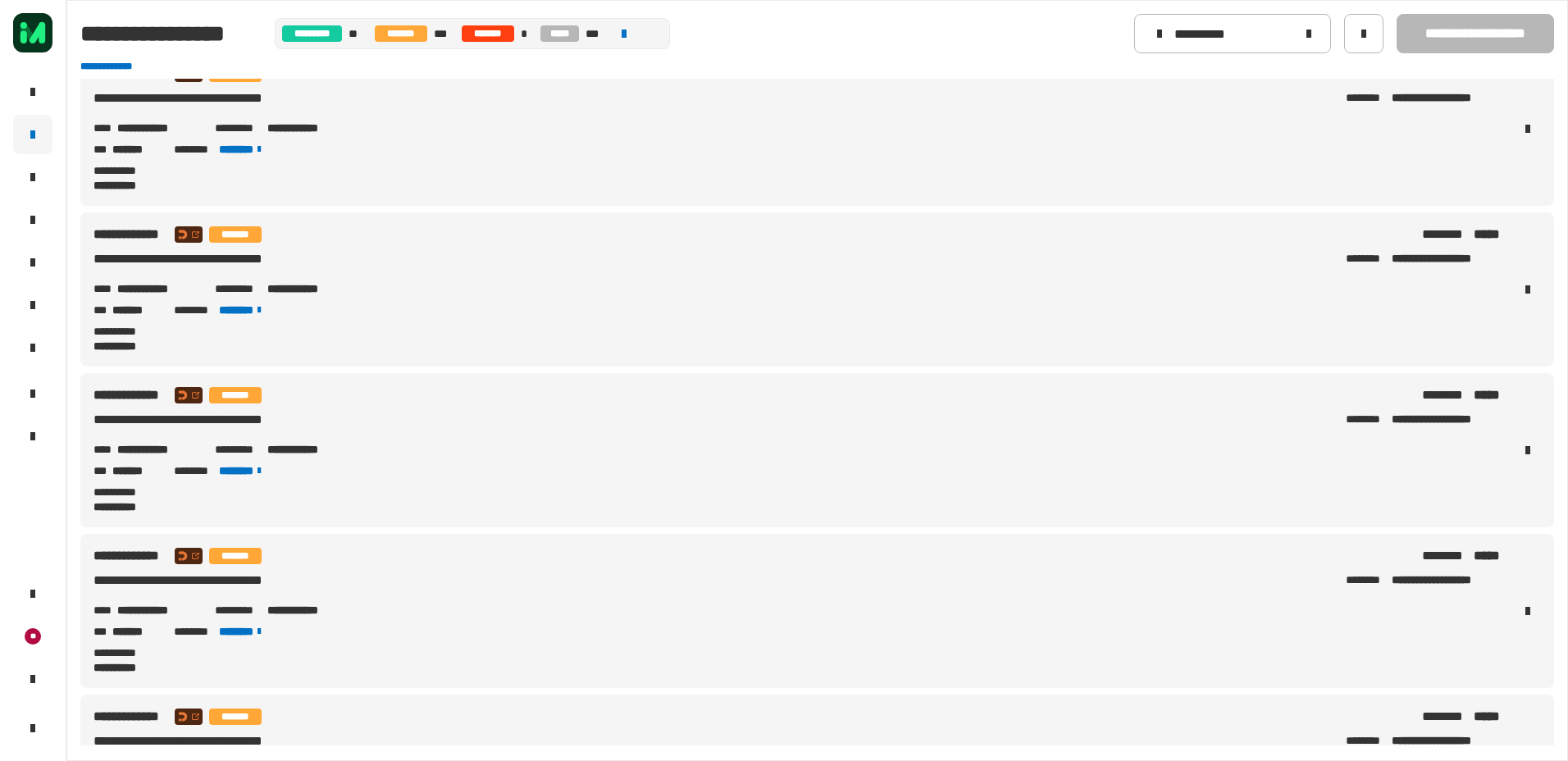 click on "[FIRST] [LAST] [NUMBER] [STREET] [CITY] [STATE] [ZIP]" at bounding box center [797, 262] 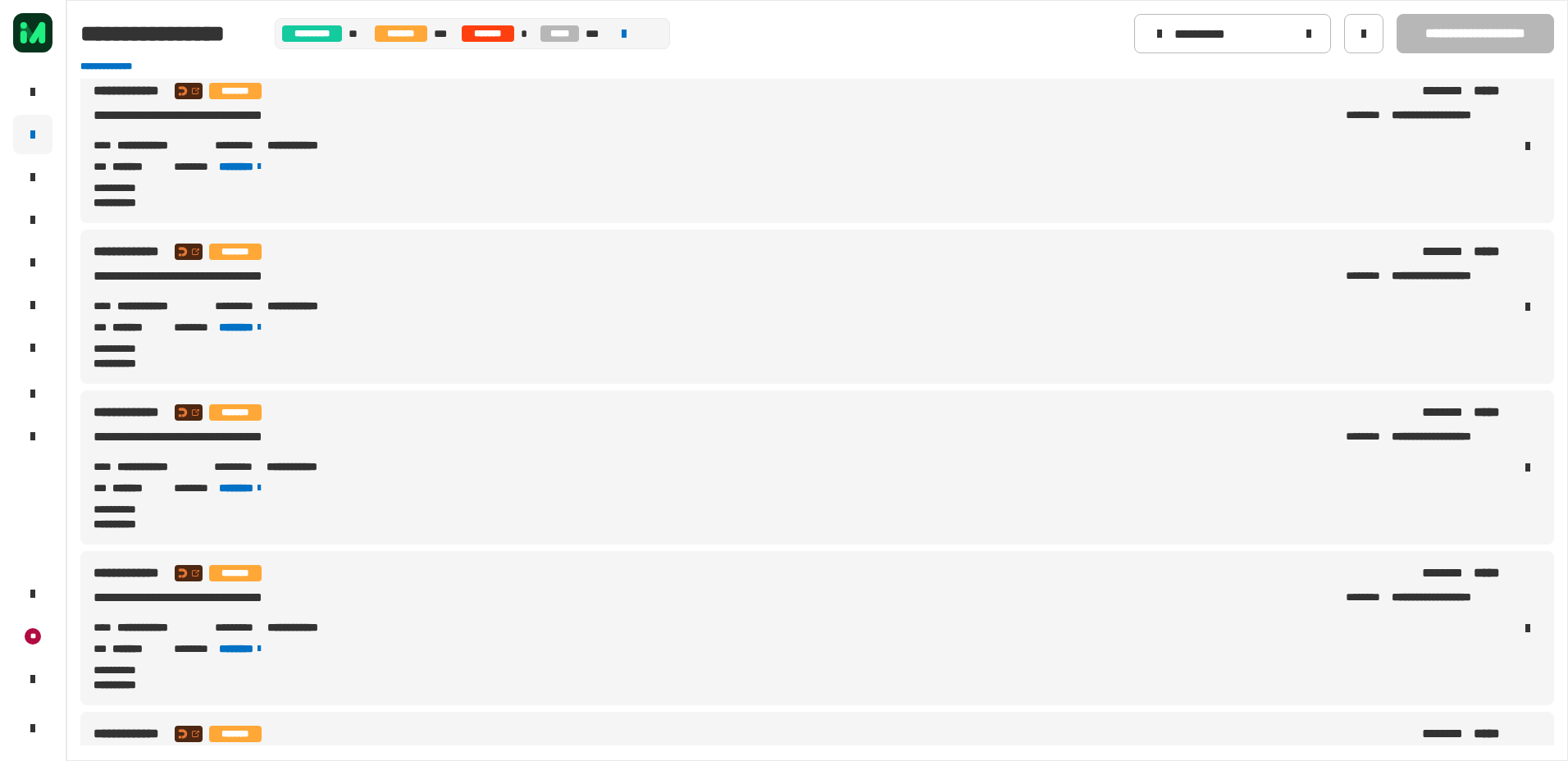 scroll, scrollTop: 0, scrollLeft: 0, axis: both 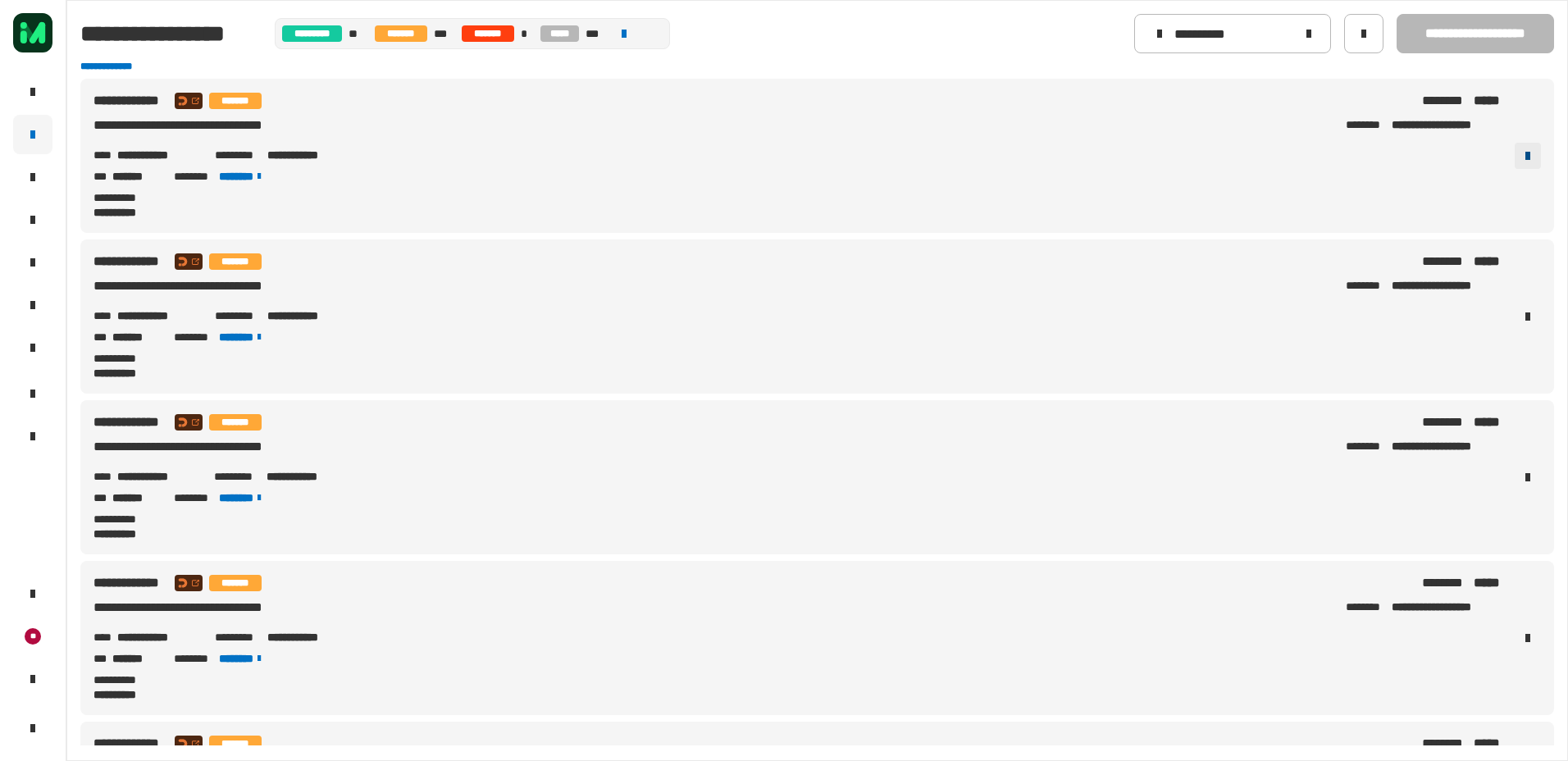 click at bounding box center (1528, 156) 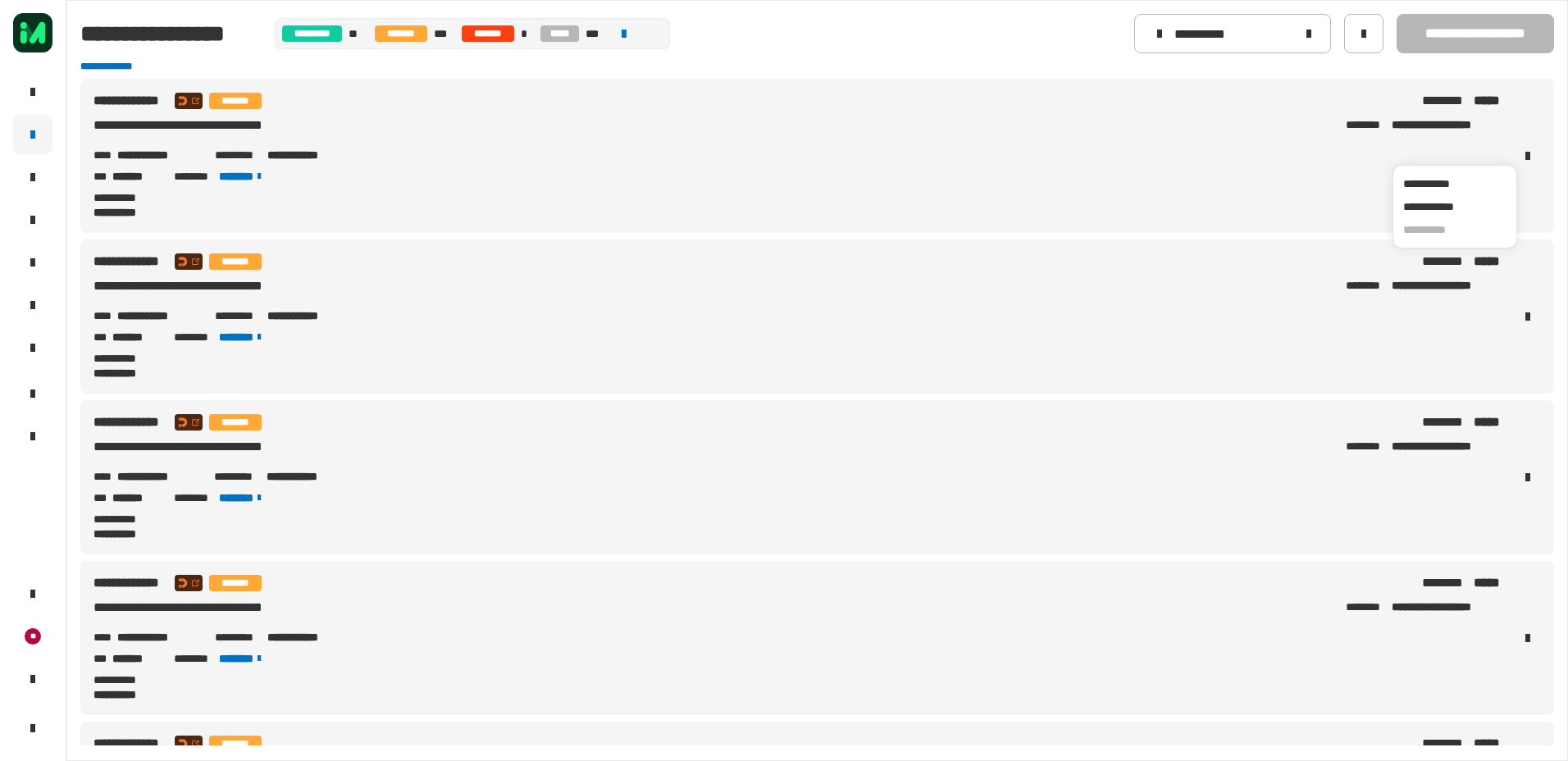 click on "**********" at bounding box center [797, 205] 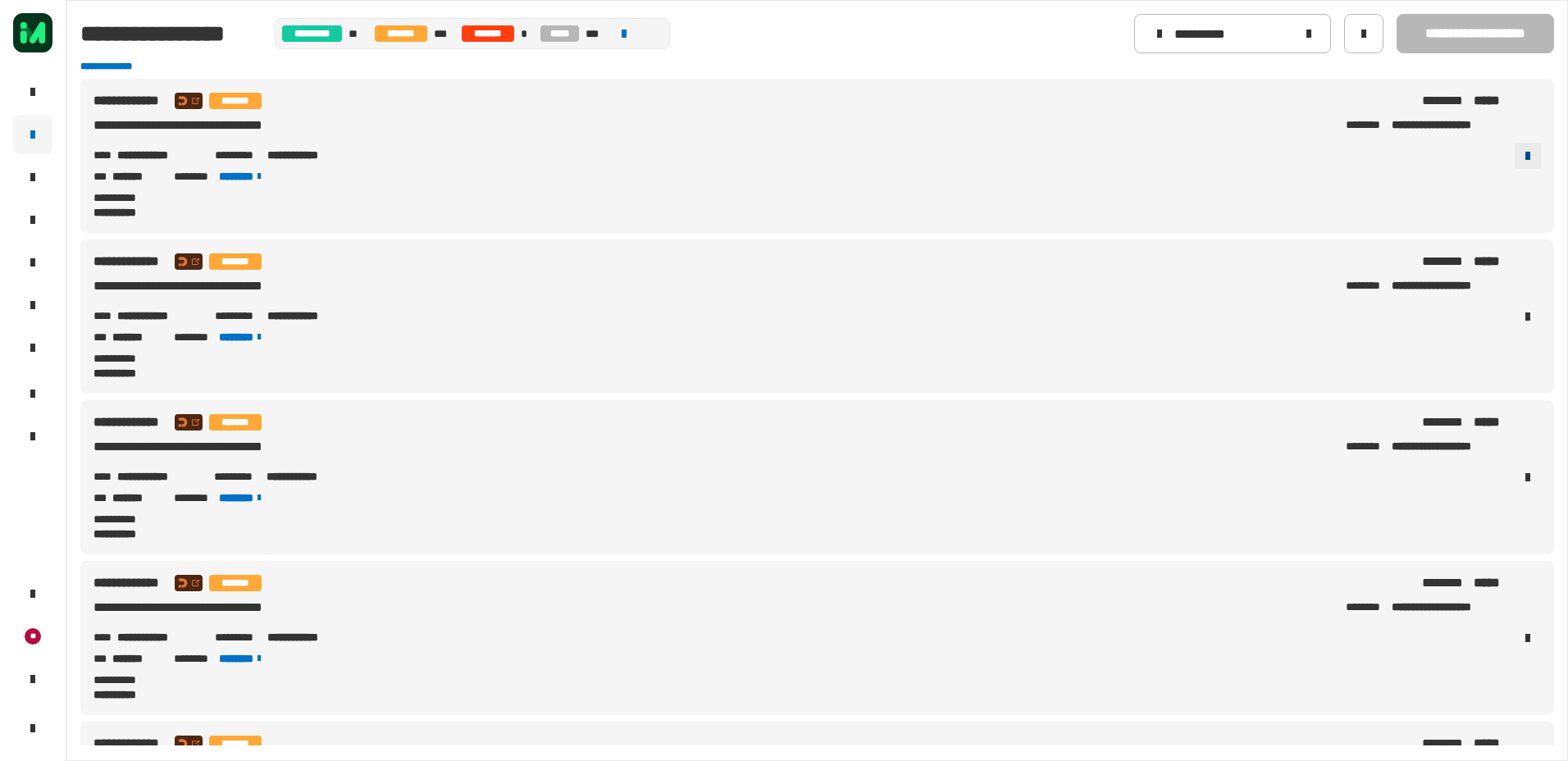 click at bounding box center (1528, 156) 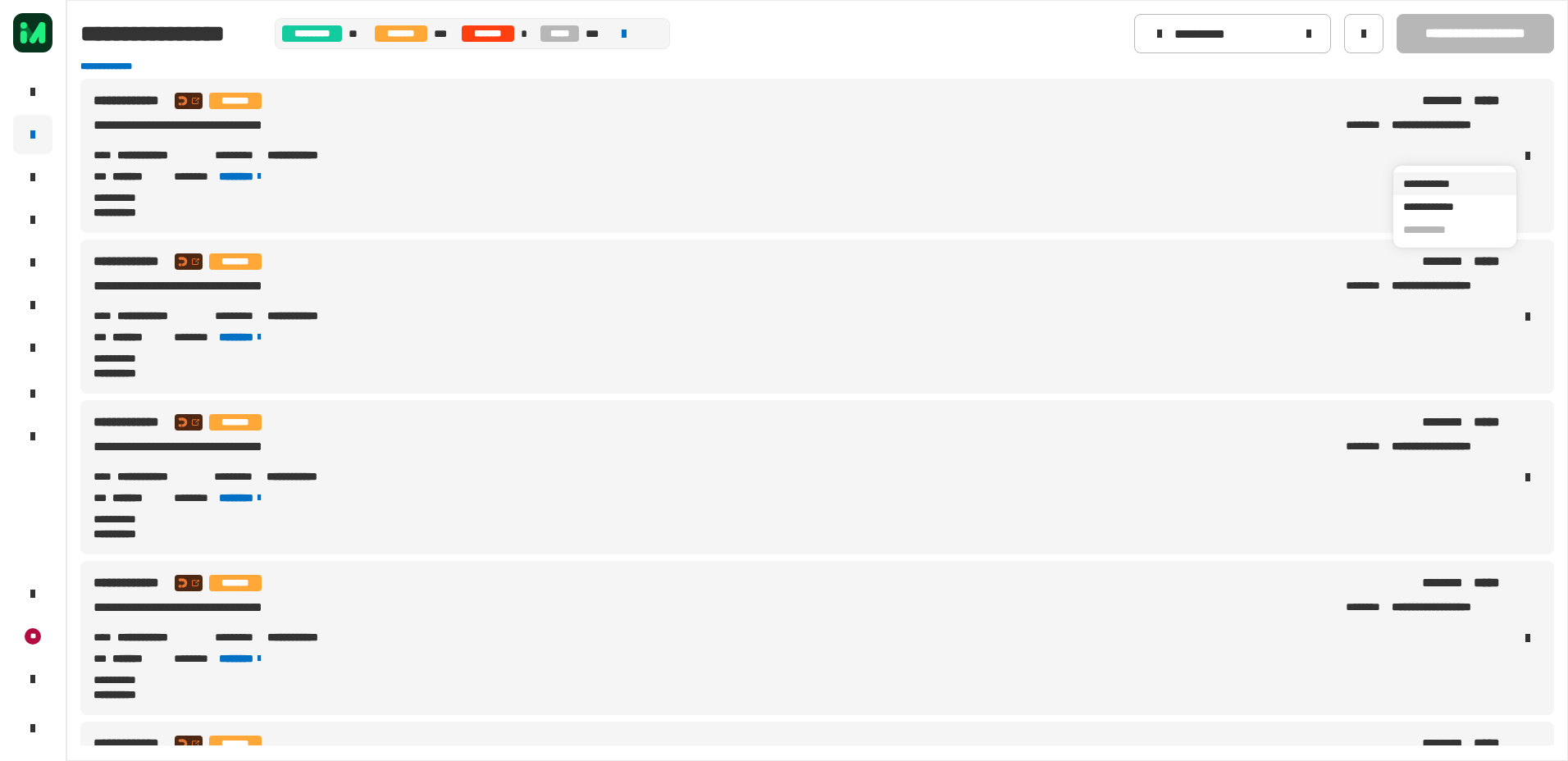 click on "**********" at bounding box center [1455, 184] 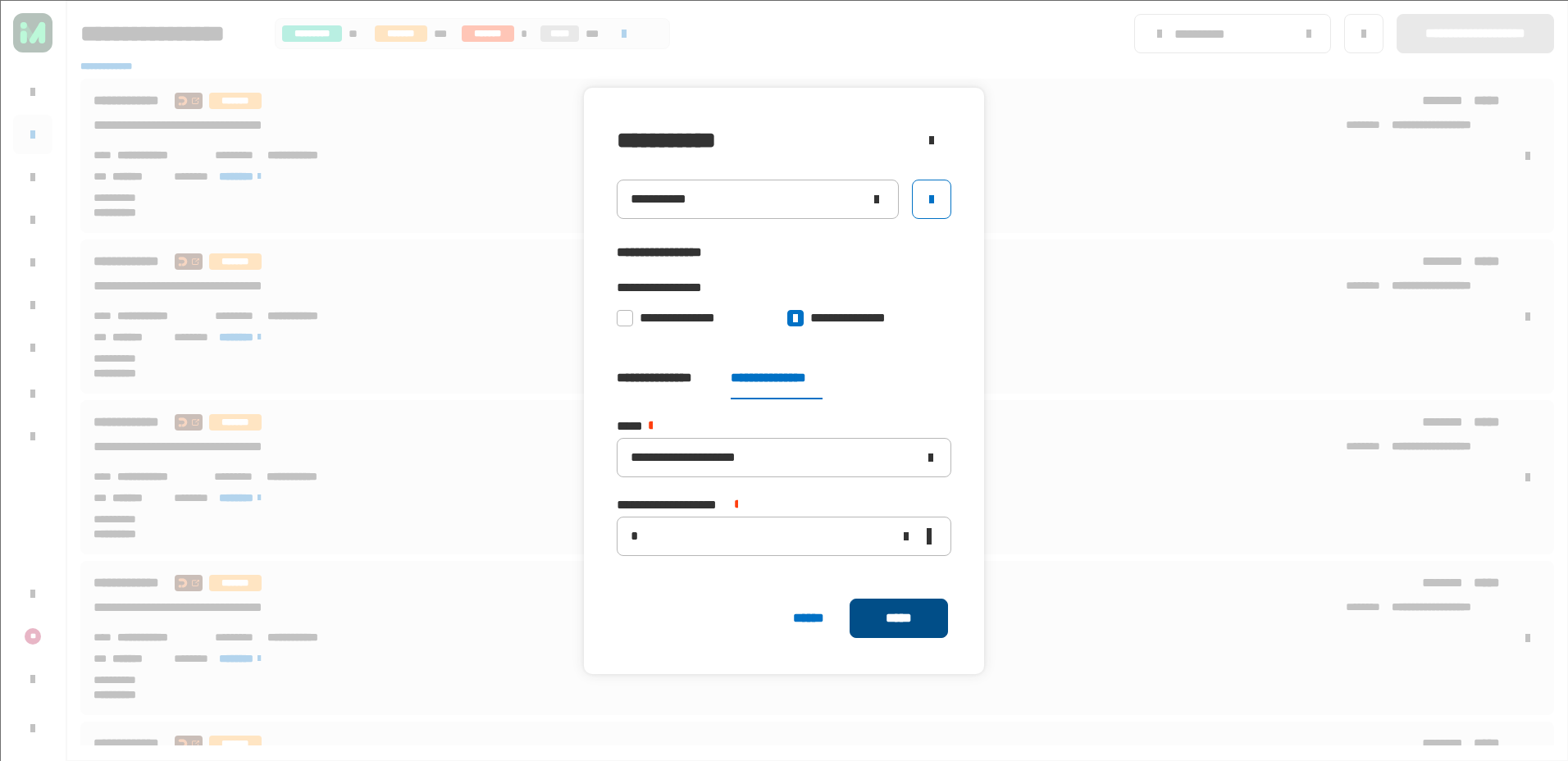 click on "*****" 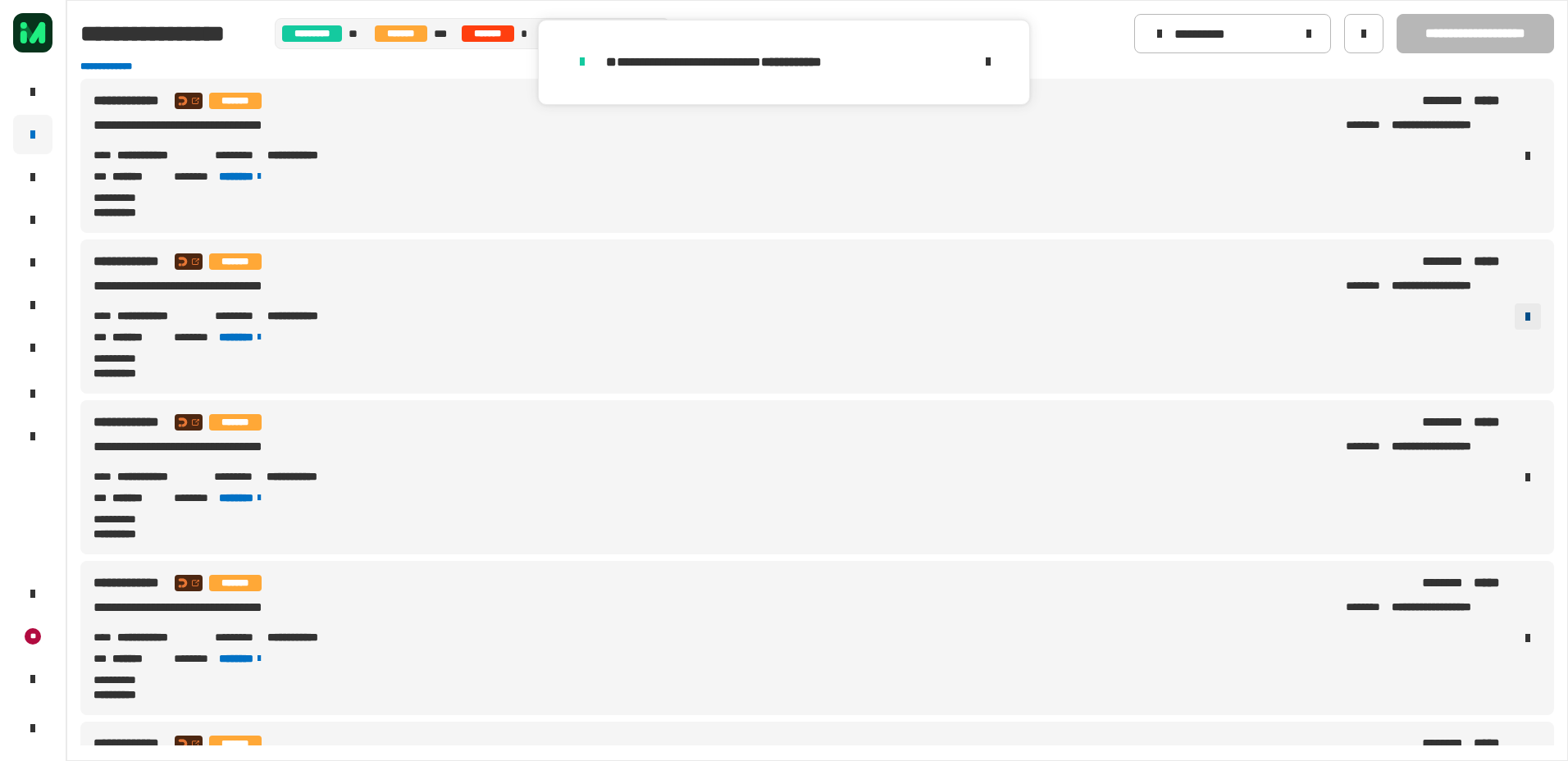 click at bounding box center (1528, 317) 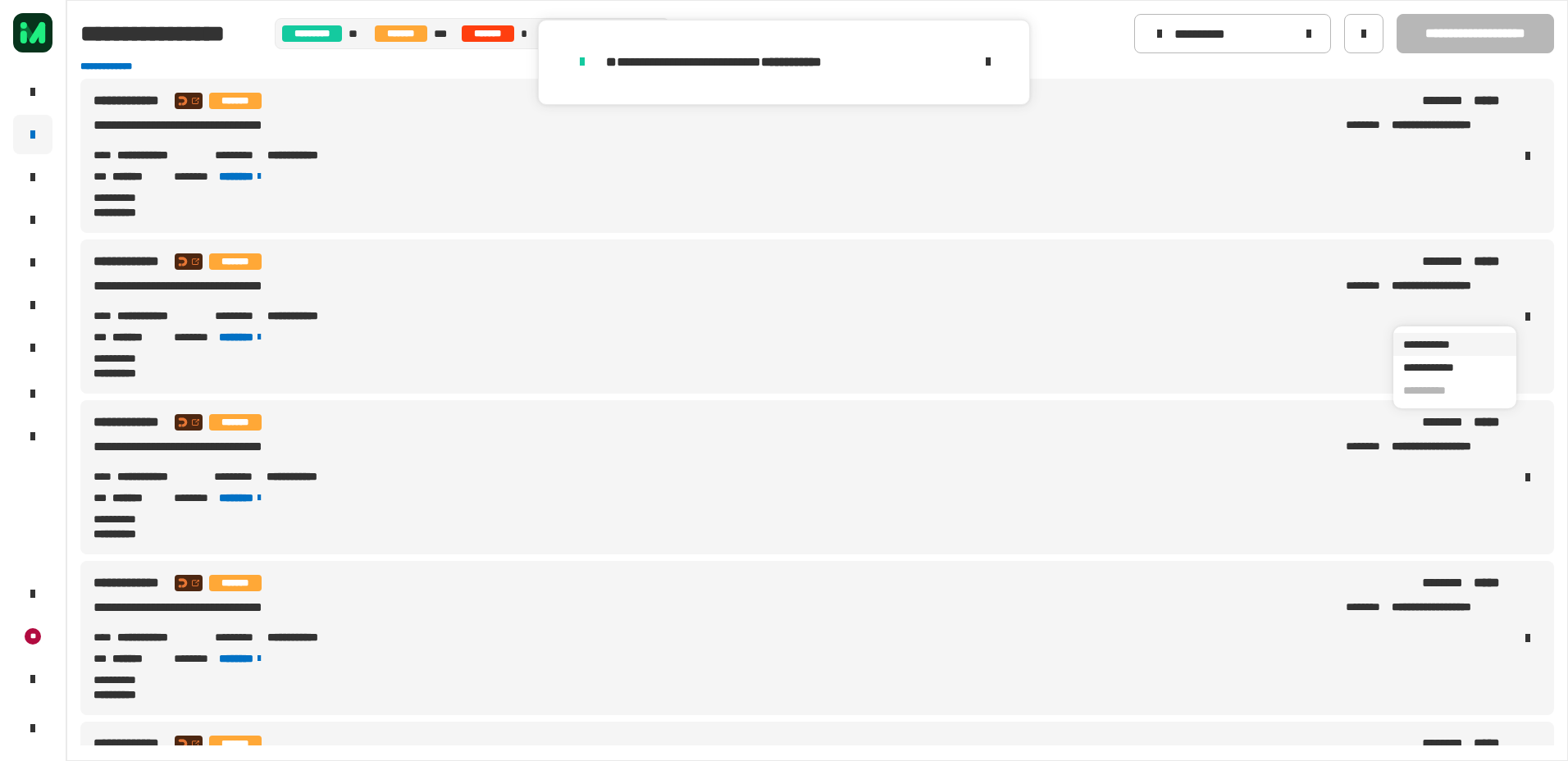 click on "**********" at bounding box center [1455, 344] 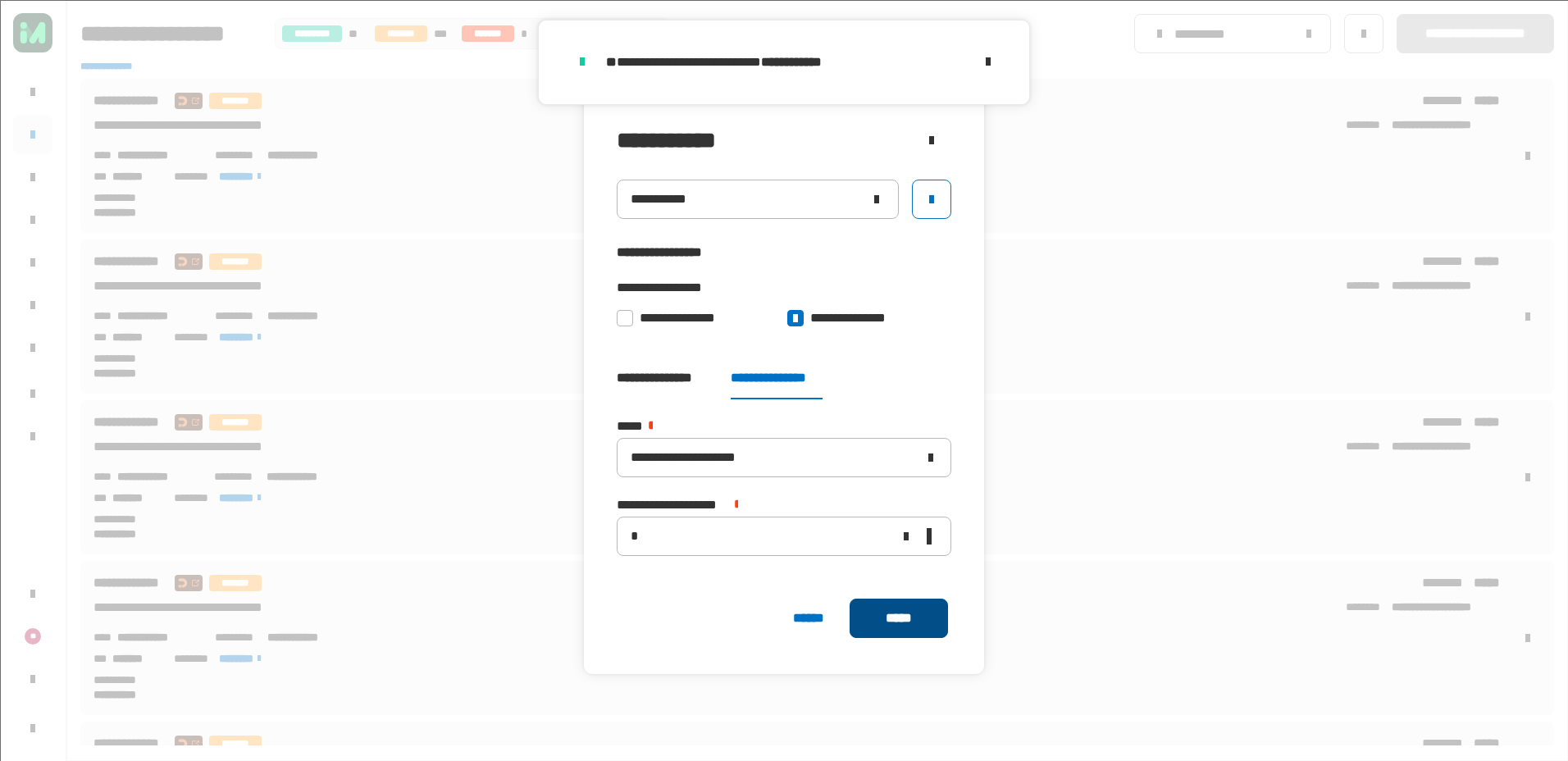 click on "*****" 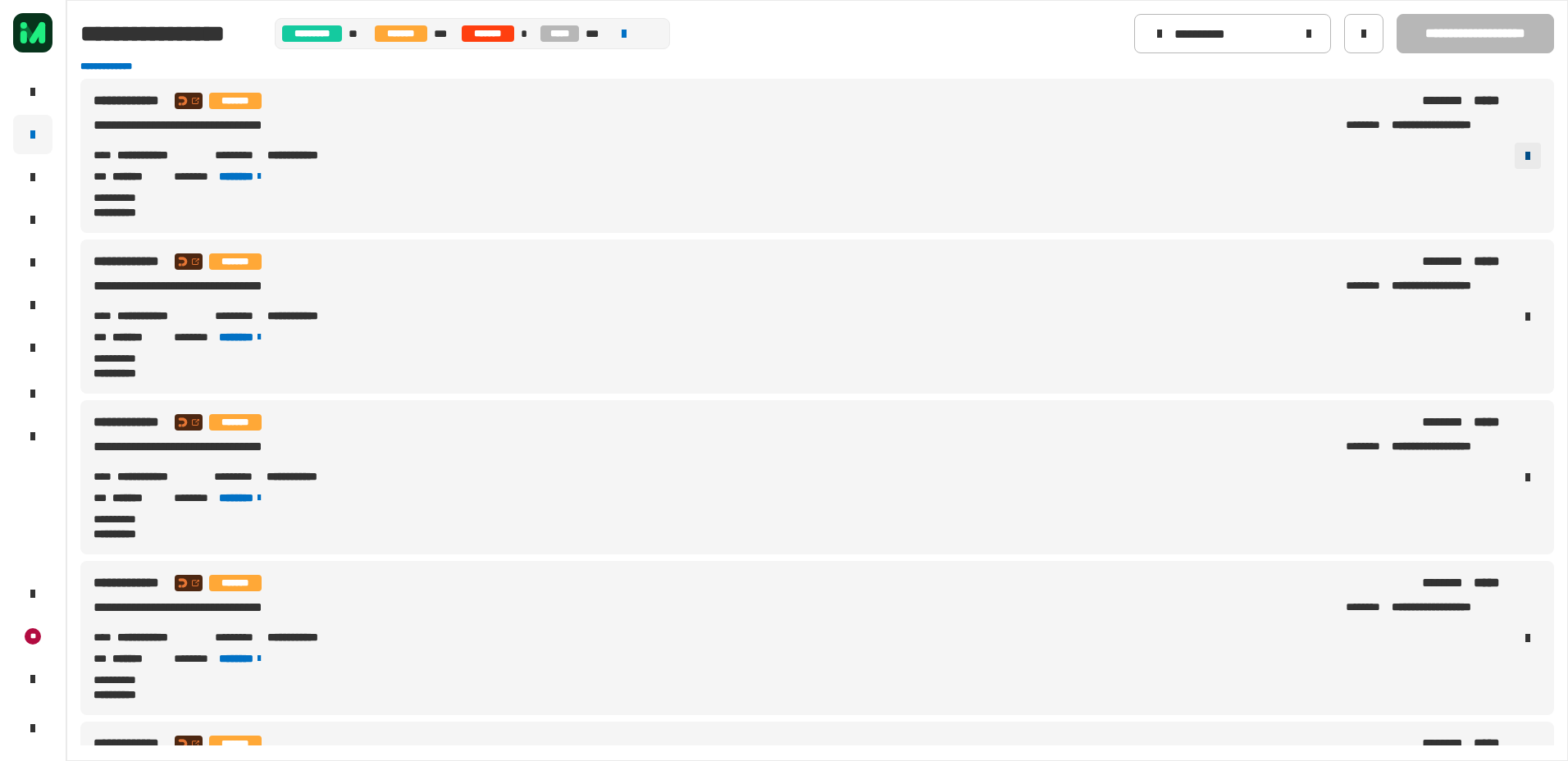 click at bounding box center [1528, 156] 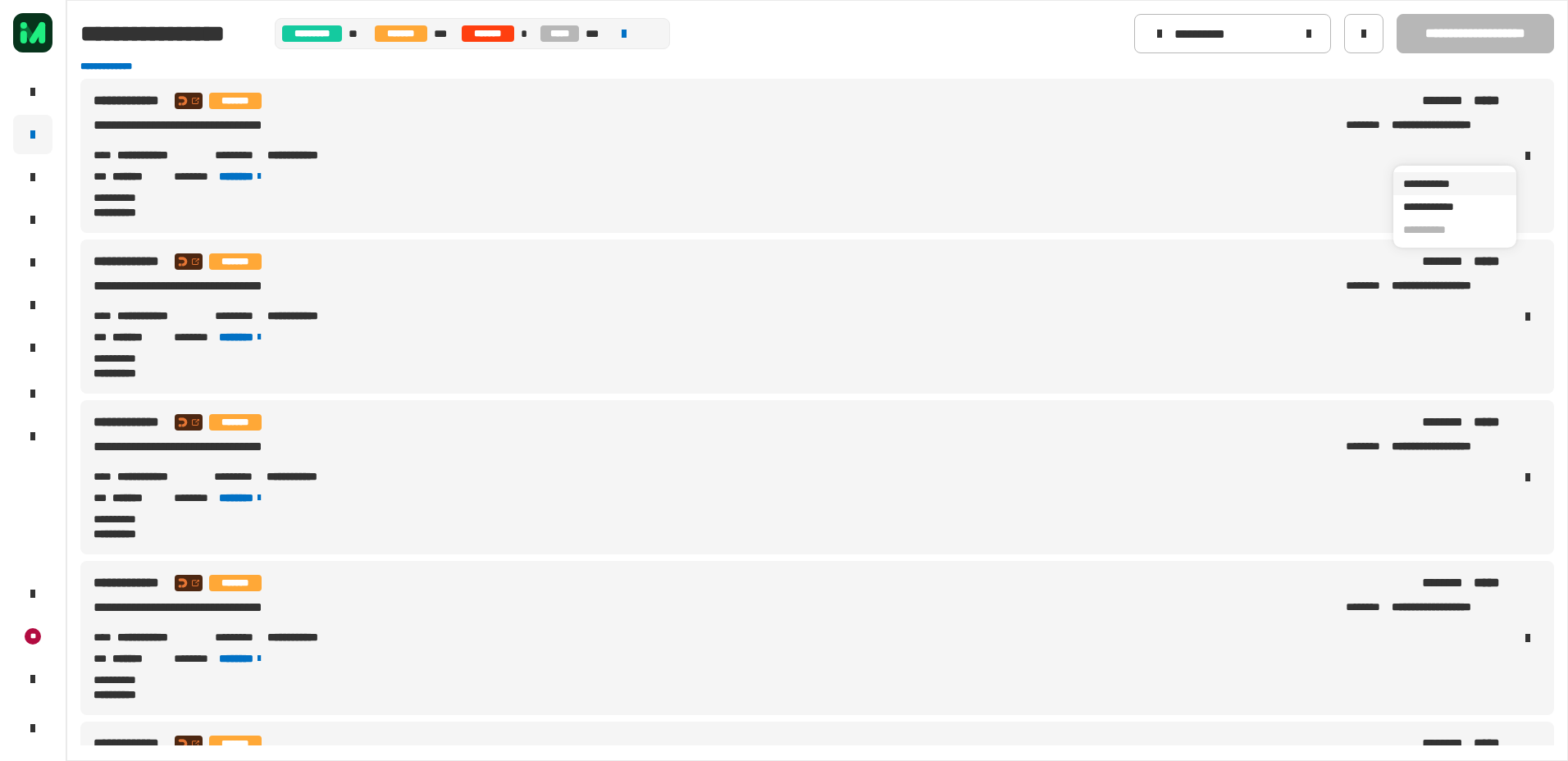 click on "**********" at bounding box center (1455, 184) 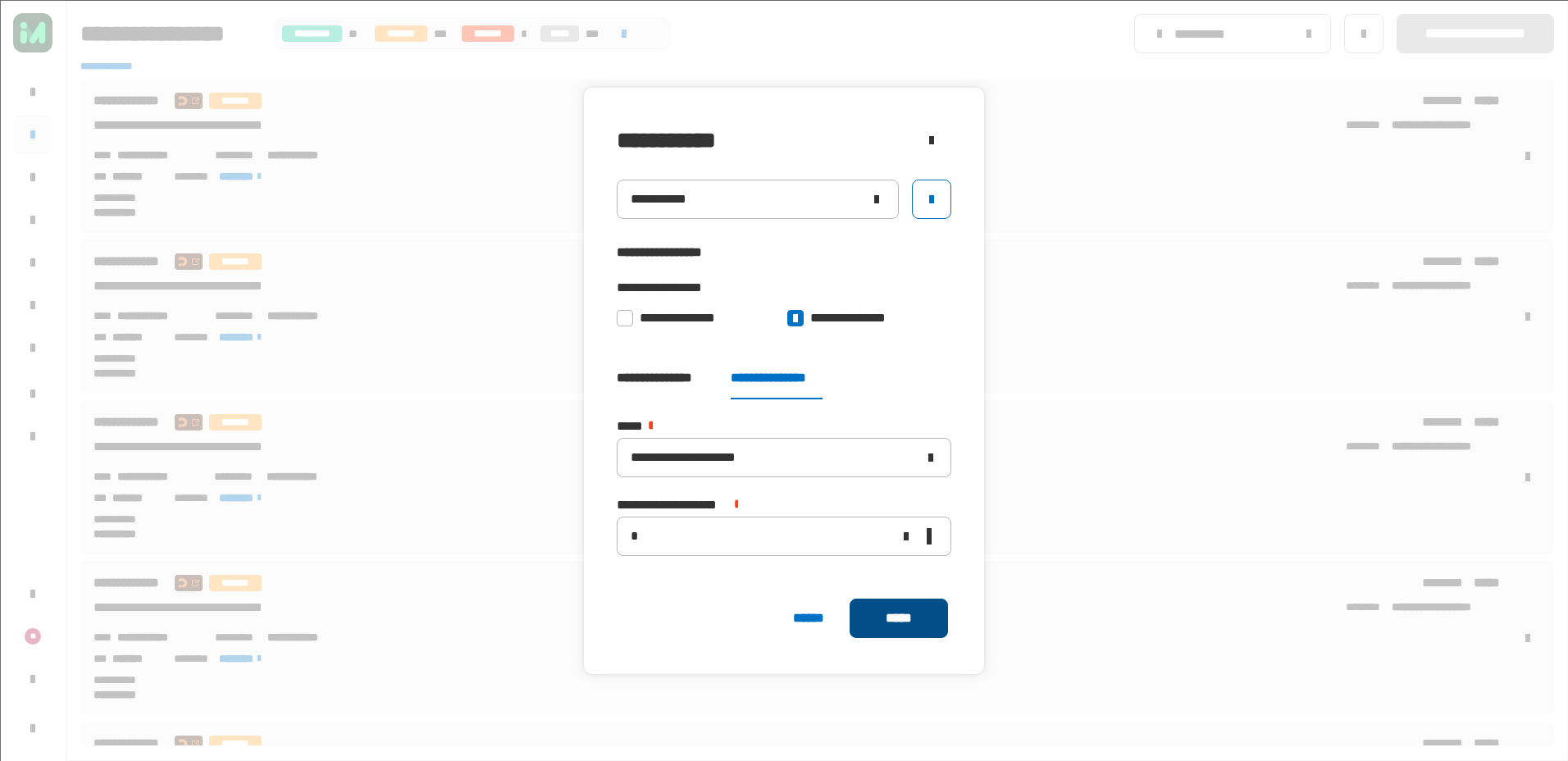 click on "*****" 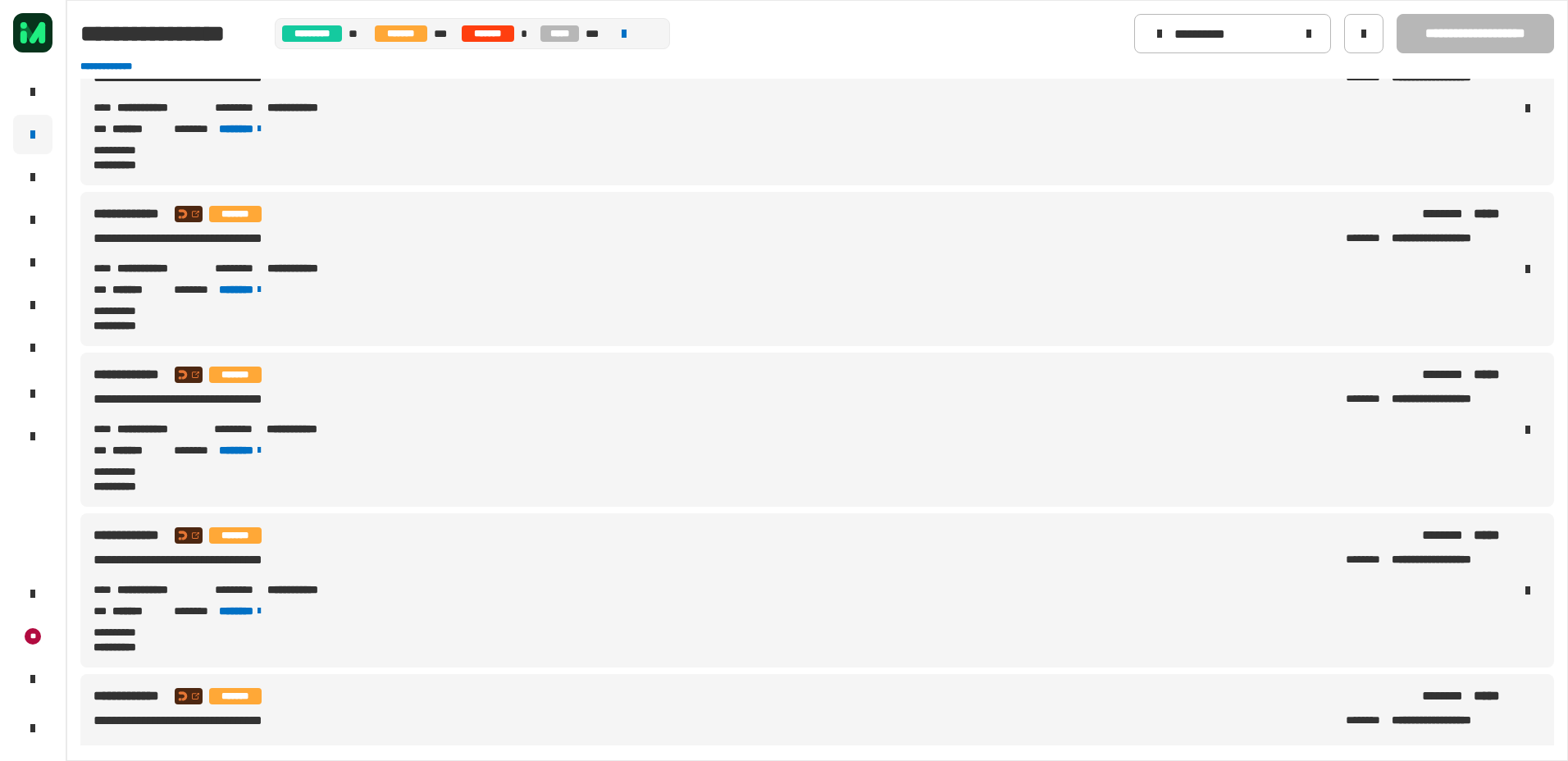 scroll, scrollTop: 0, scrollLeft: 0, axis: both 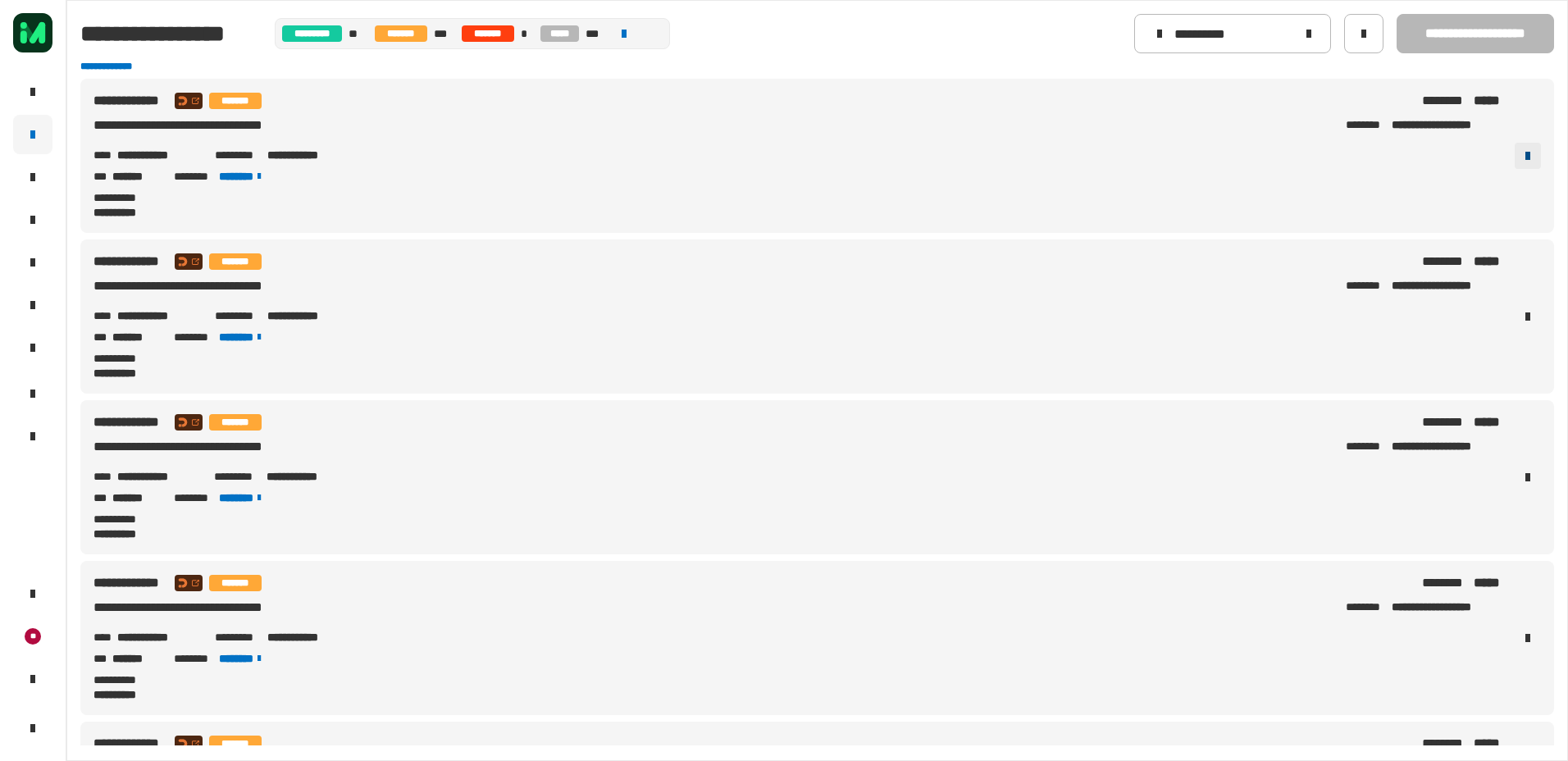 click at bounding box center [1528, 156] 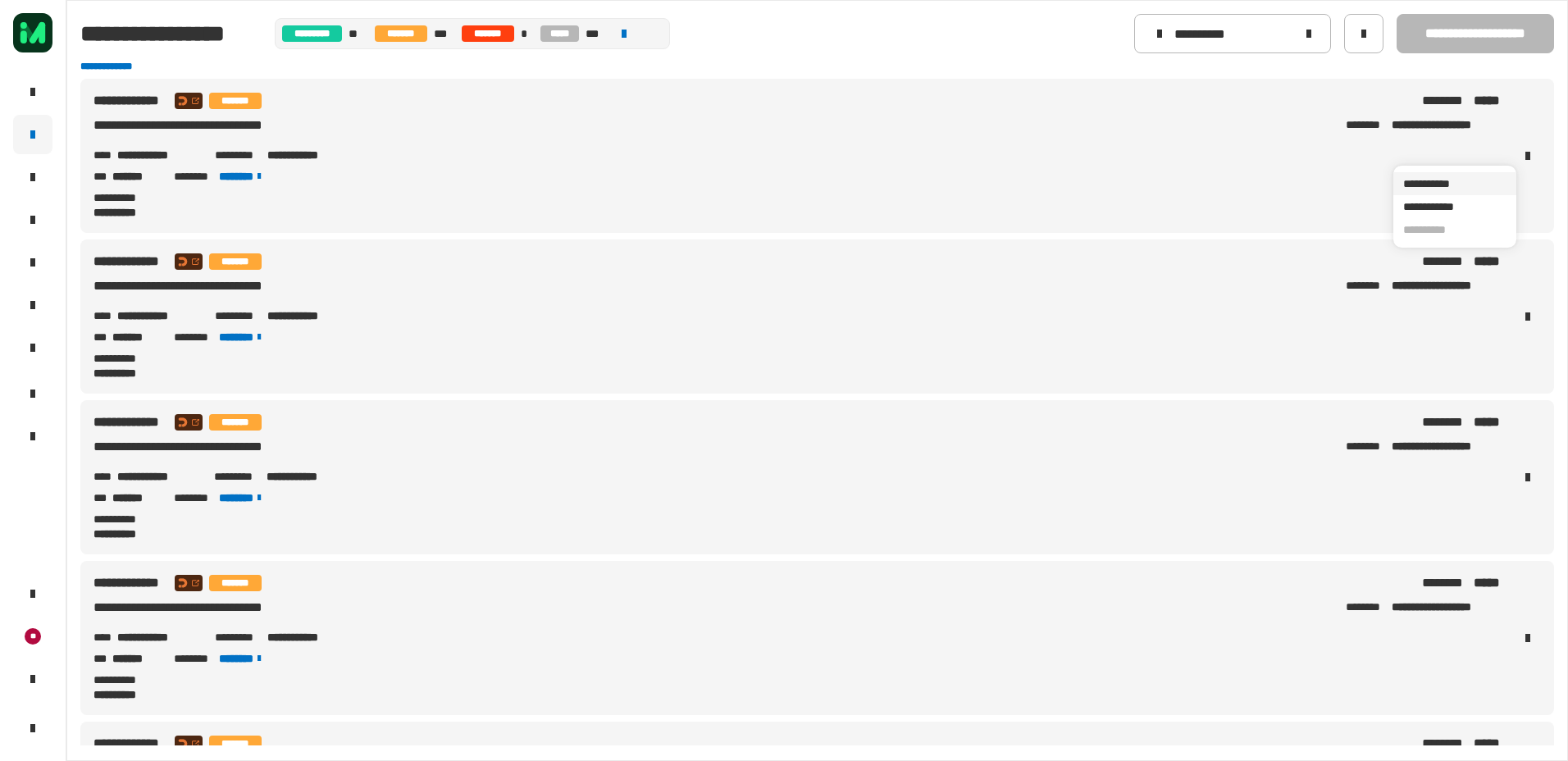 click on "**********" at bounding box center [1455, 184] 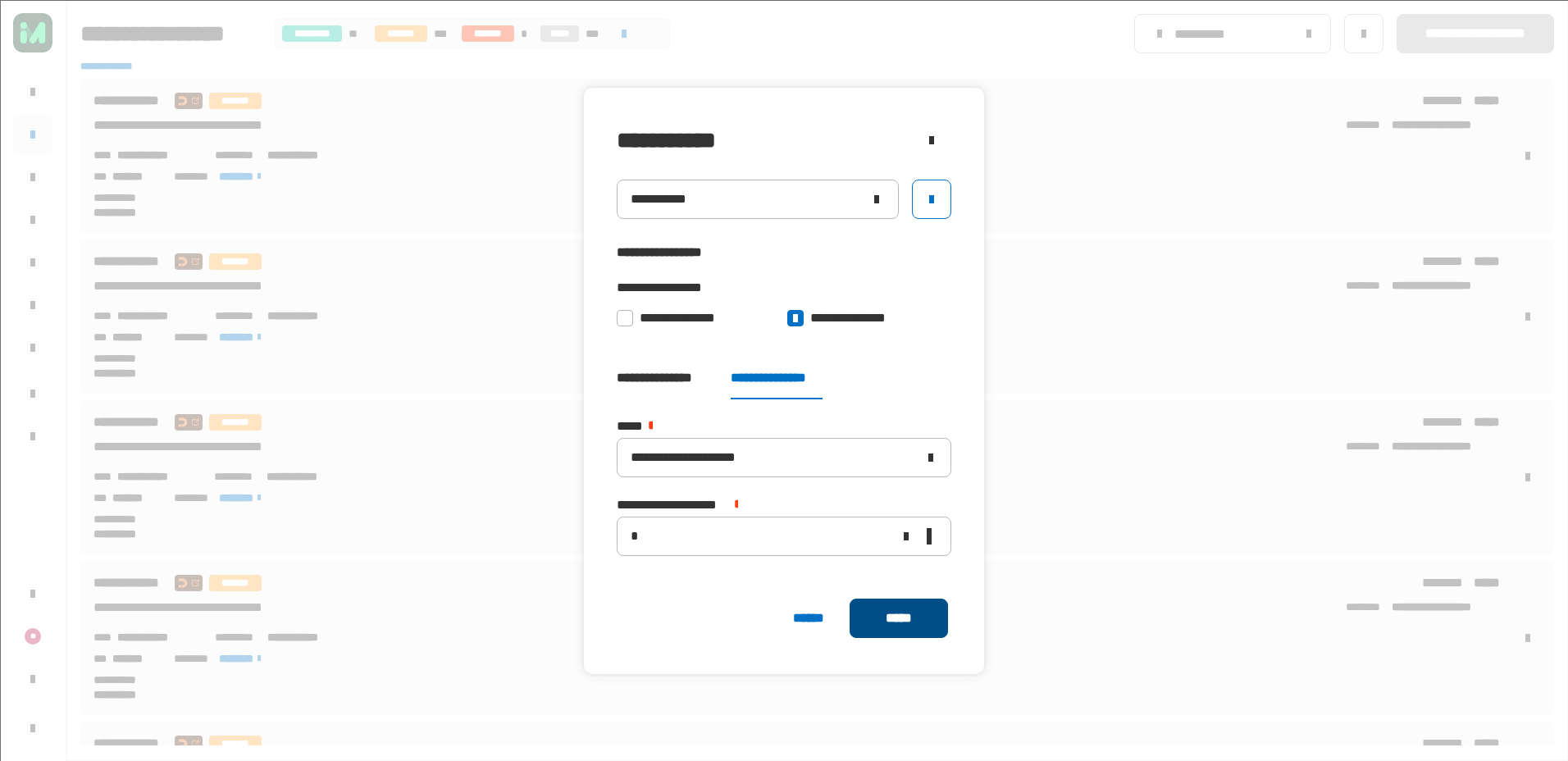 click on "*****" 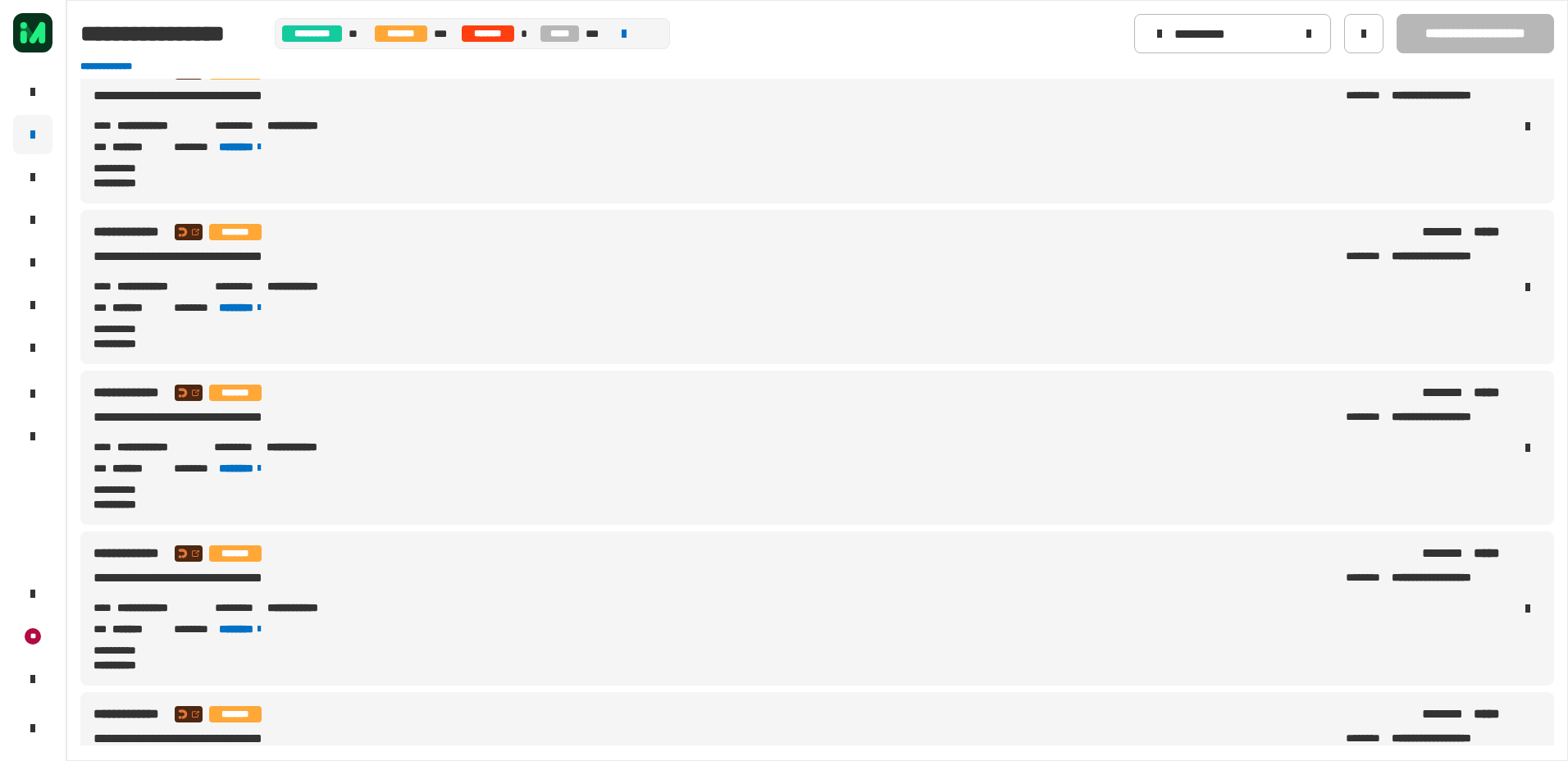 scroll, scrollTop: 82, scrollLeft: 0, axis: vertical 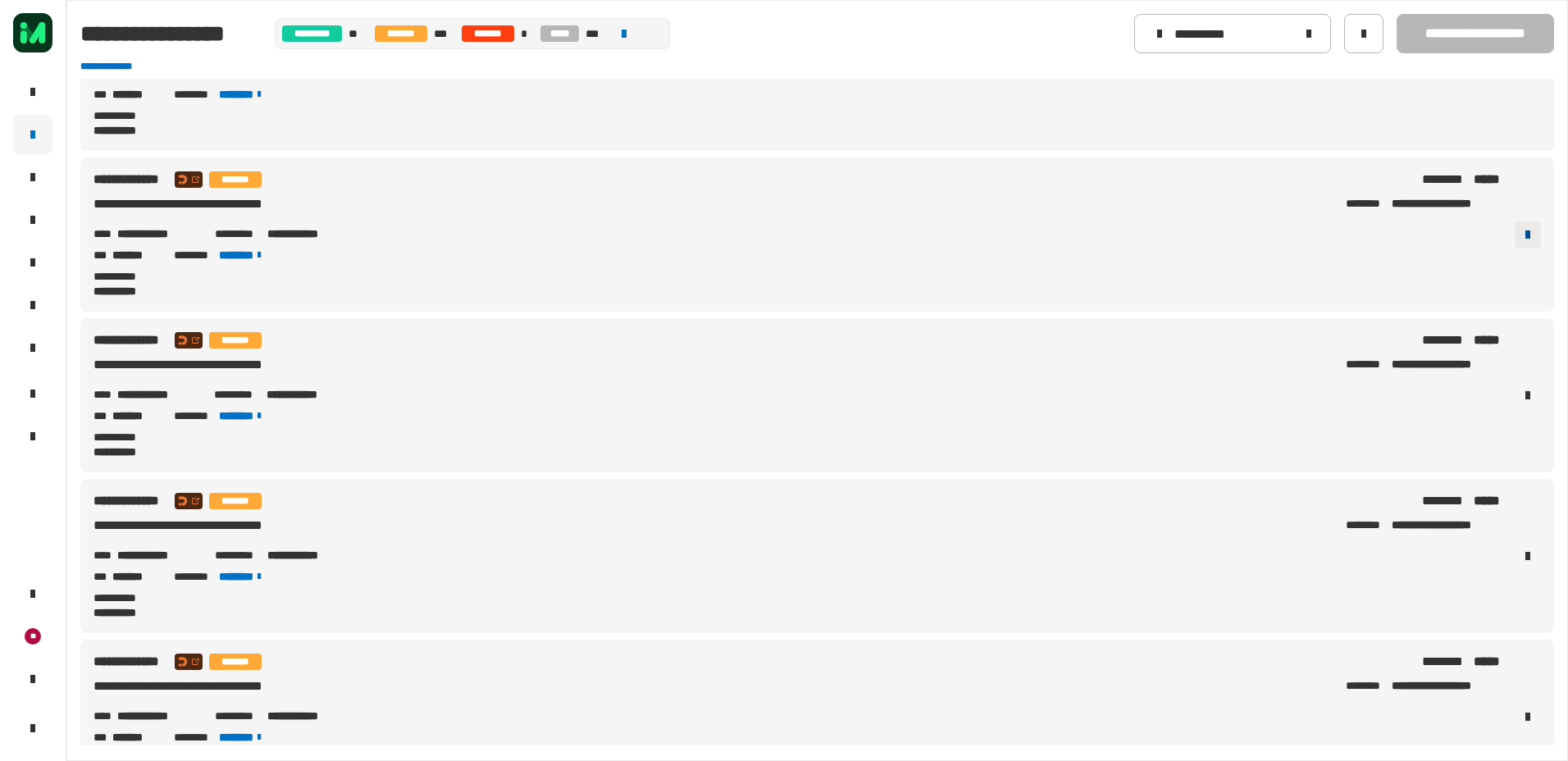 click at bounding box center [1528, 235] 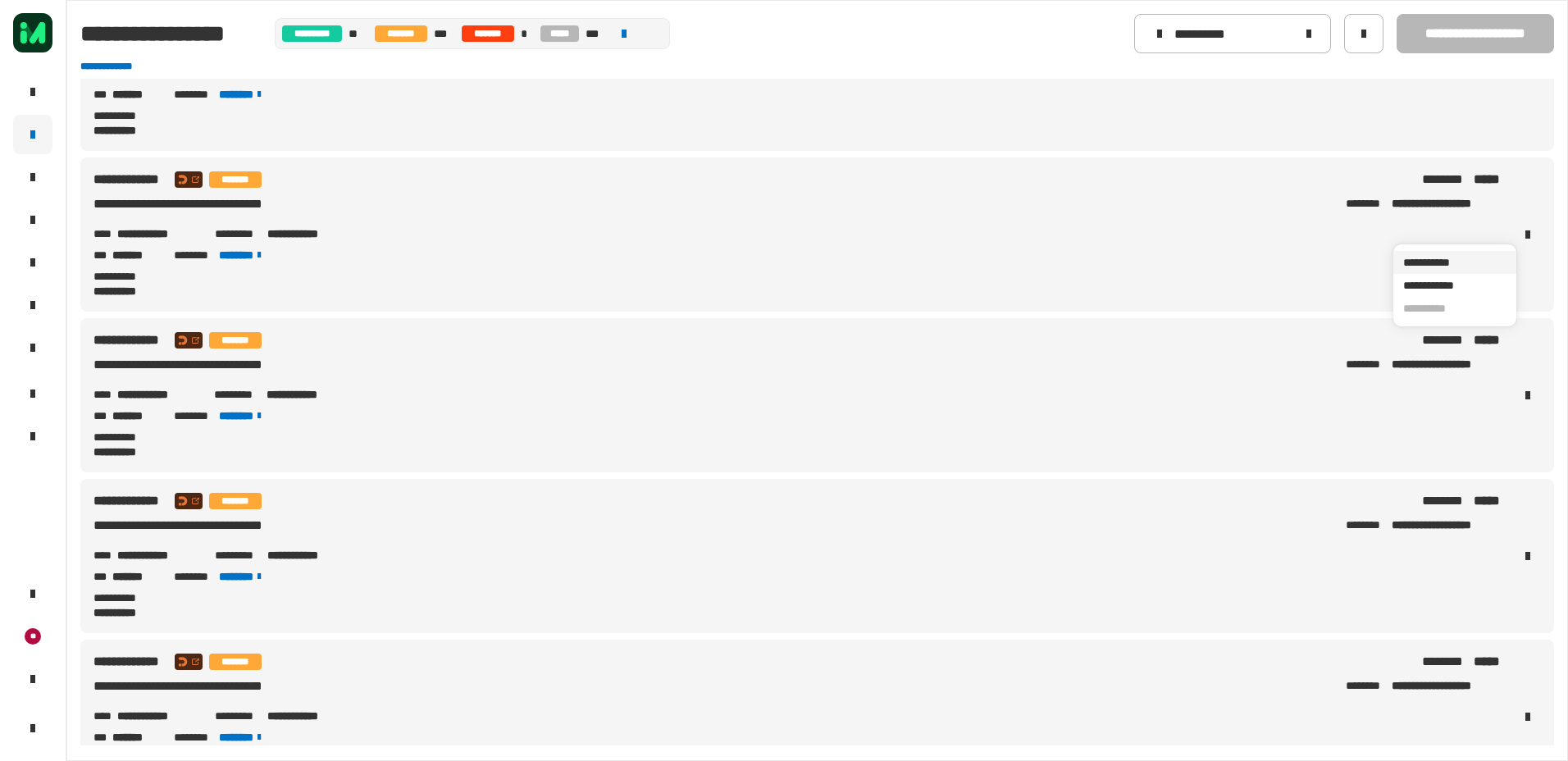 click on "**********" at bounding box center [1455, 262] 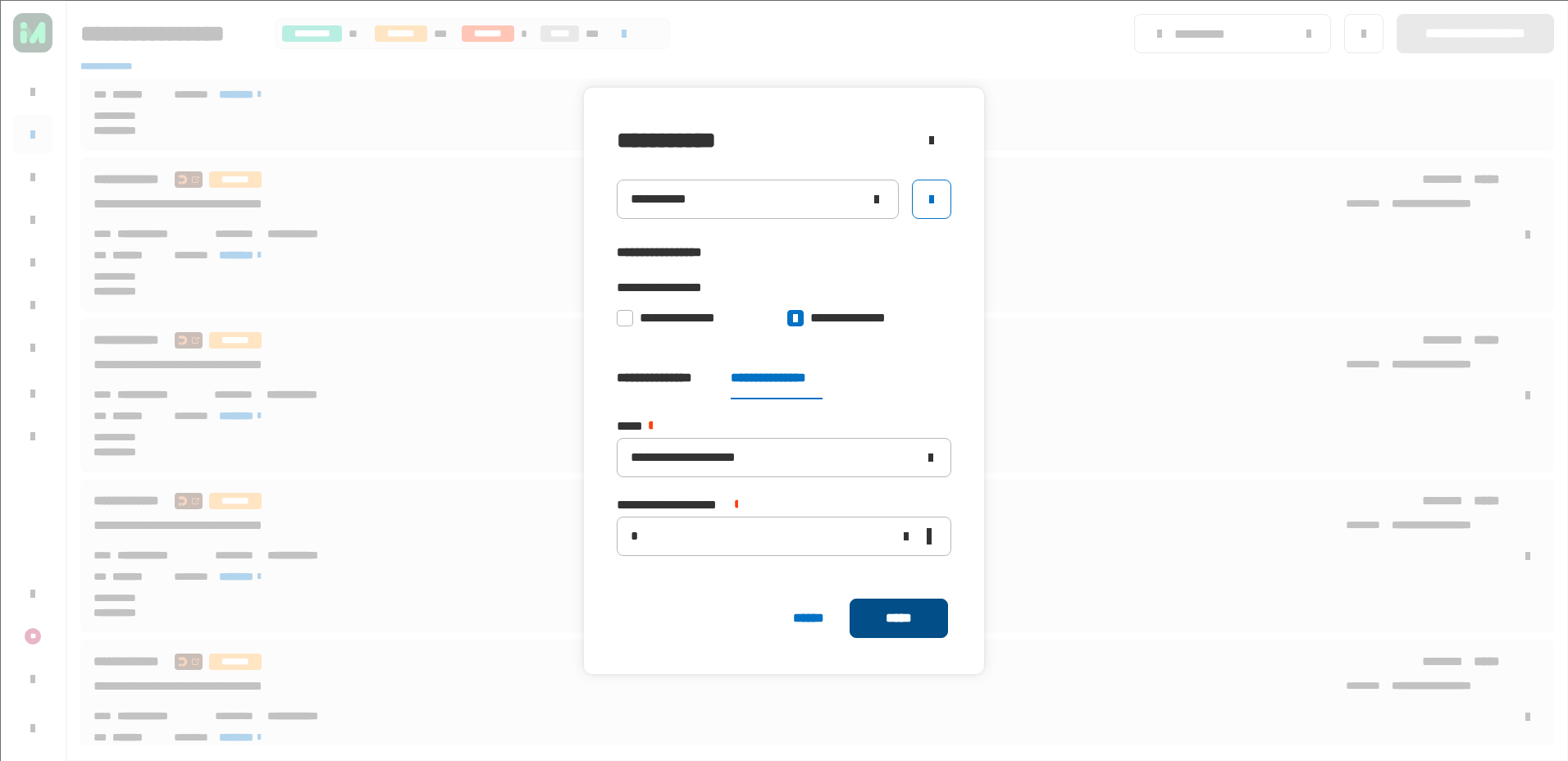 click on "*****" 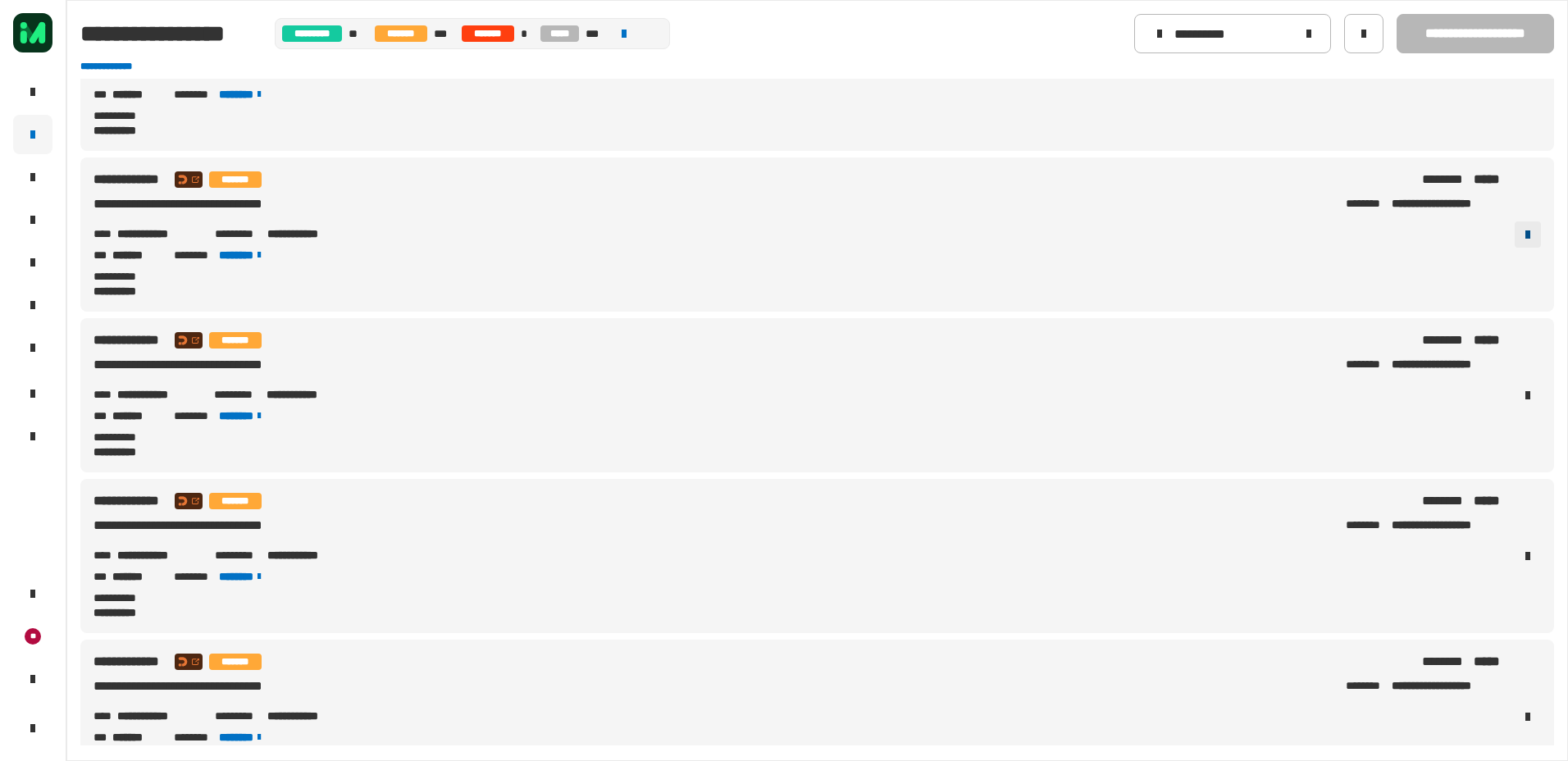 click at bounding box center [1528, 235] 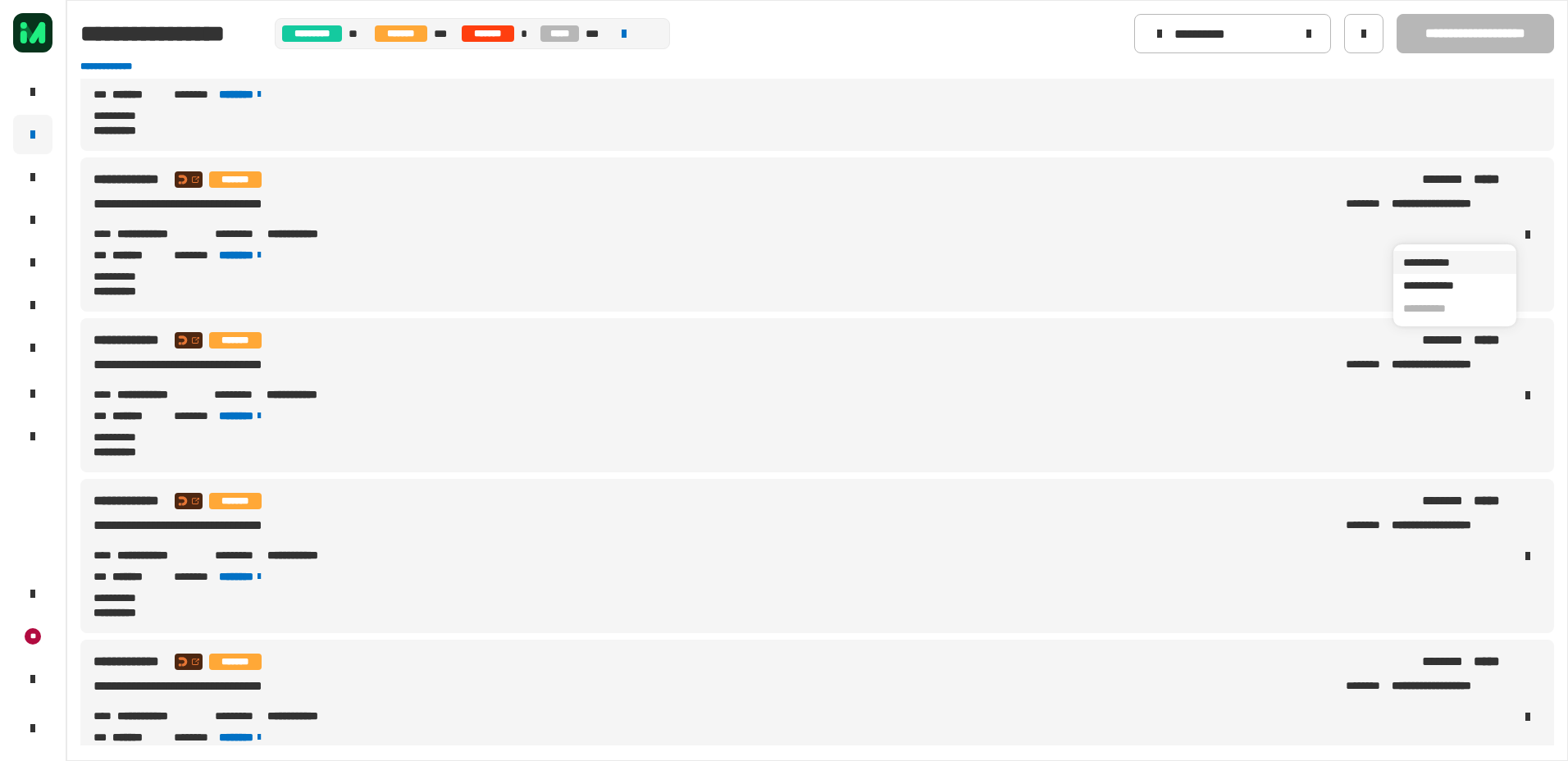 click on "**********" at bounding box center [1455, 262] 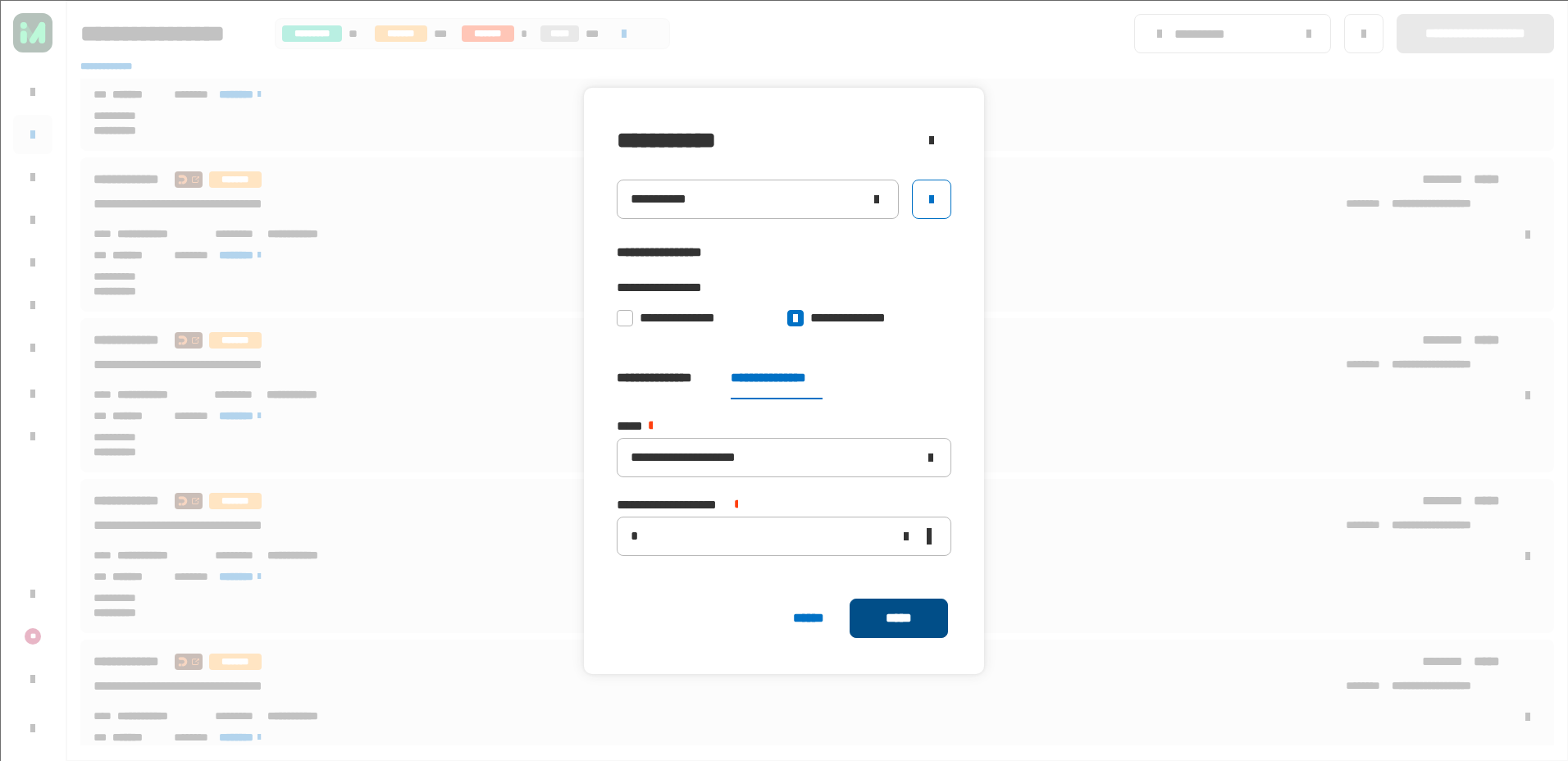 click on "*****" 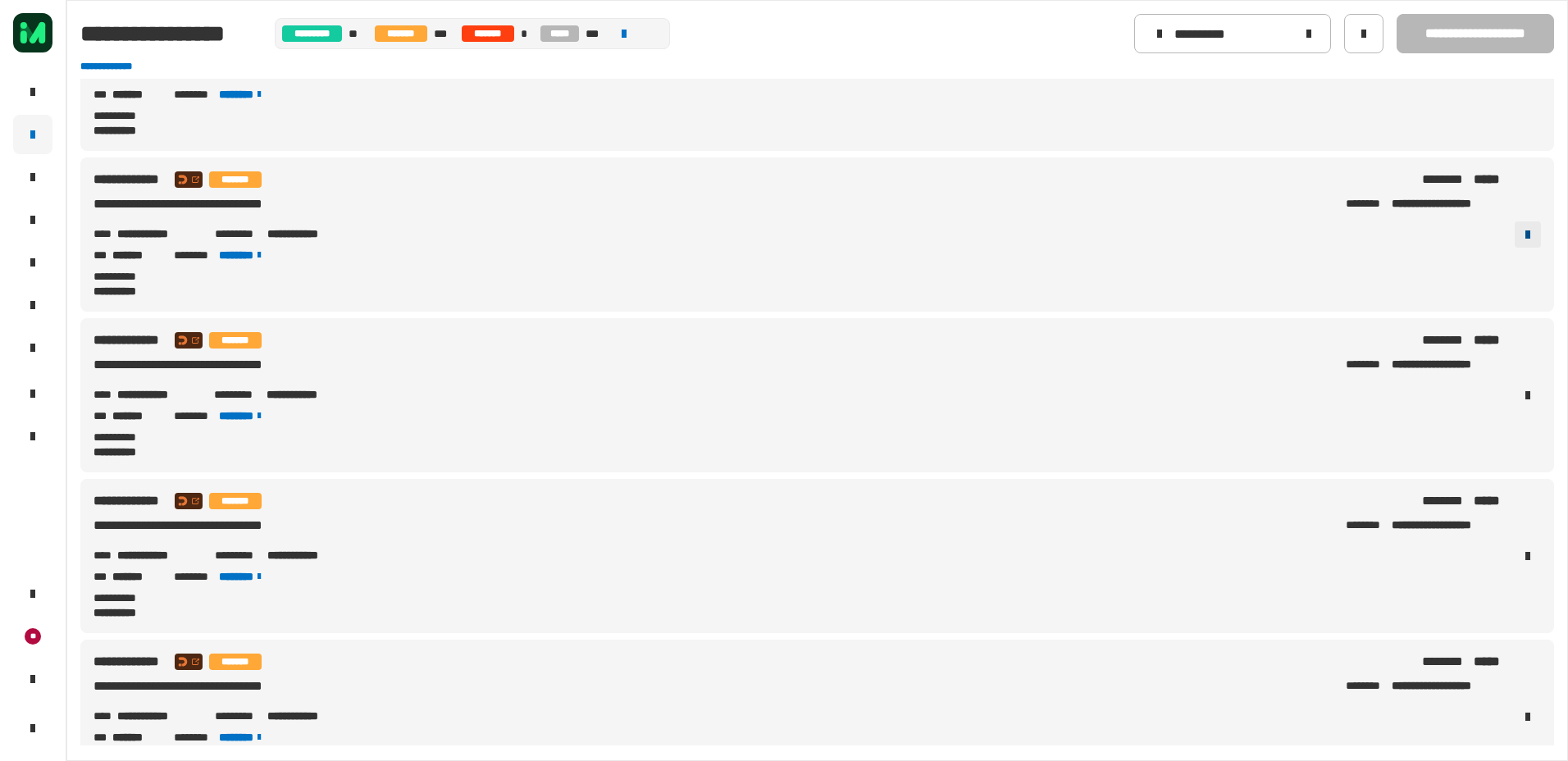 click at bounding box center [1528, 235] 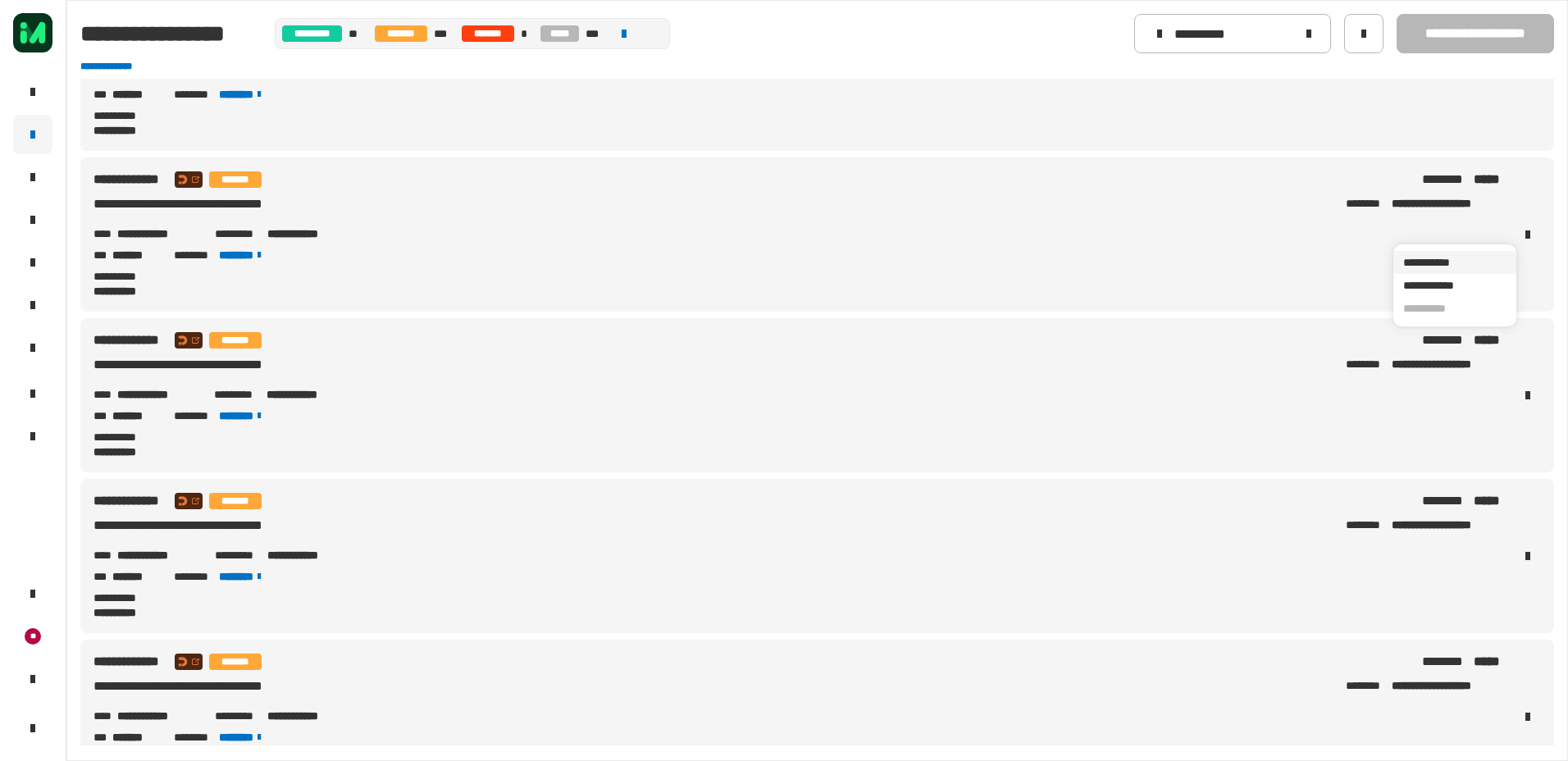click on "**********" at bounding box center [1455, 262] 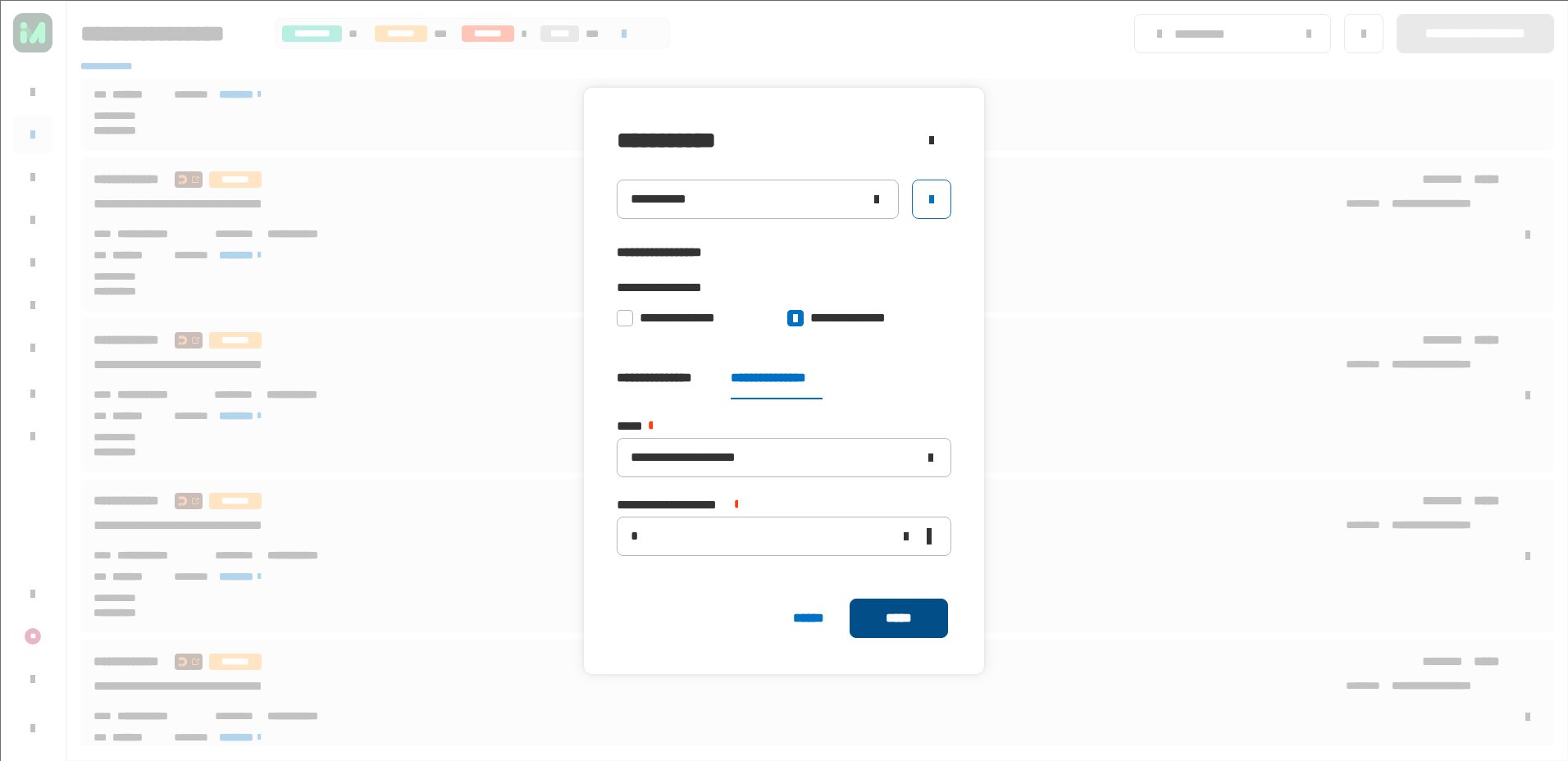click on "*****" 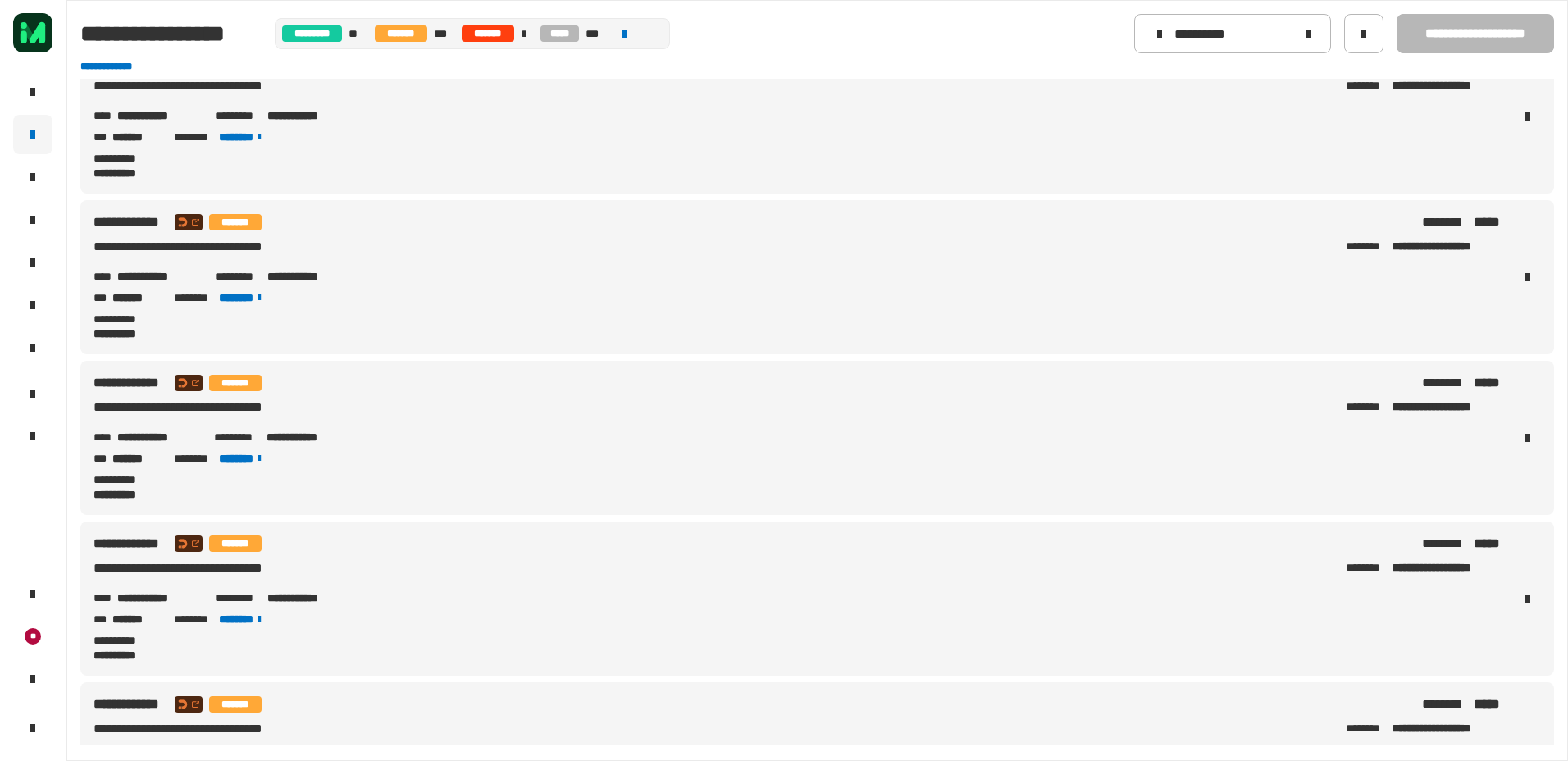 scroll, scrollTop: 0, scrollLeft: 0, axis: both 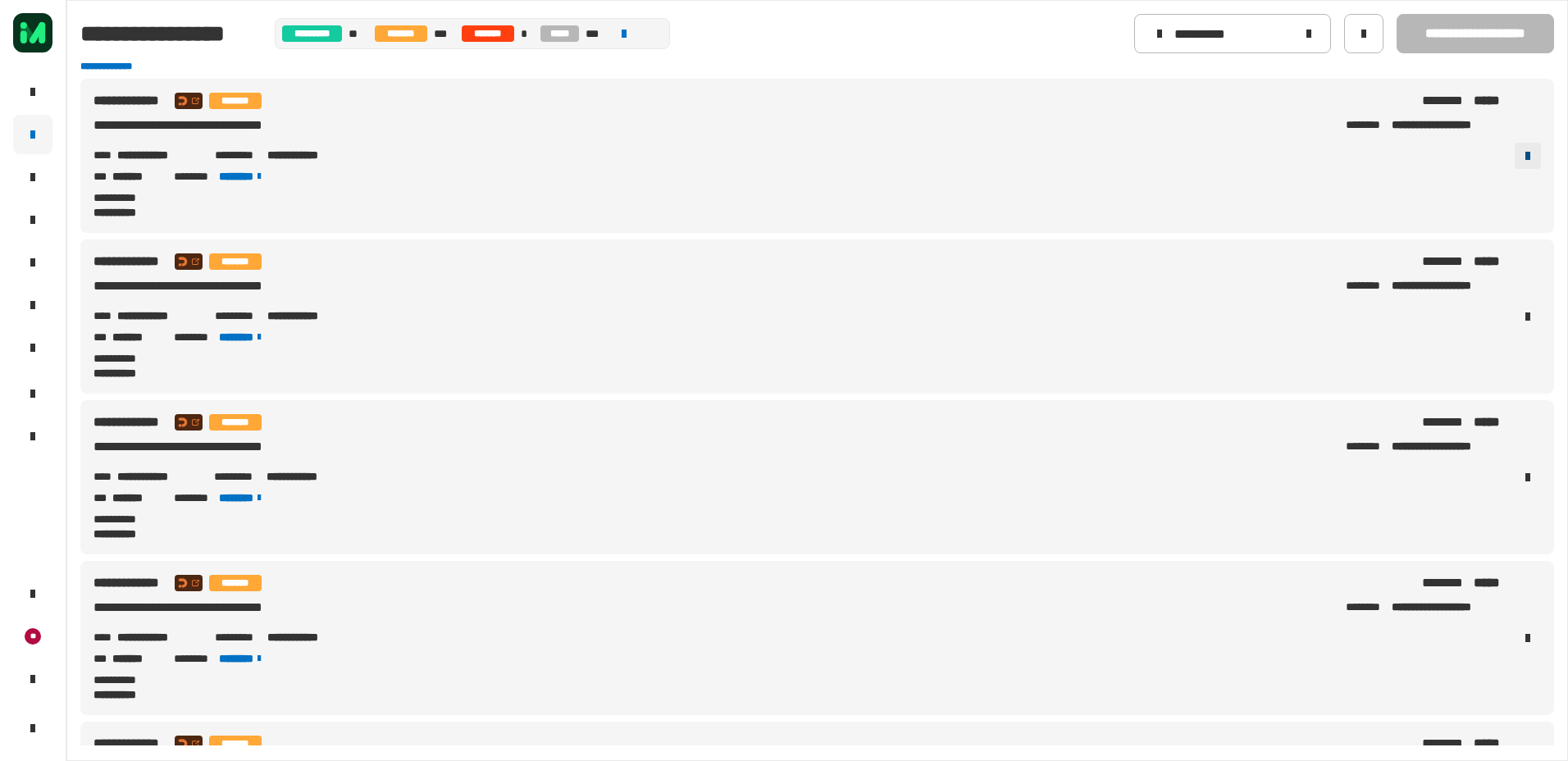 click at bounding box center (1528, 156) 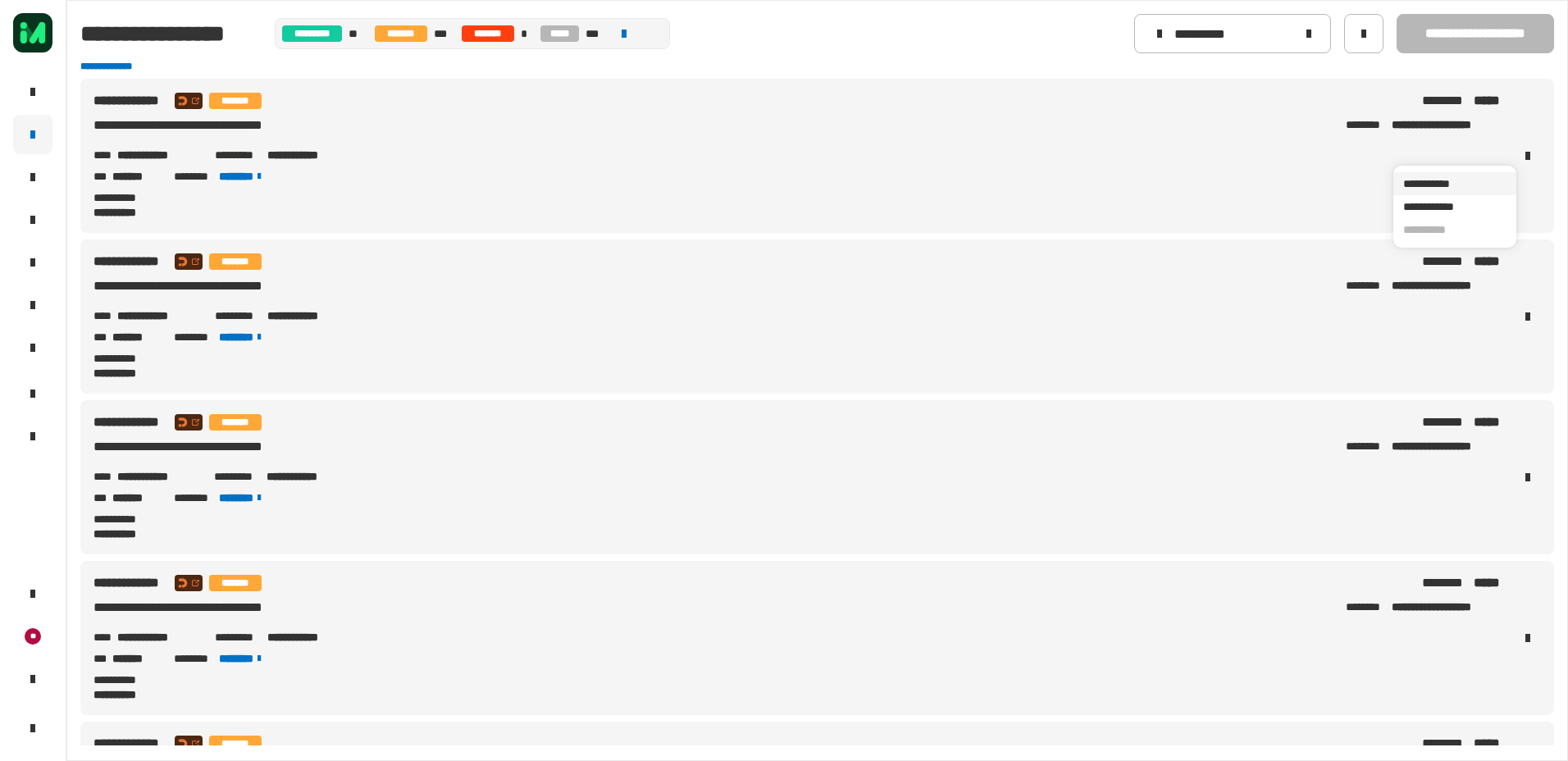 click on "**********" at bounding box center (1455, 184) 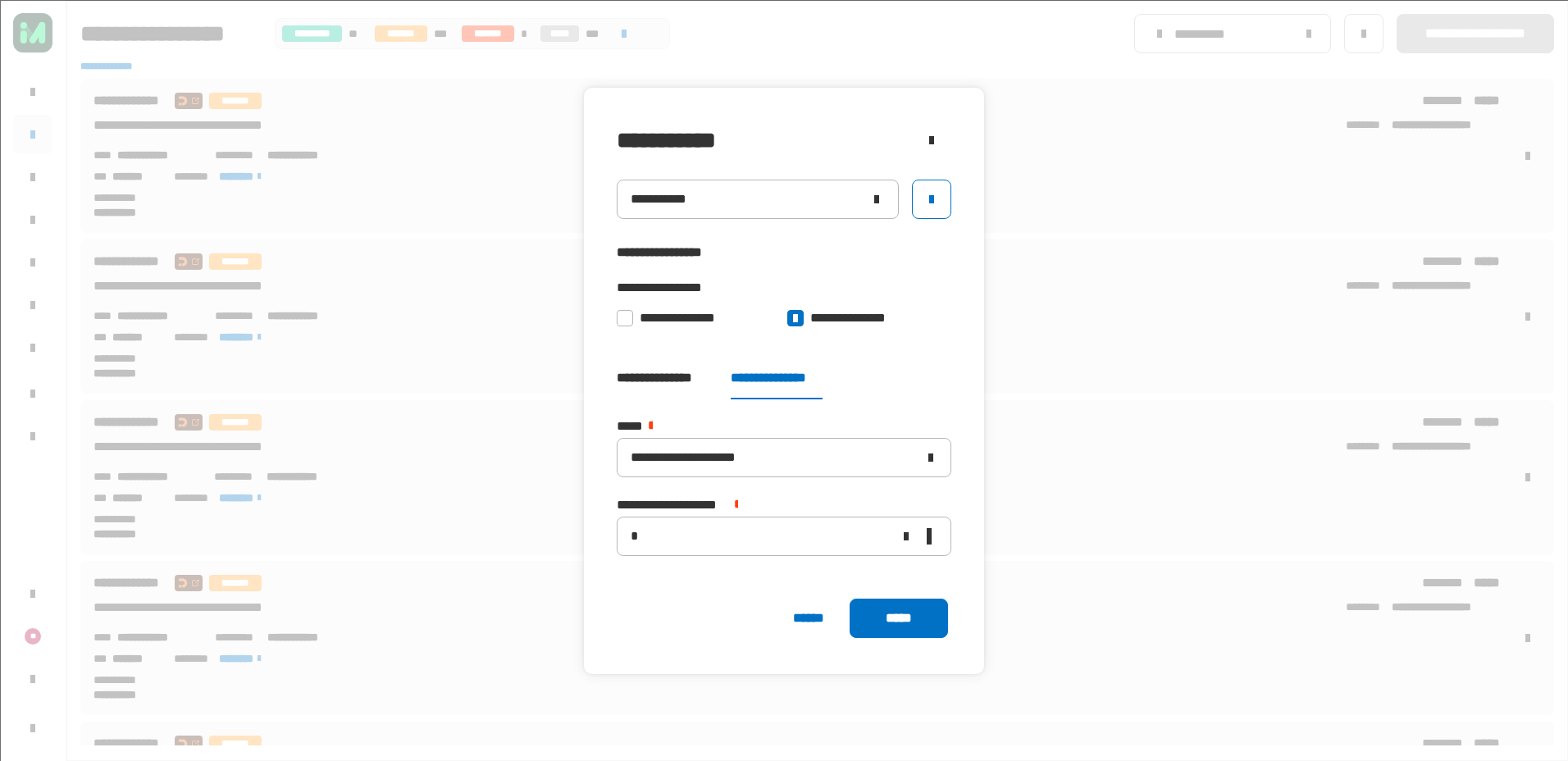 click on "*****" 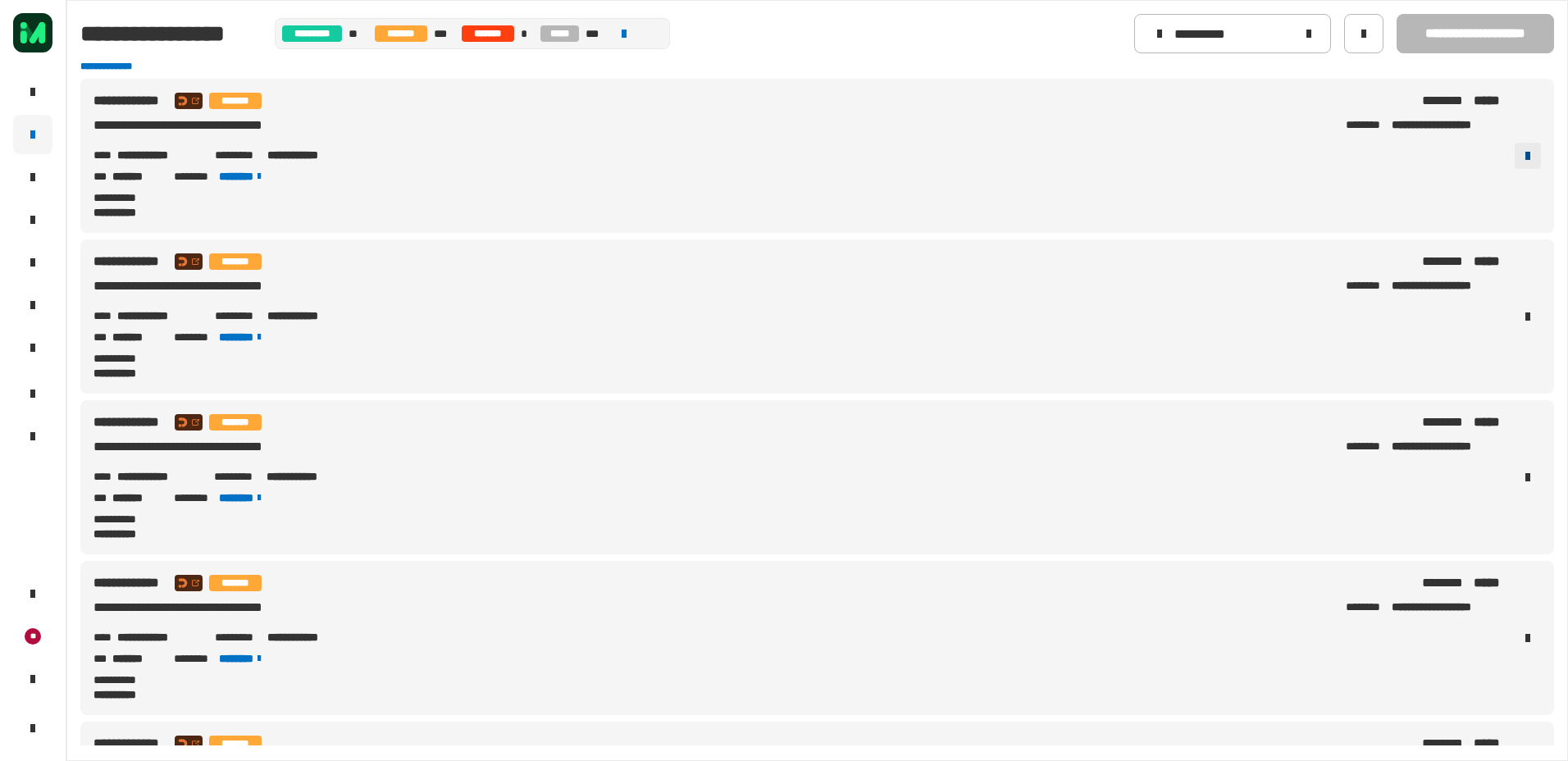 click at bounding box center (1528, 156) 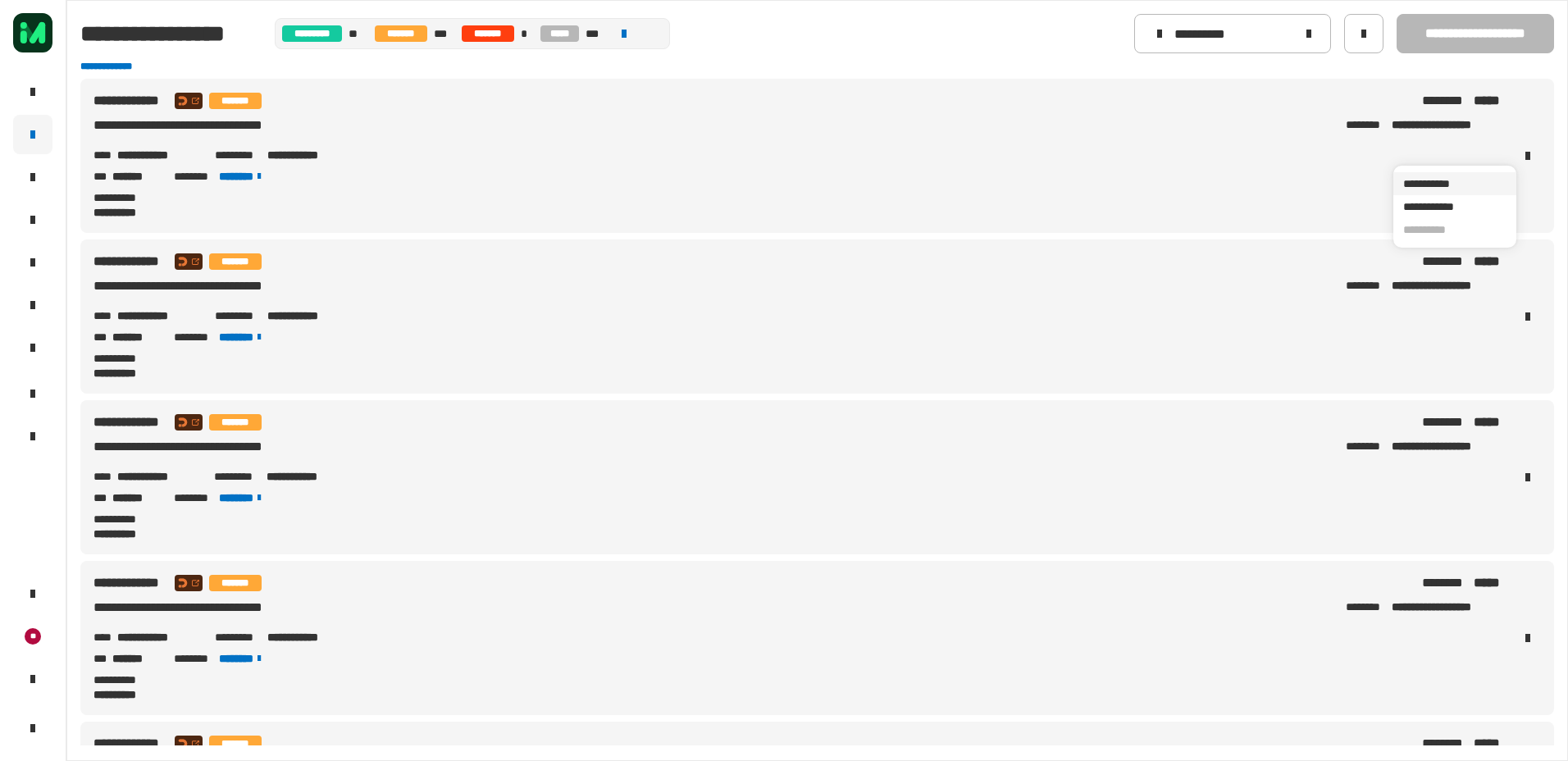 click on "**********" at bounding box center (1455, 184) 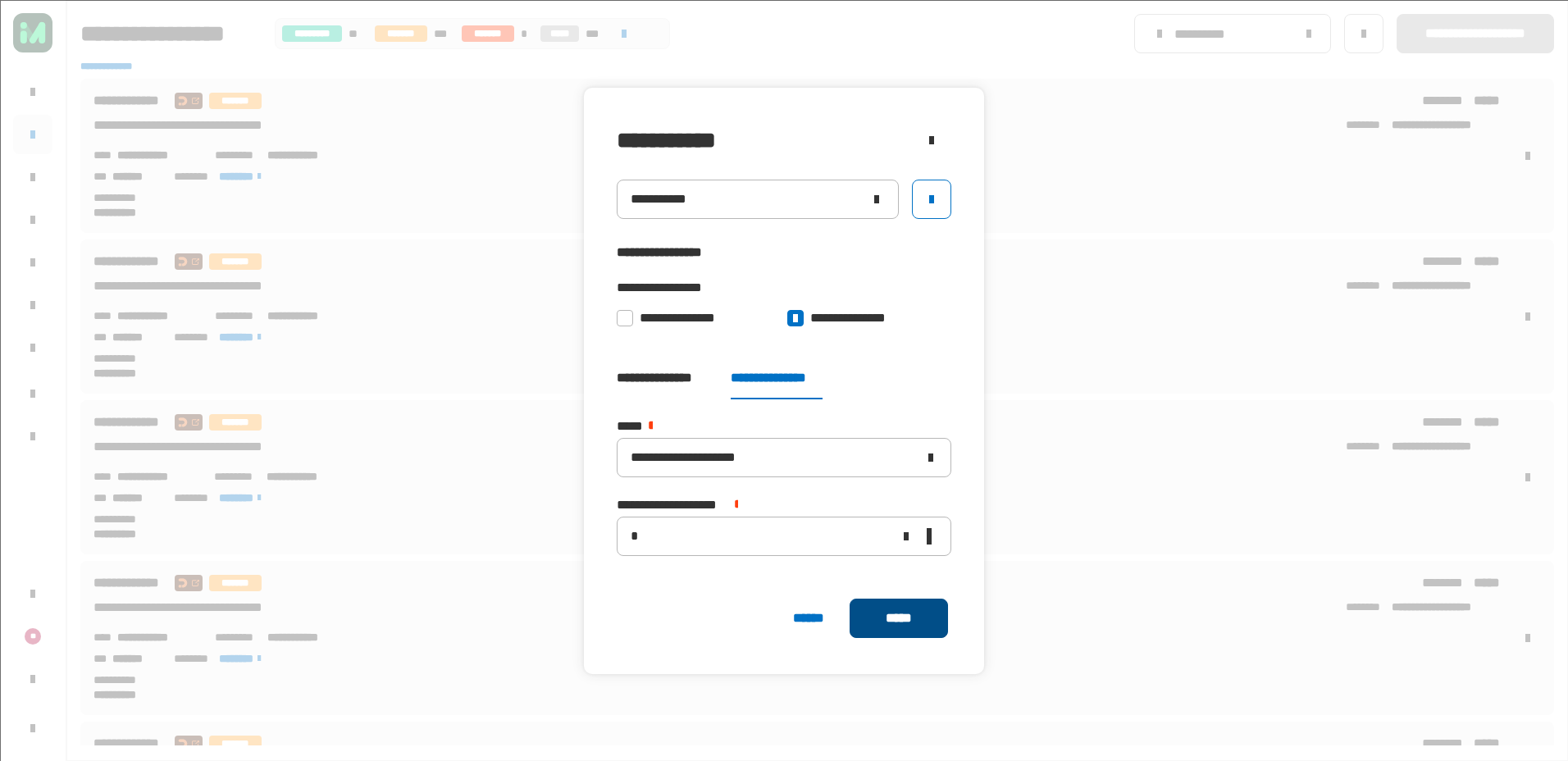 click on "*****" 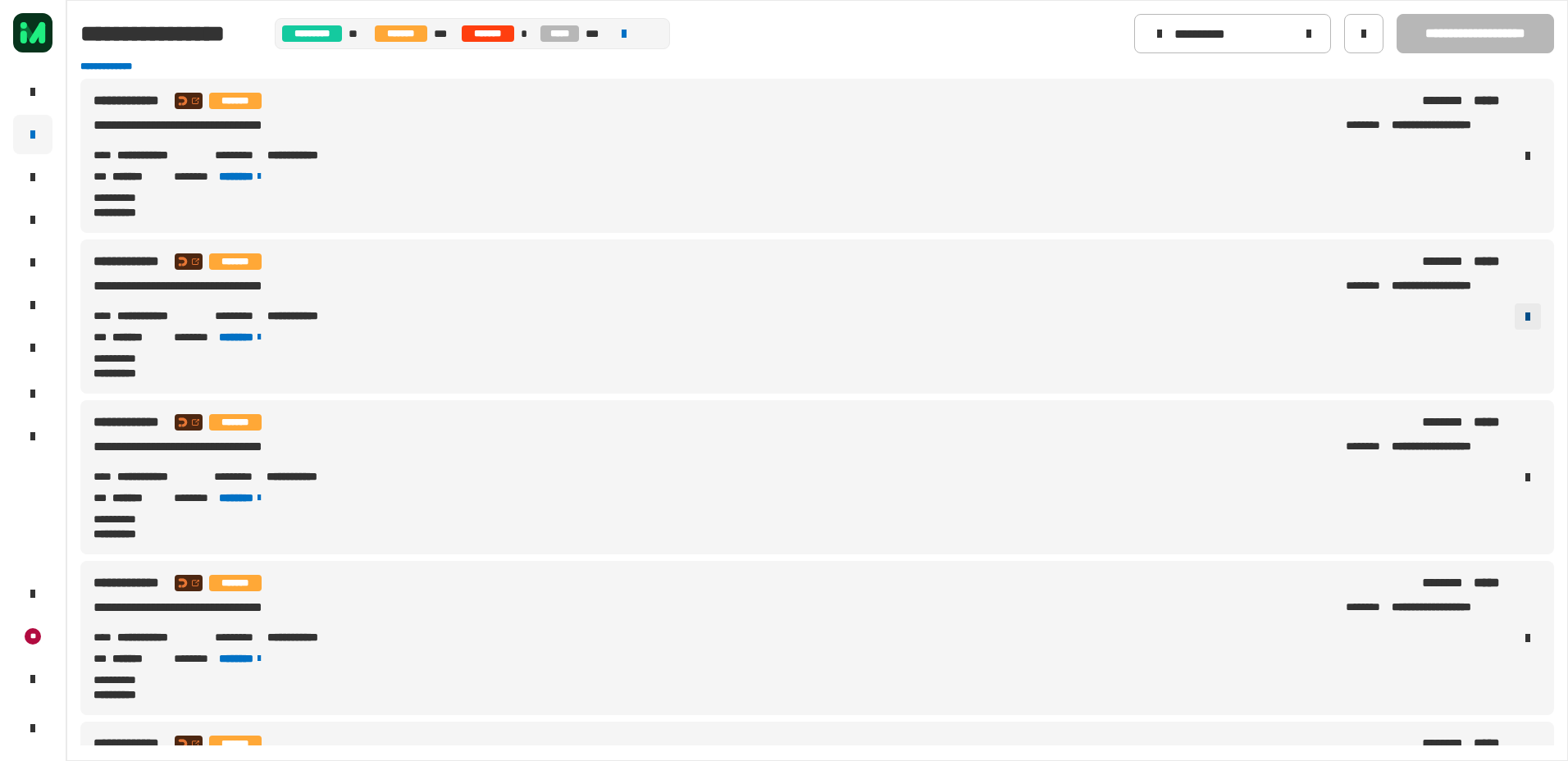 click at bounding box center [1528, 317] 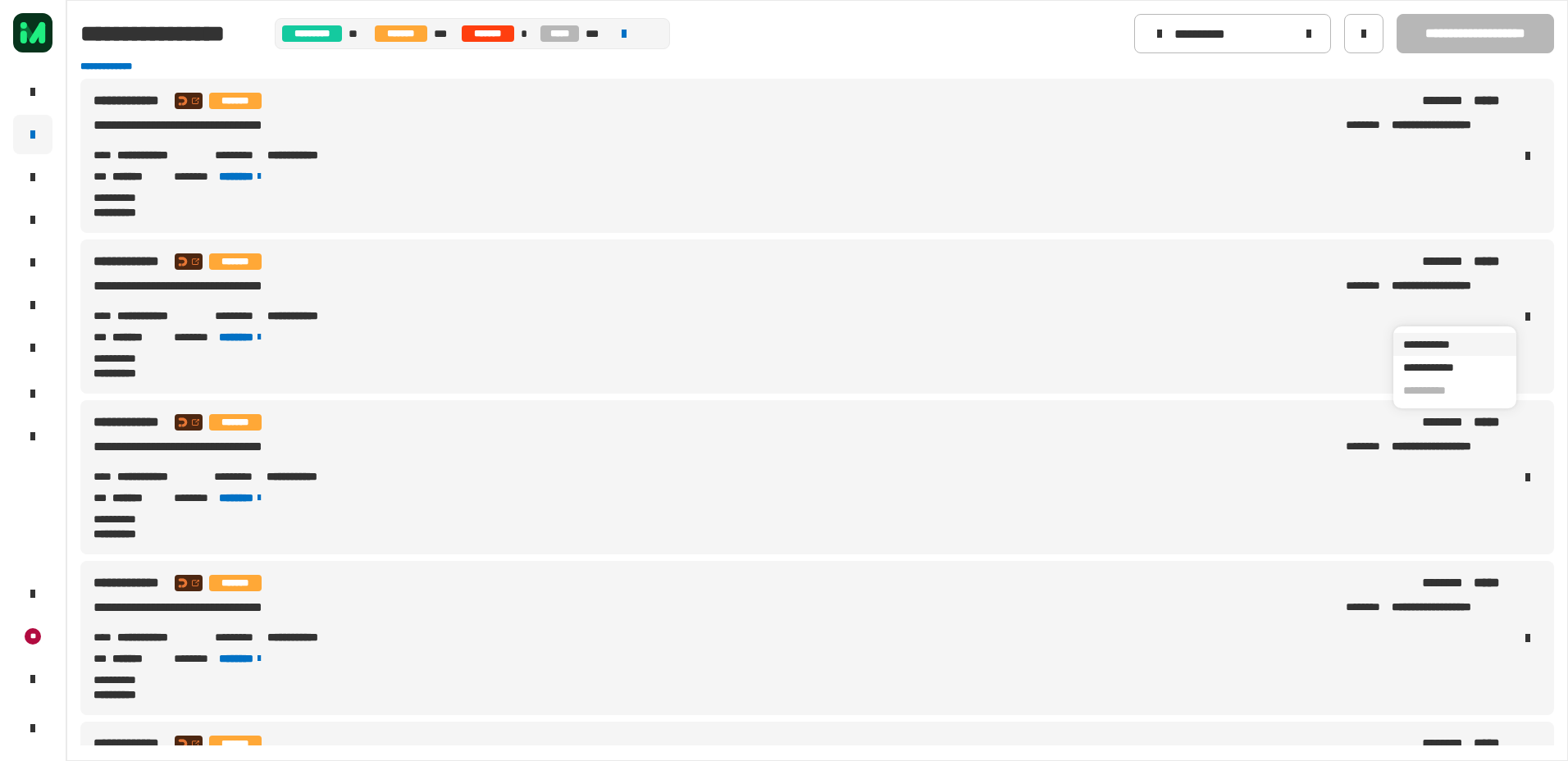 click on "**********" at bounding box center (1455, 344) 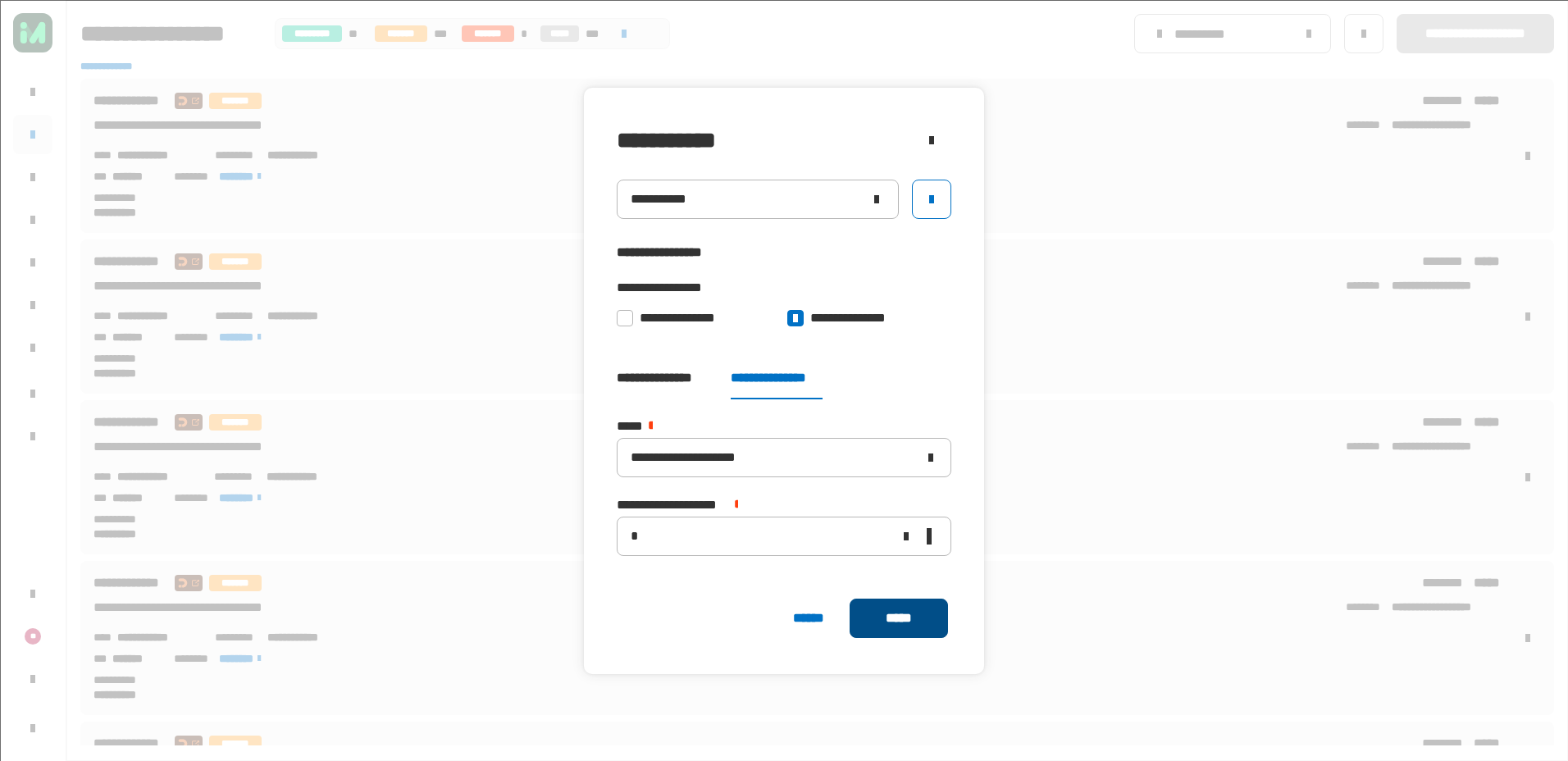 click on "*****" 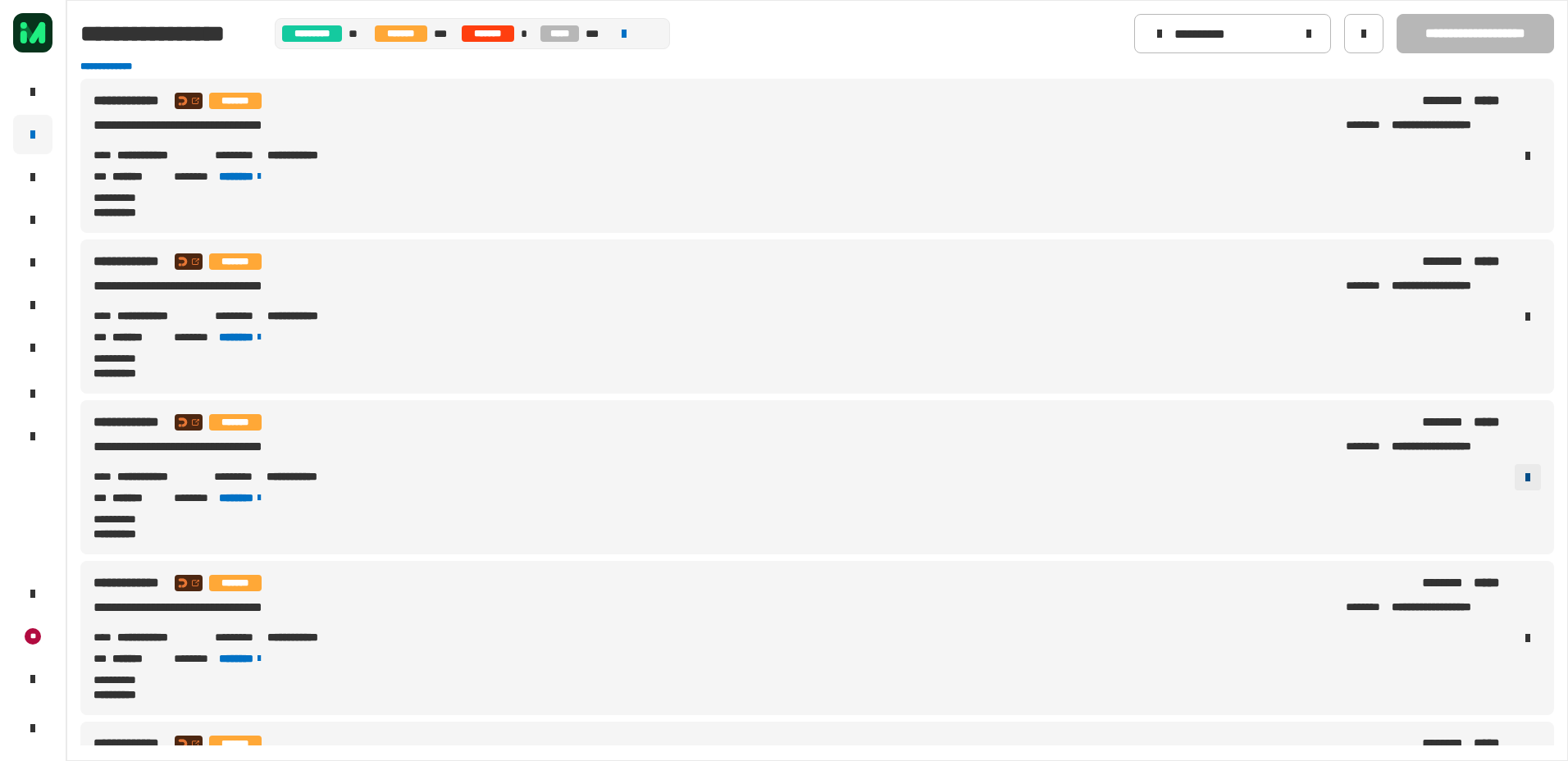 click at bounding box center (1528, 477) 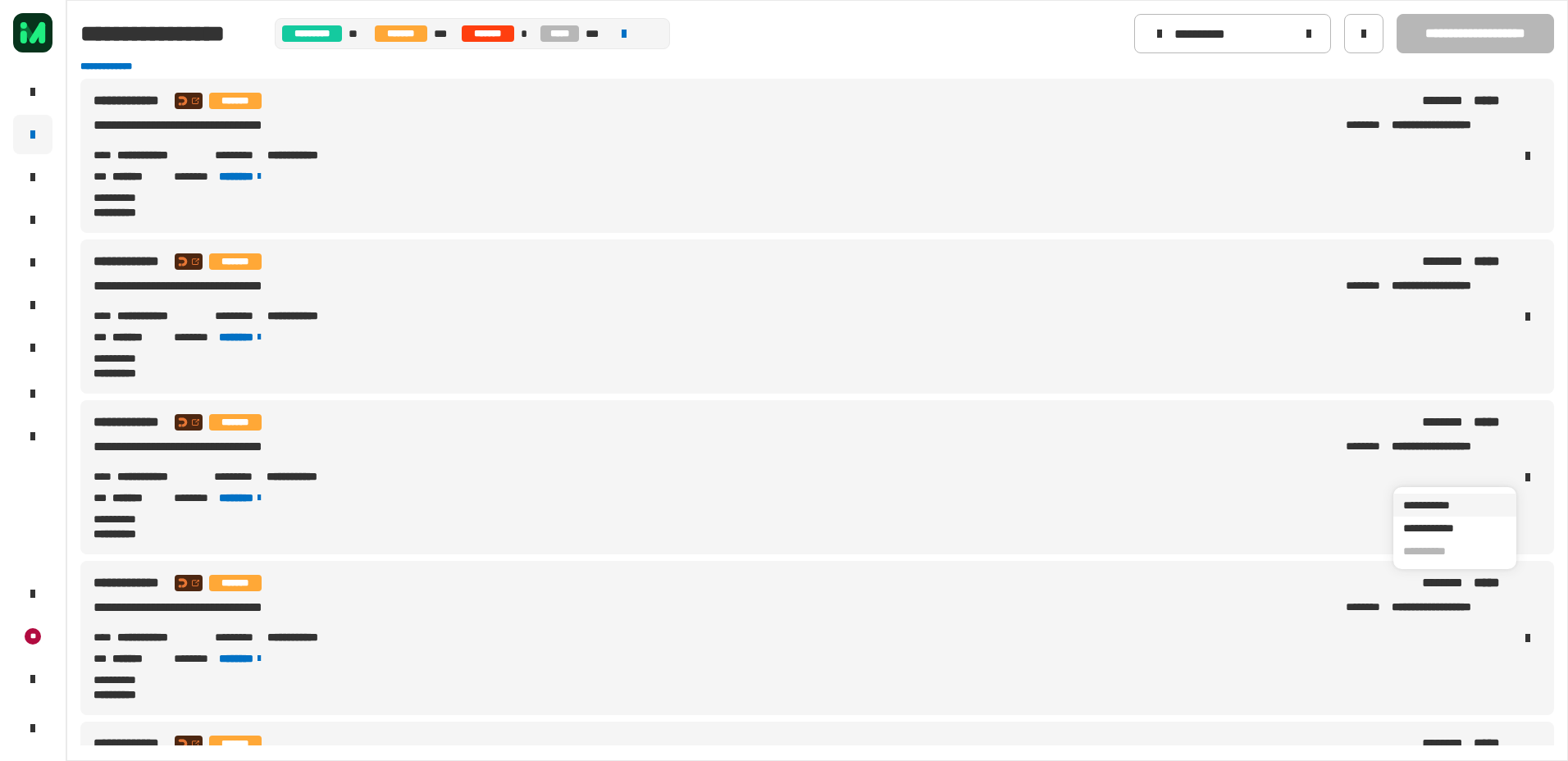 click on "**********" at bounding box center (1455, 505) 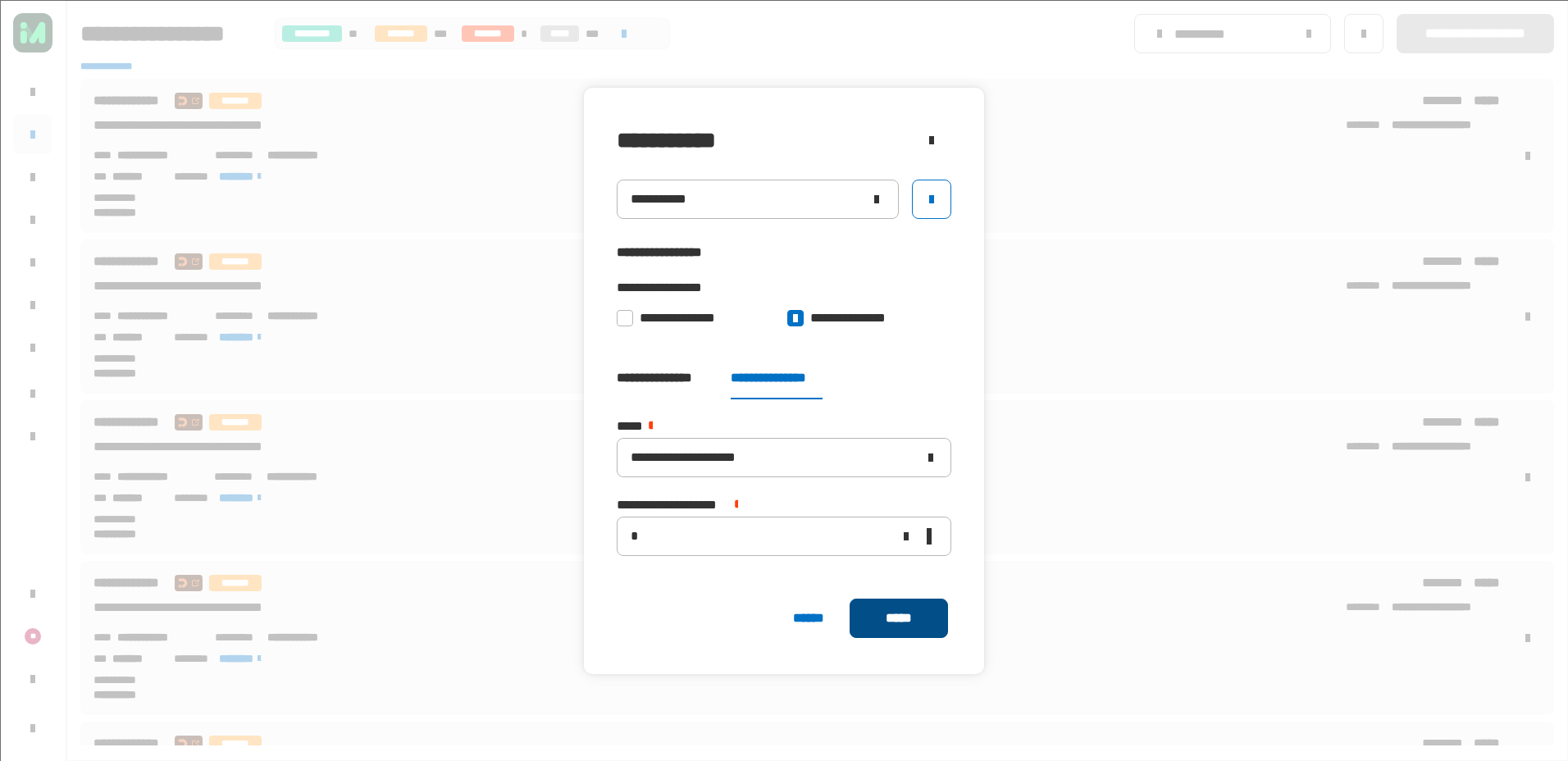 click on "*****" 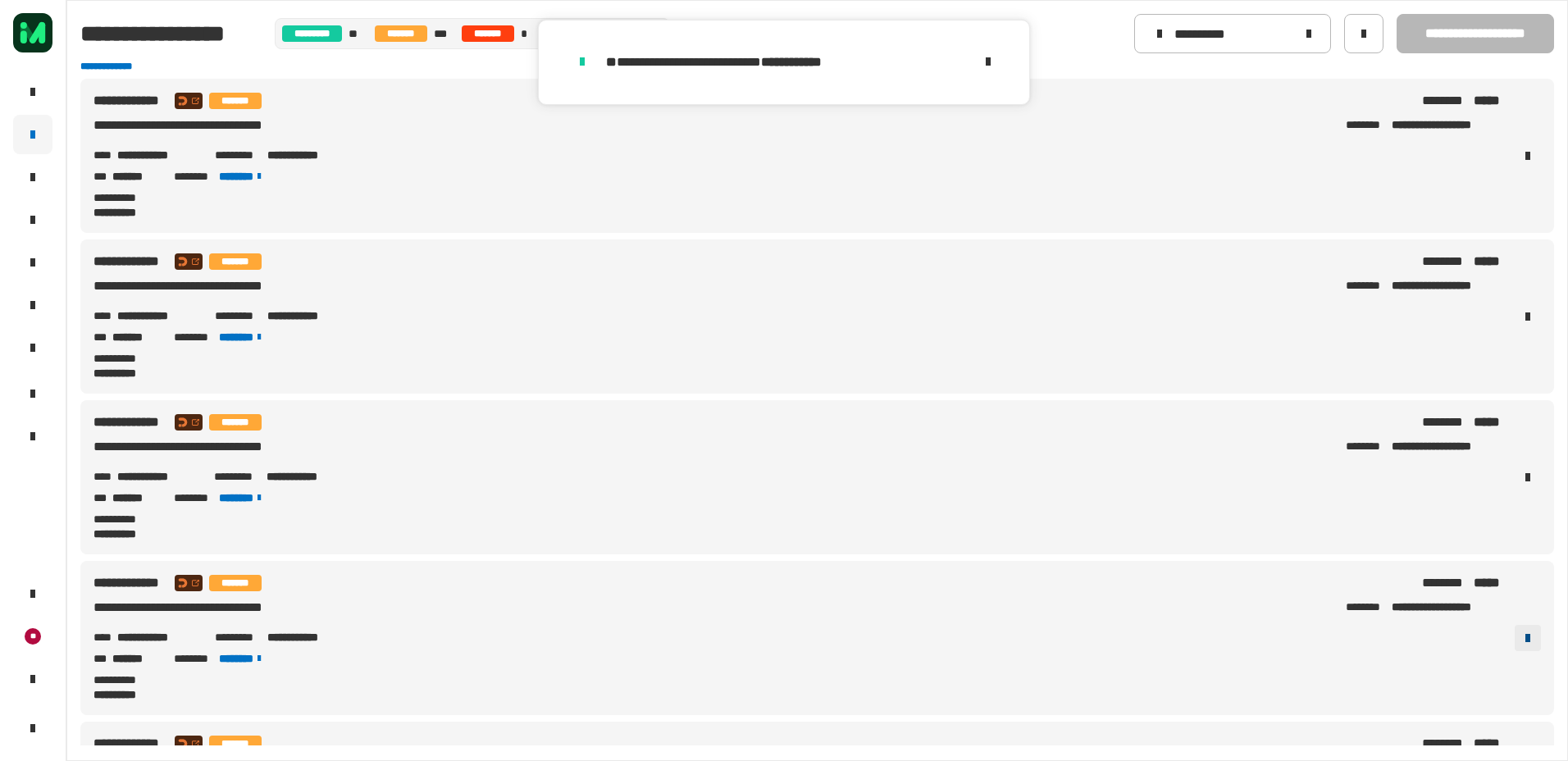click at bounding box center (1528, 638) 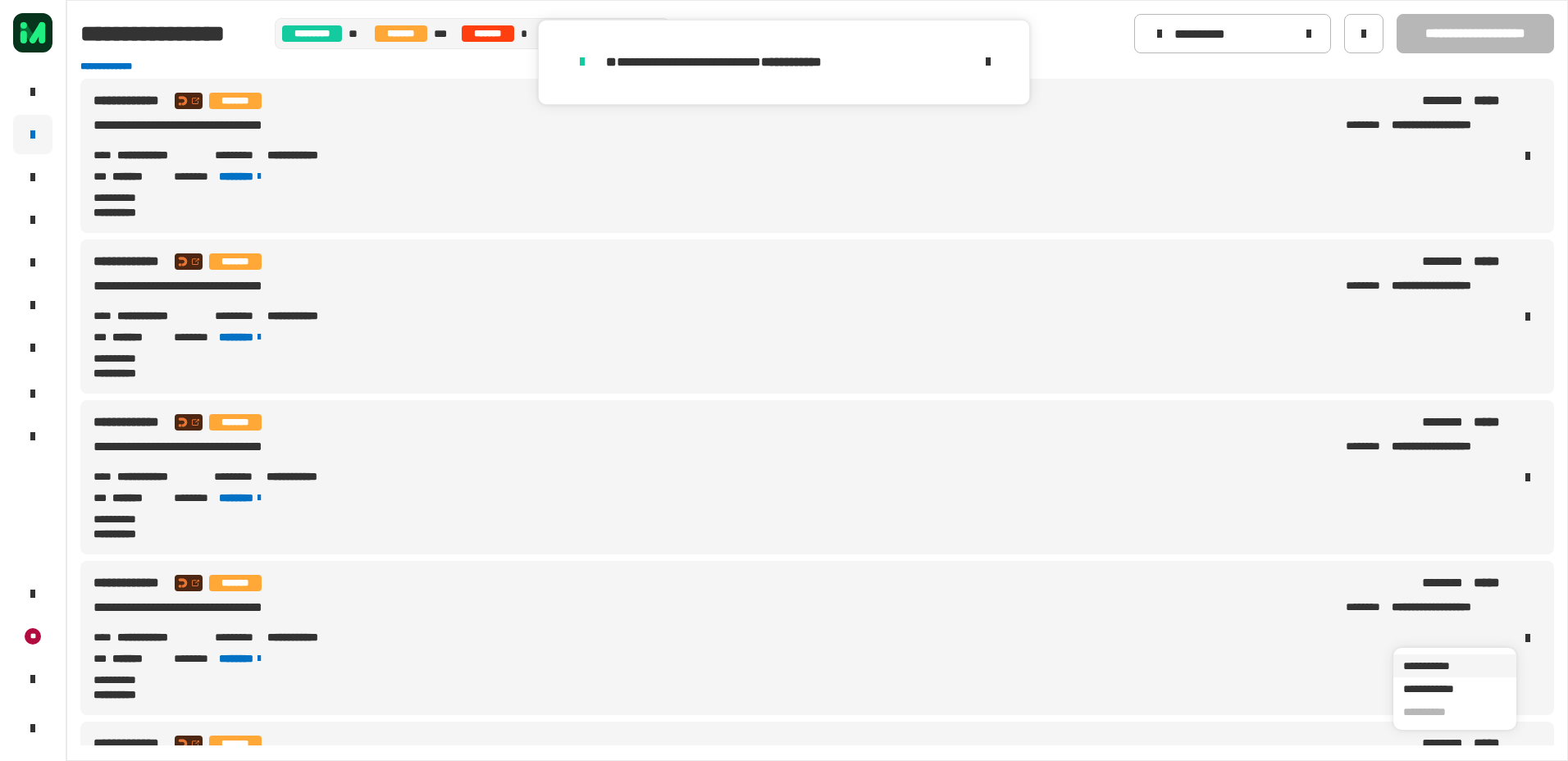 click on "**********" at bounding box center [1455, 666] 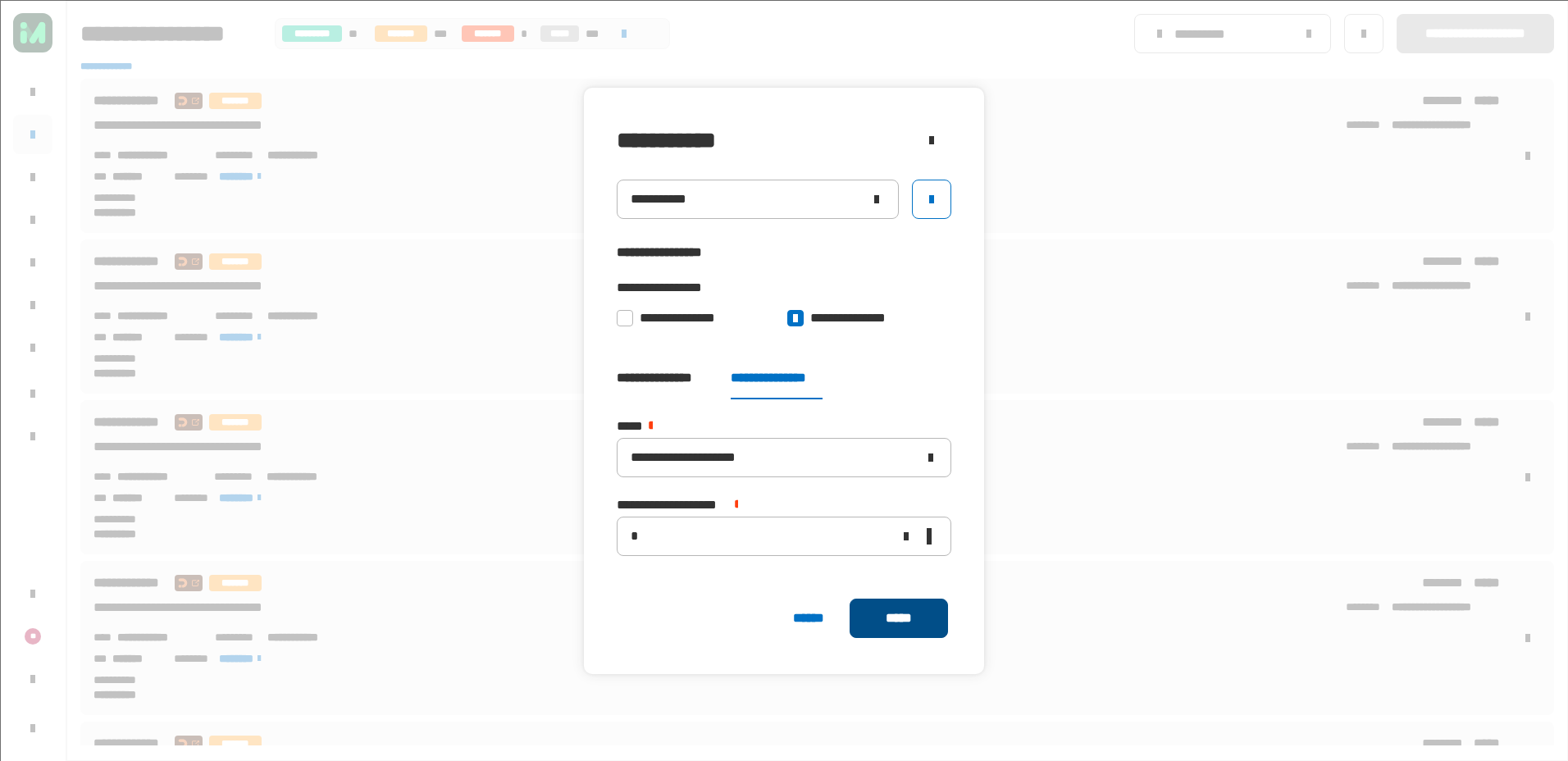 click on "*****" 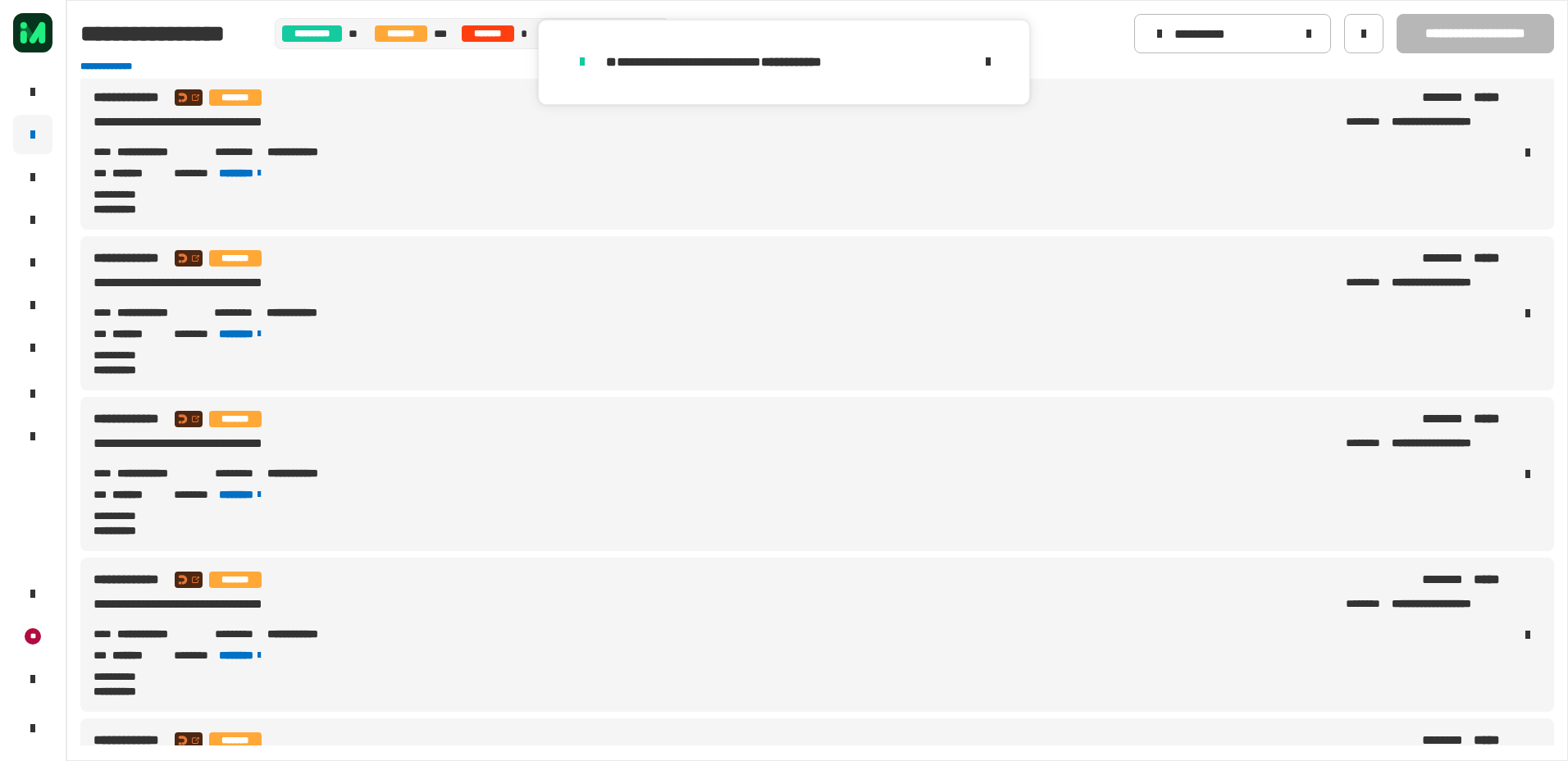 scroll, scrollTop: 246, scrollLeft: 0, axis: vertical 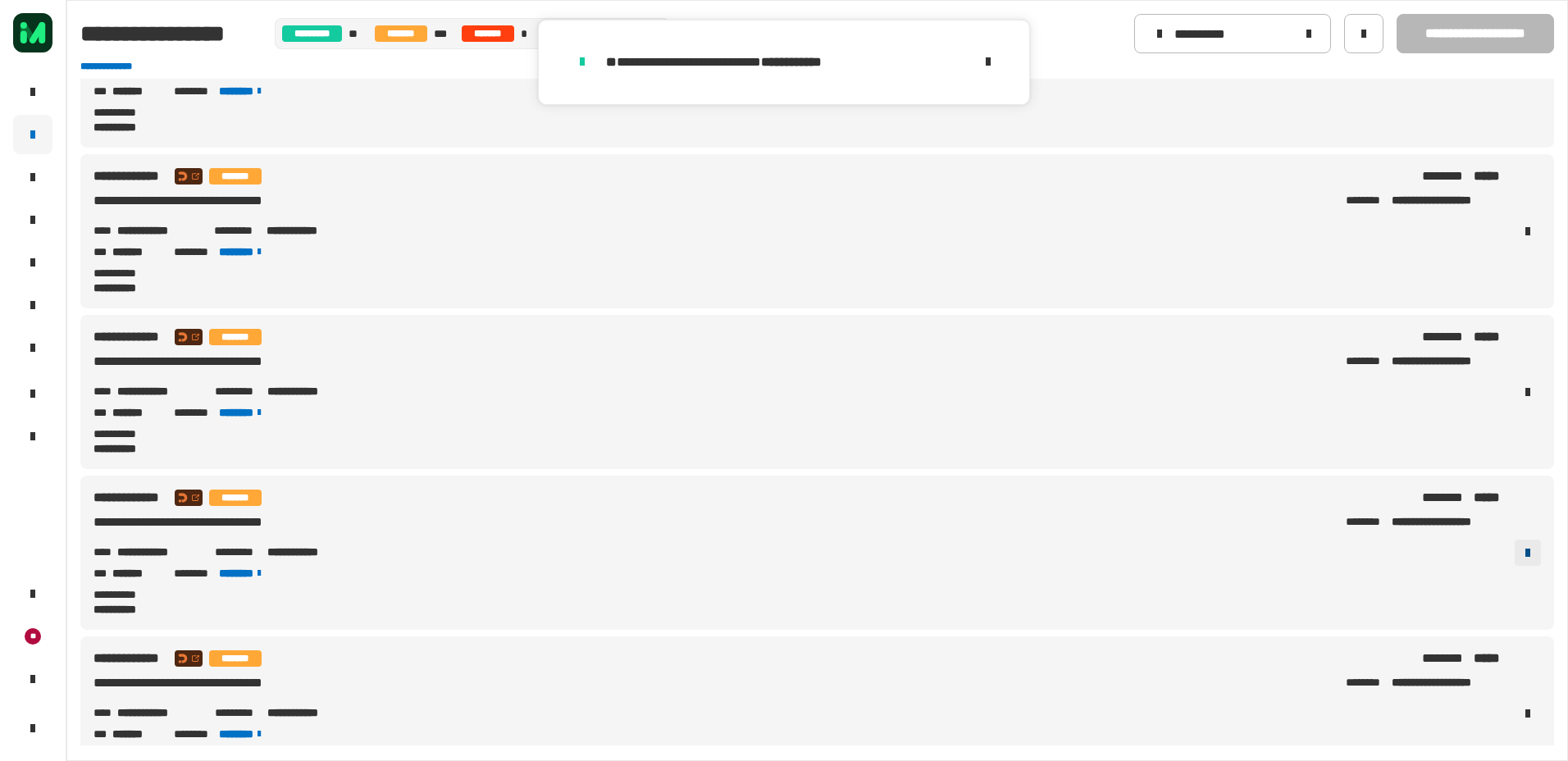 click at bounding box center (1528, 553) 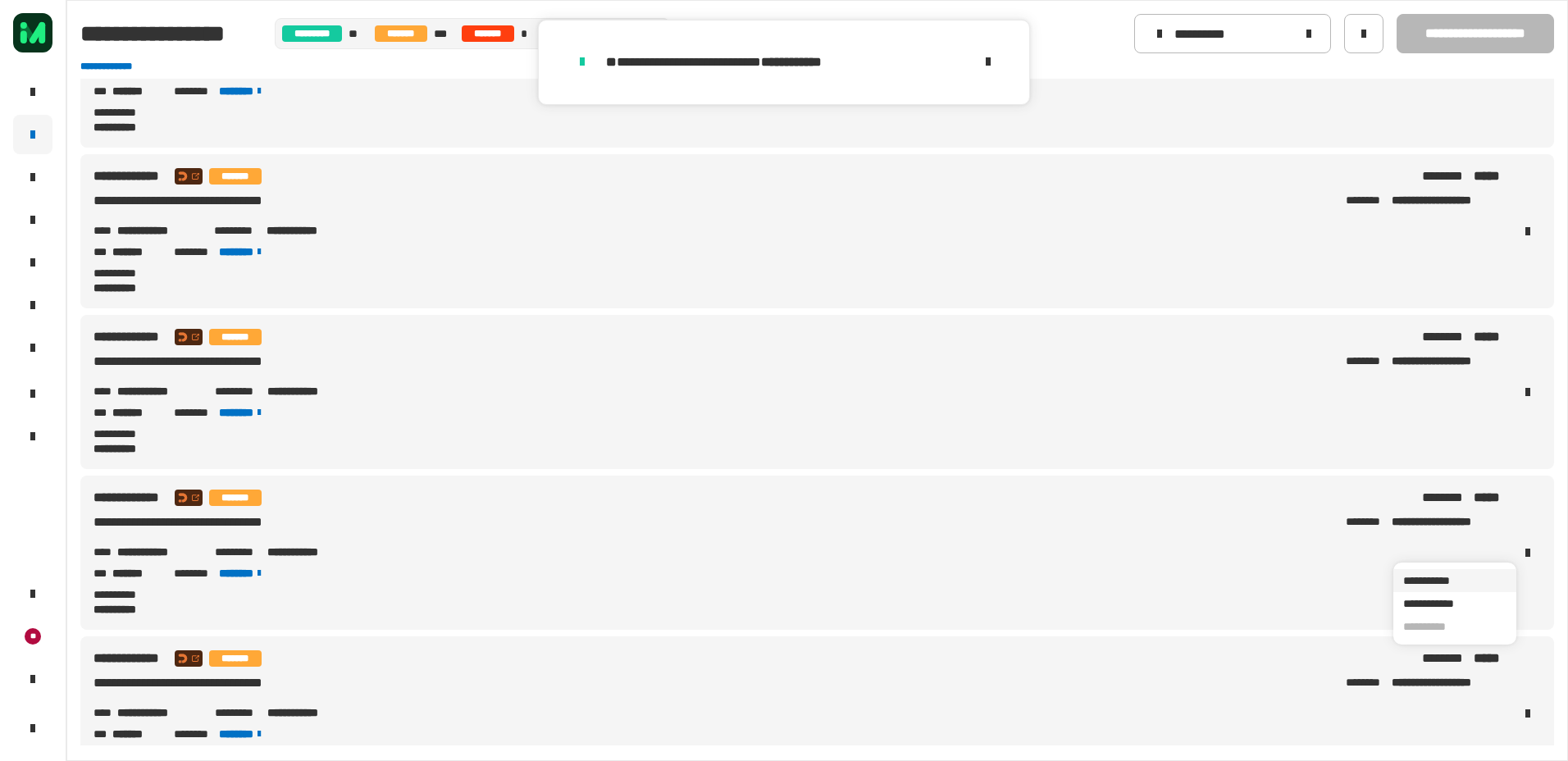 click on "**********" at bounding box center (1455, 581) 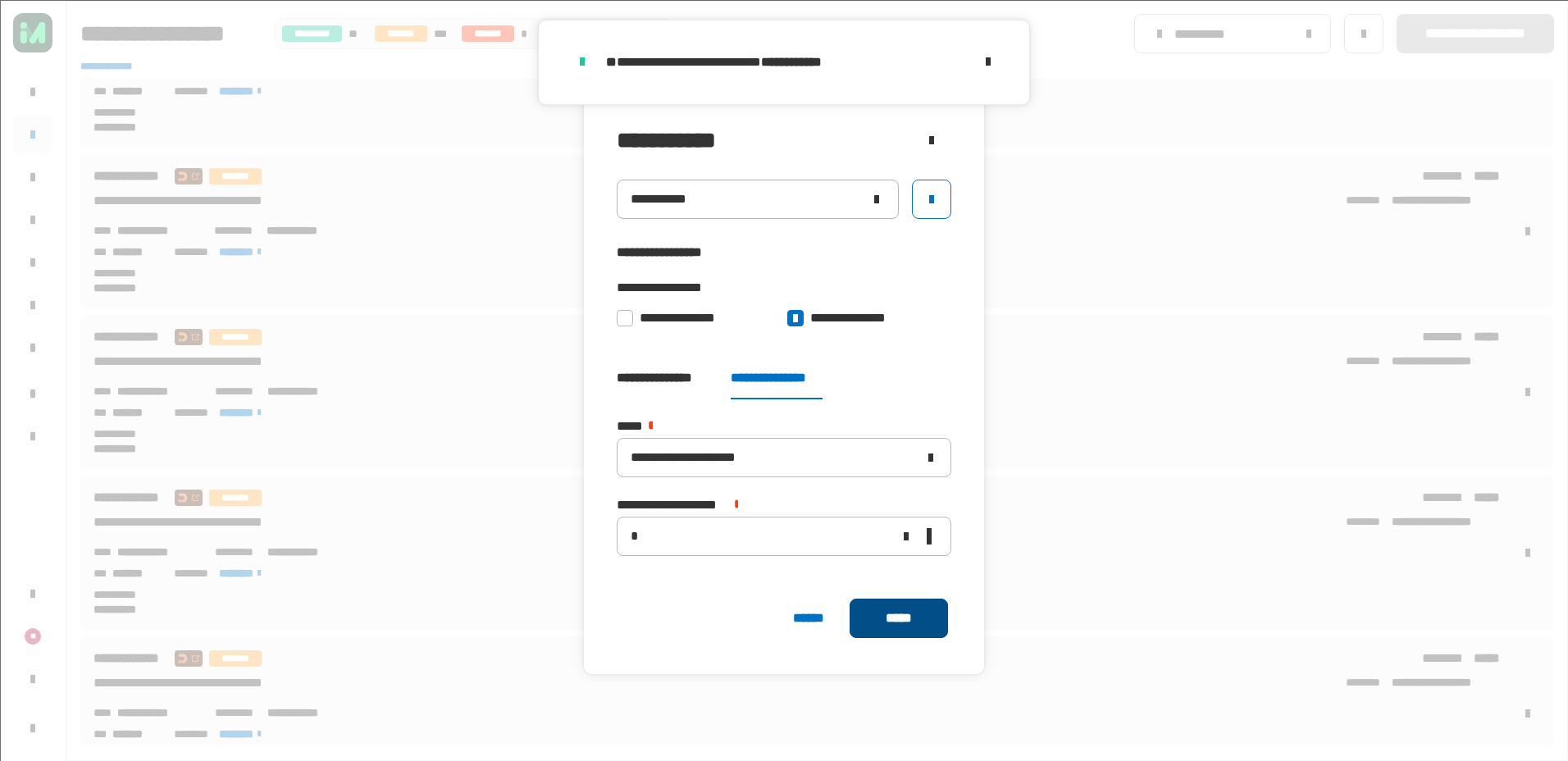 click on "*****" 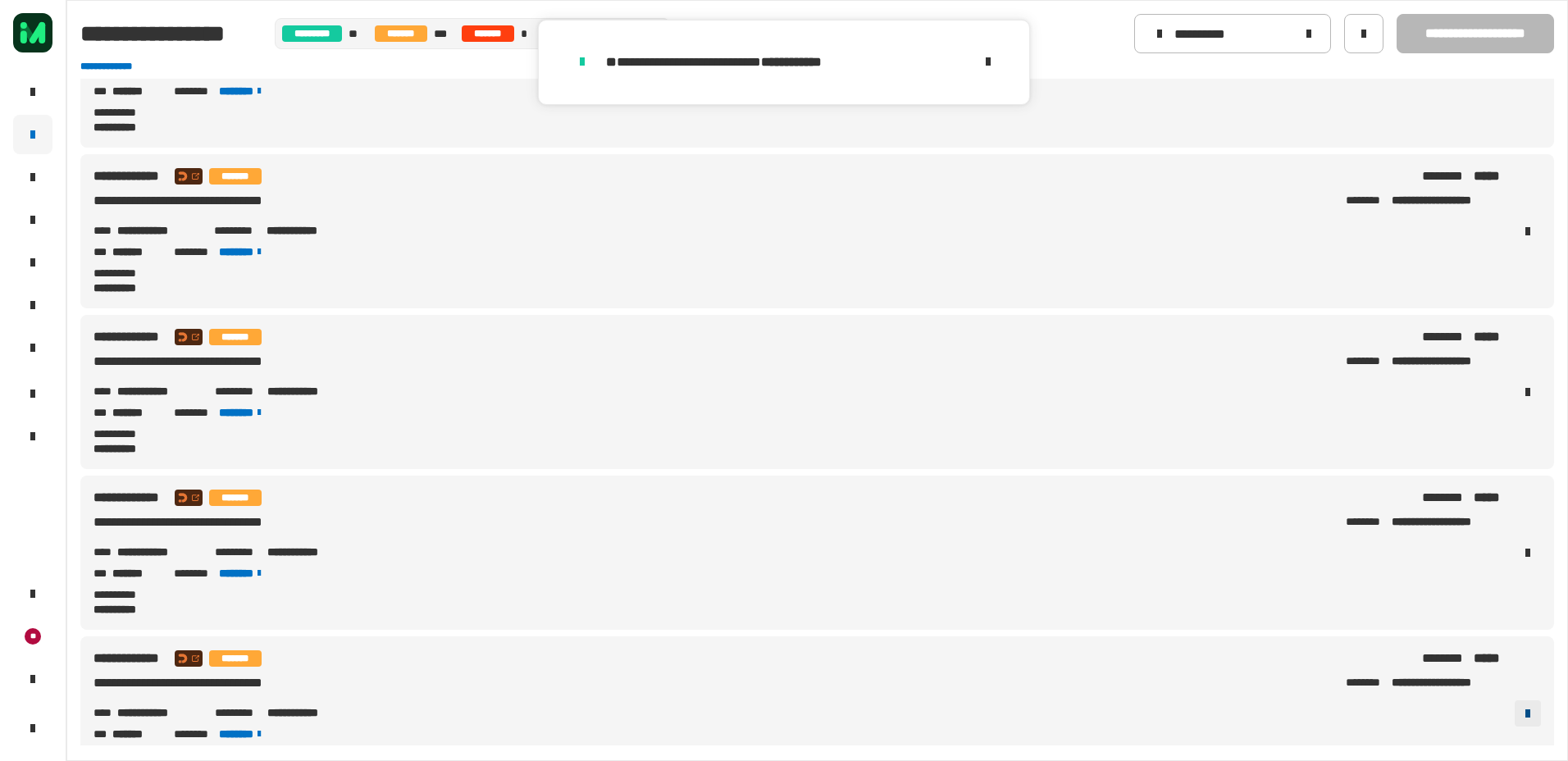 click at bounding box center (1528, 713) 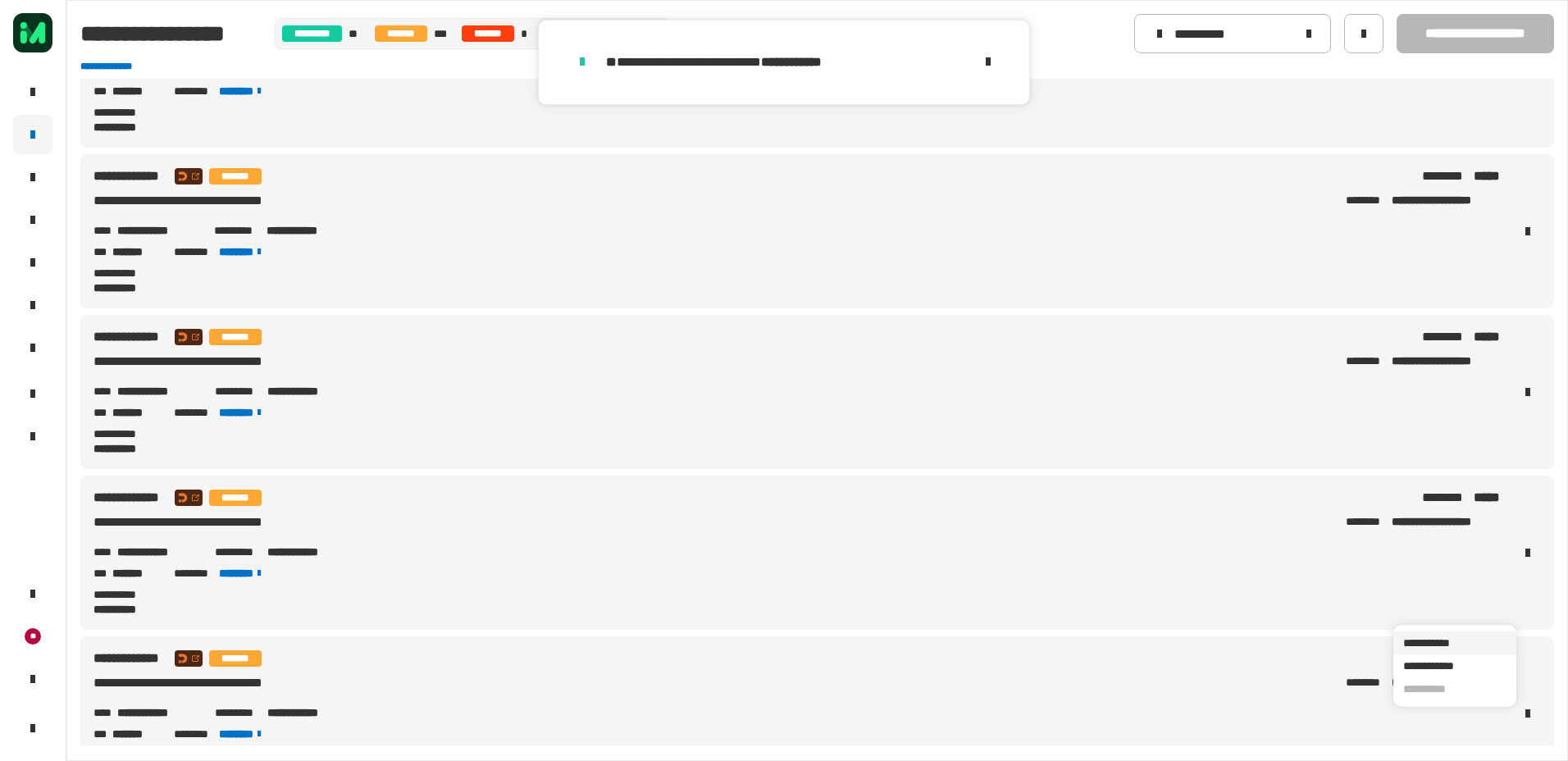 click on "**********" at bounding box center (1455, 643) 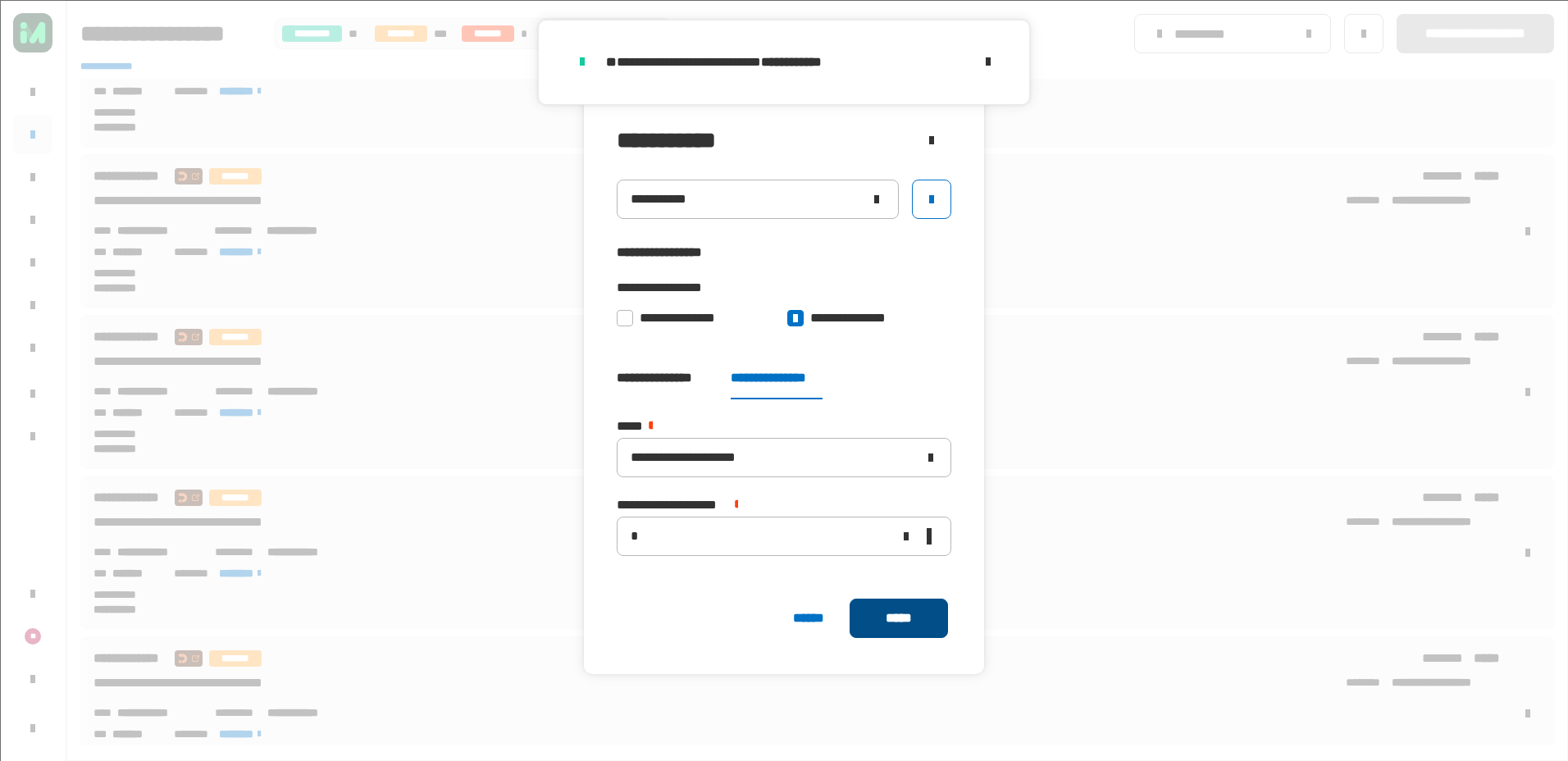 click on "*****" 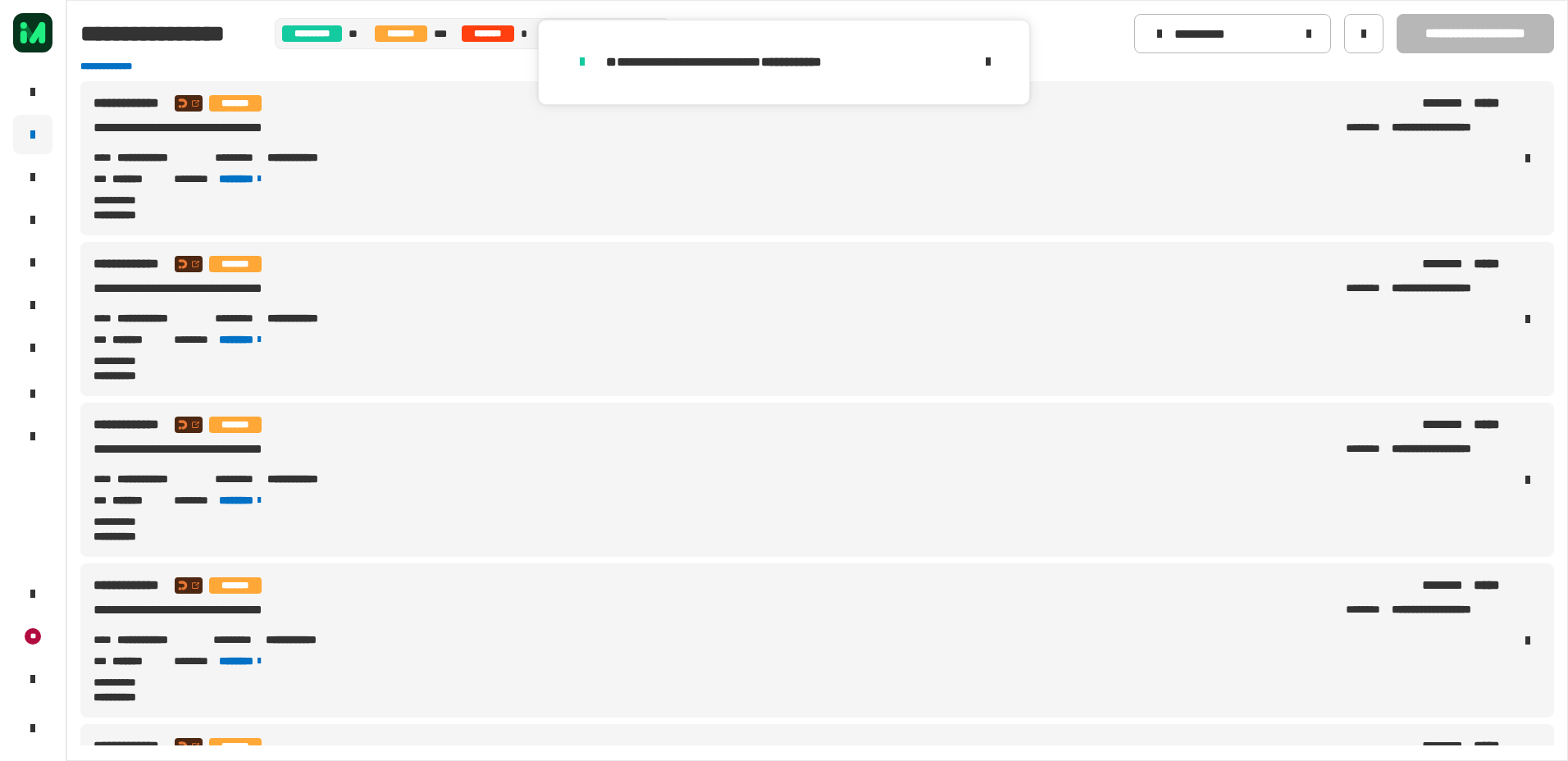 scroll, scrollTop: 492, scrollLeft: 0, axis: vertical 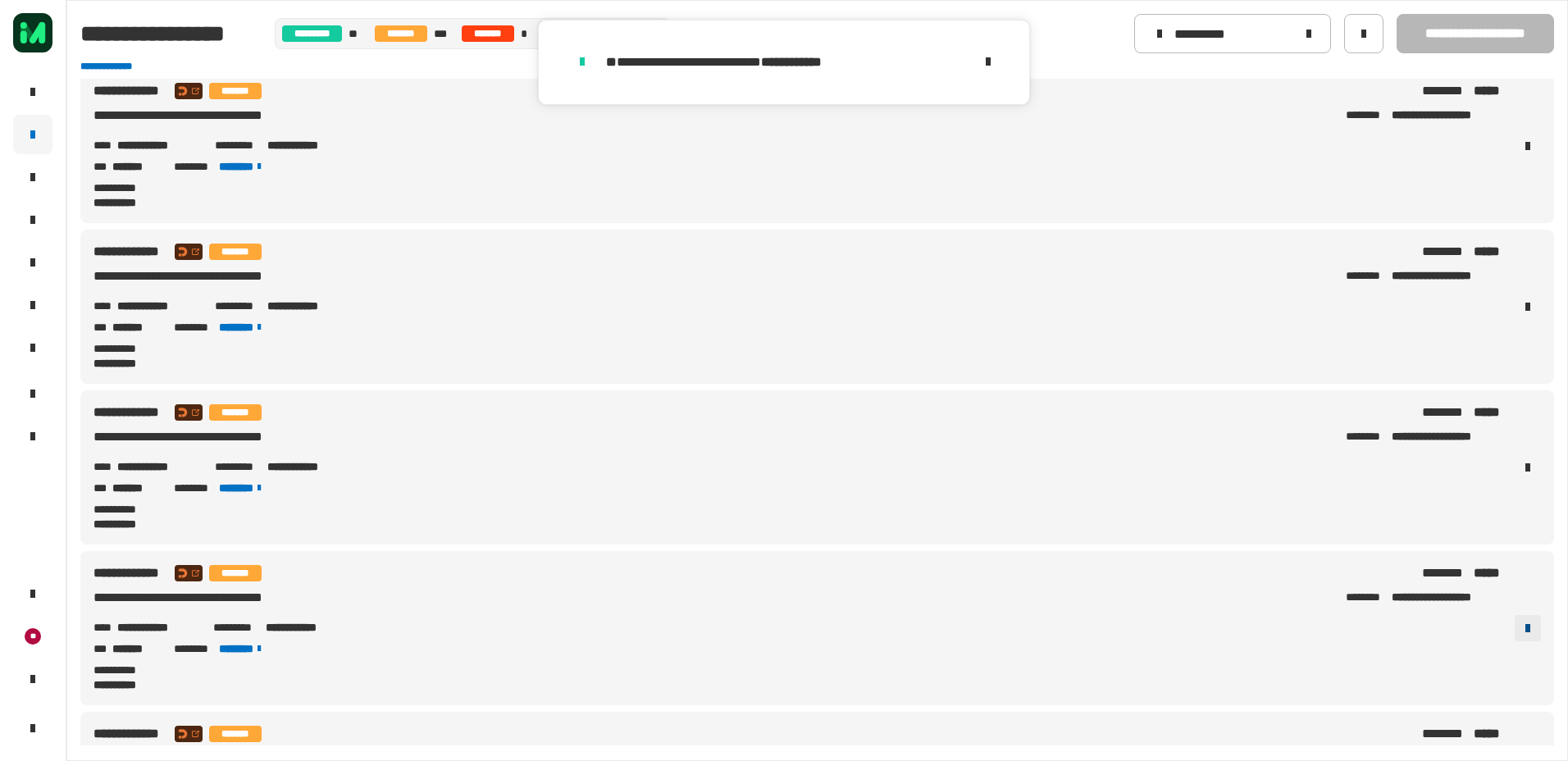click at bounding box center [1528, 628] 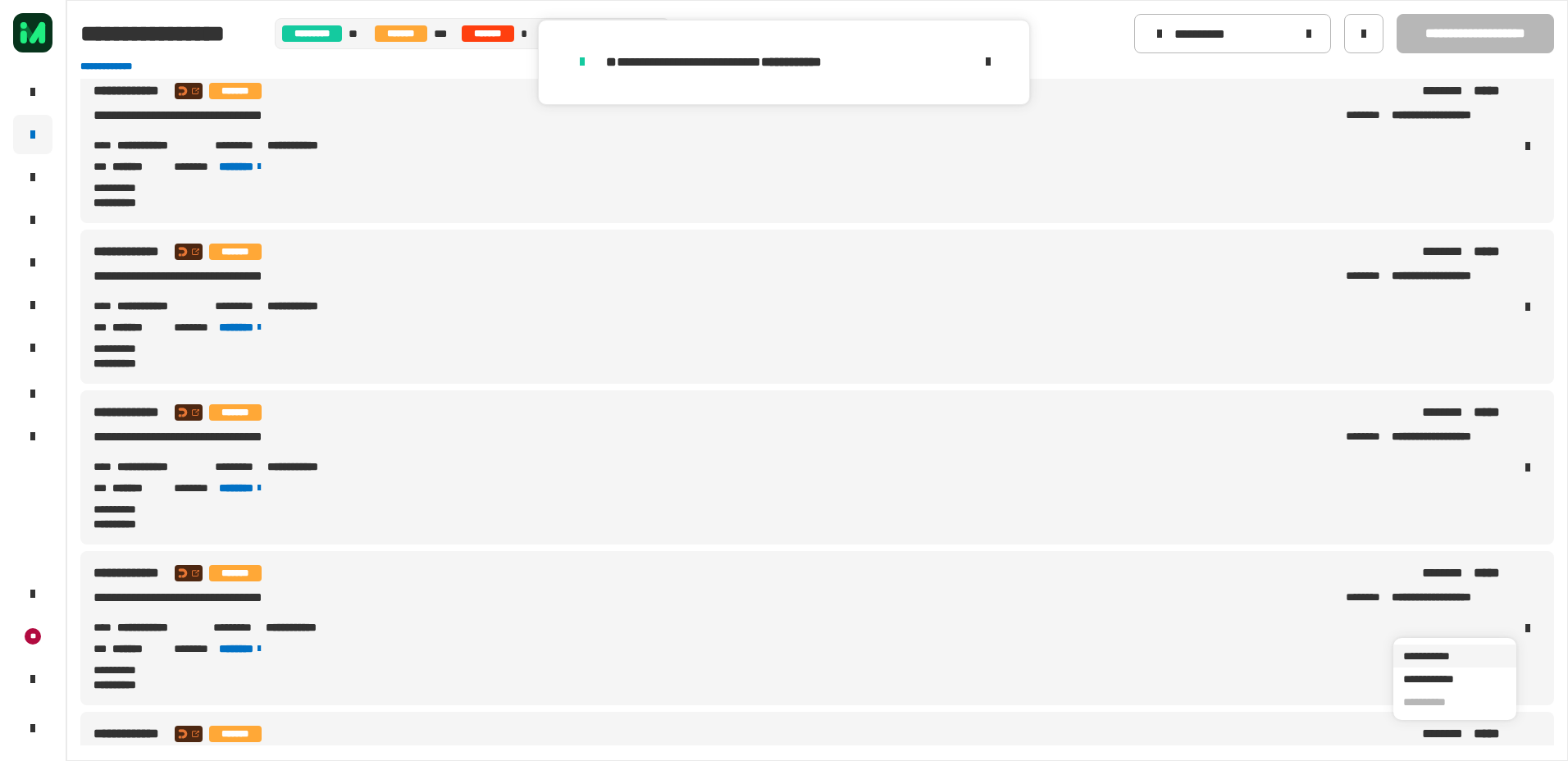 click on "**********" at bounding box center [1455, 656] 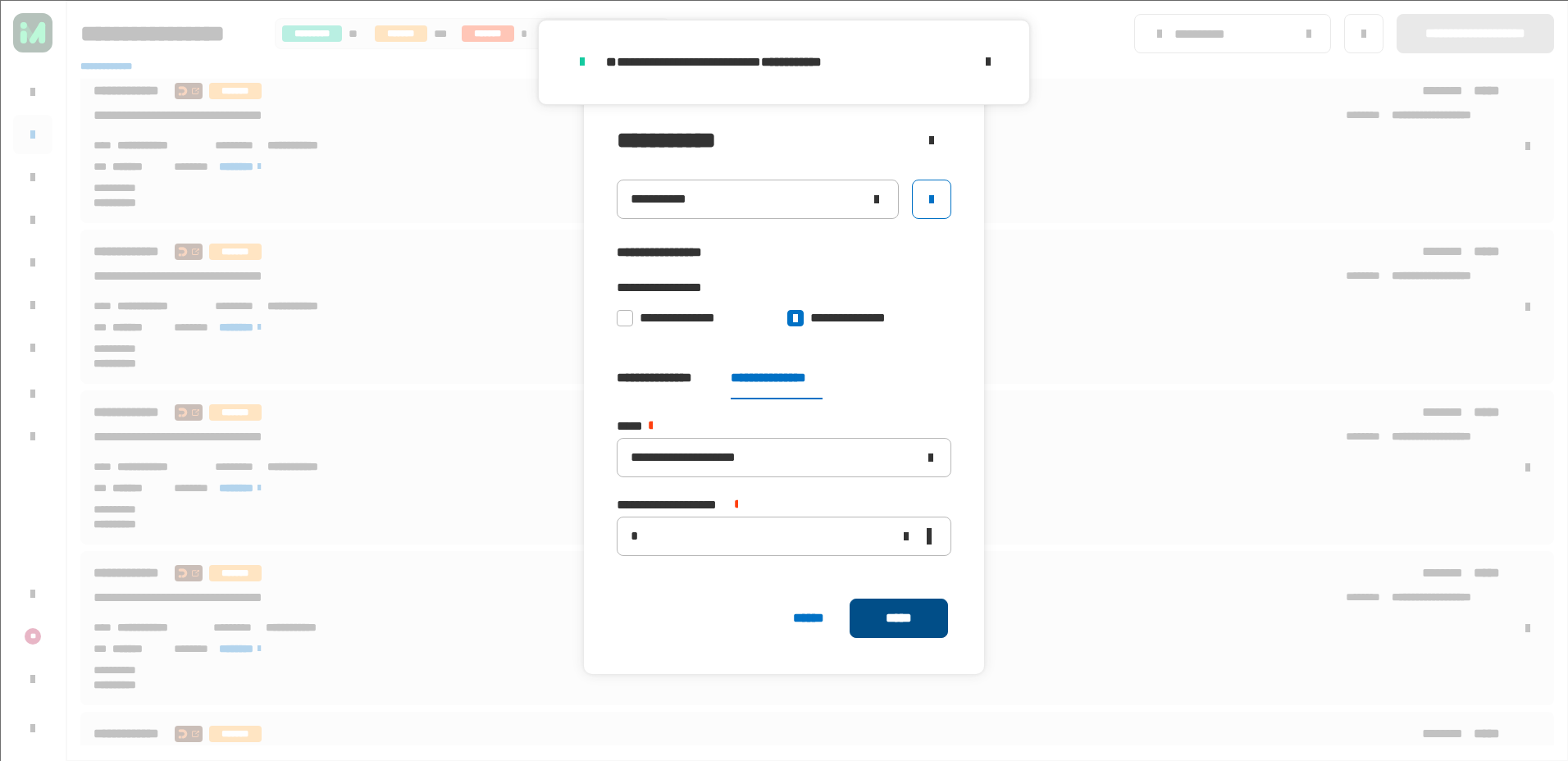click on "*****" 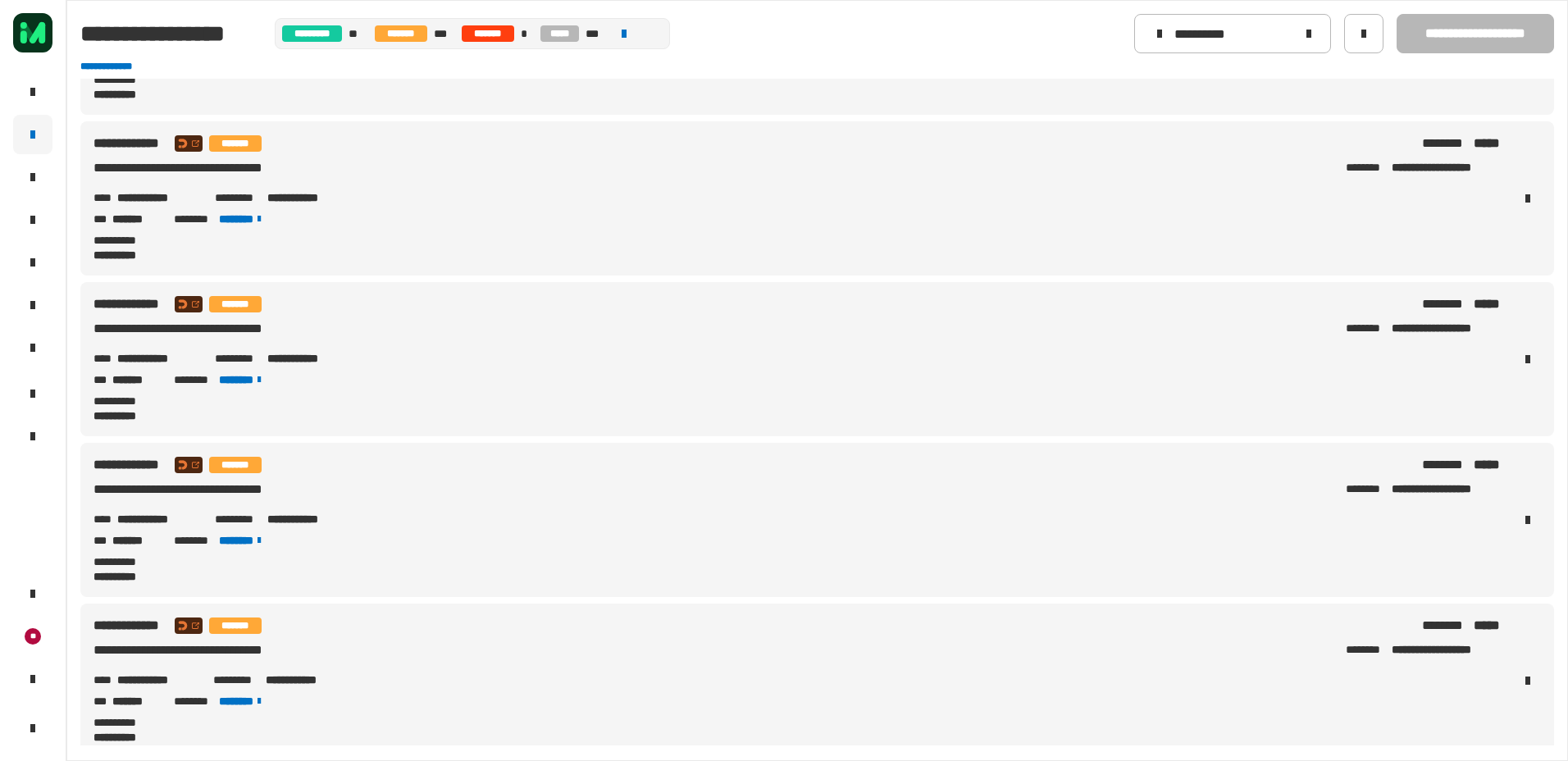 scroll, scrollTop: 410, scrollLeft: 0, axis: vertical 